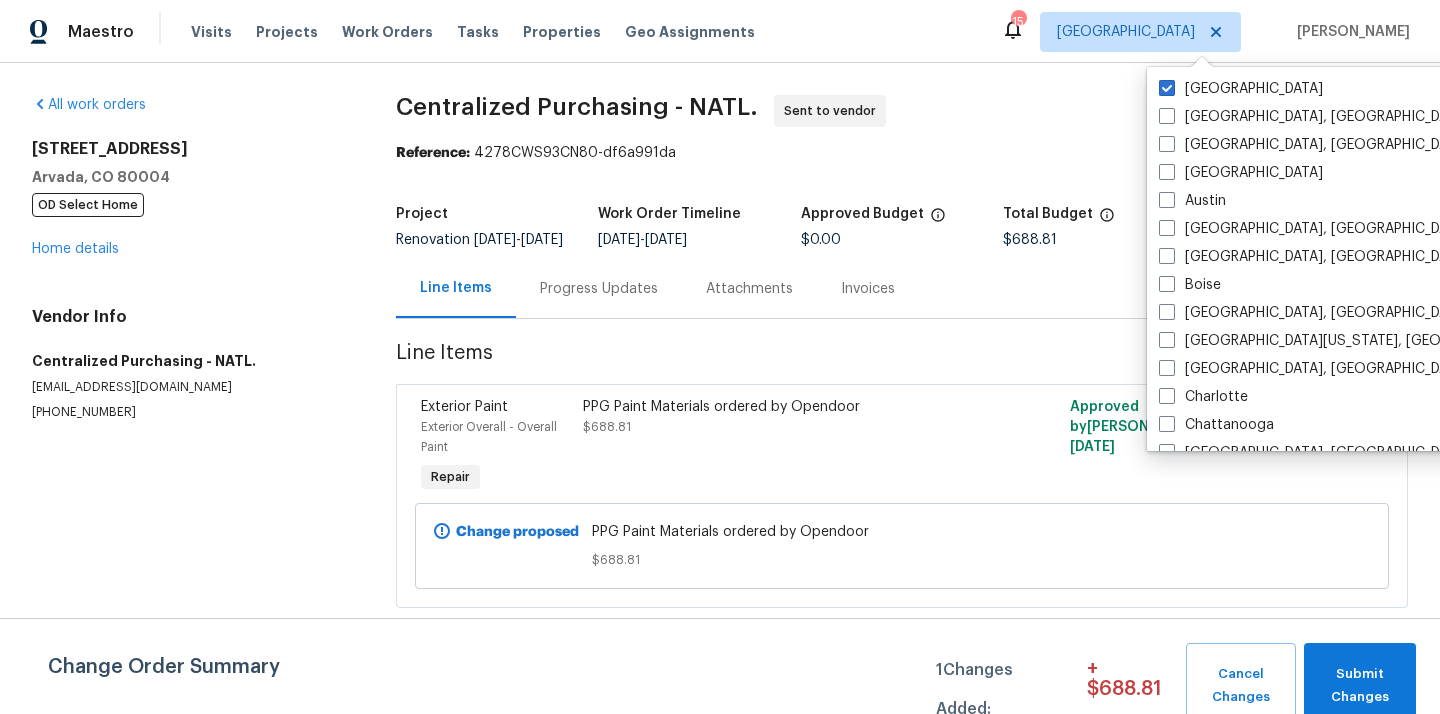 scroll, scrollTop: 0, scrollLeft: 0, axis: both 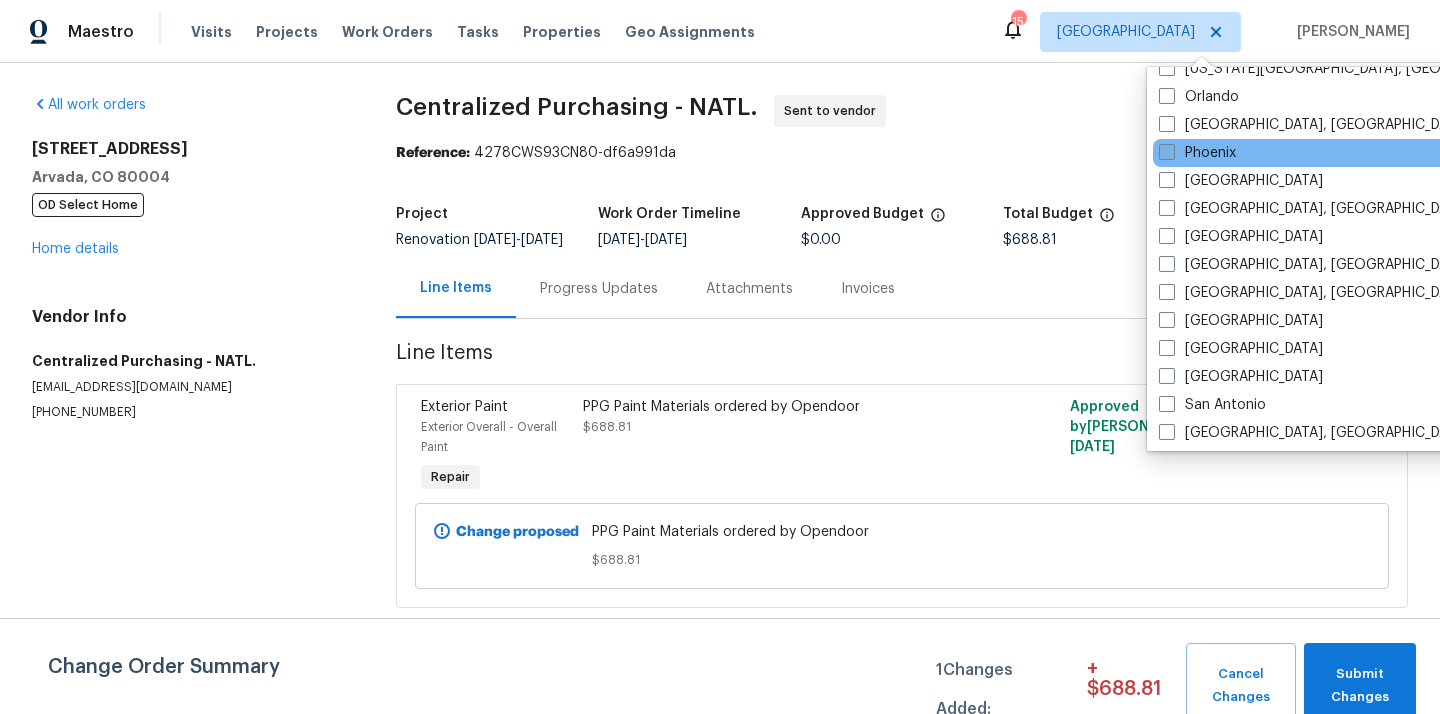 click on "Phoenix" at bounding box center (1197, 153) 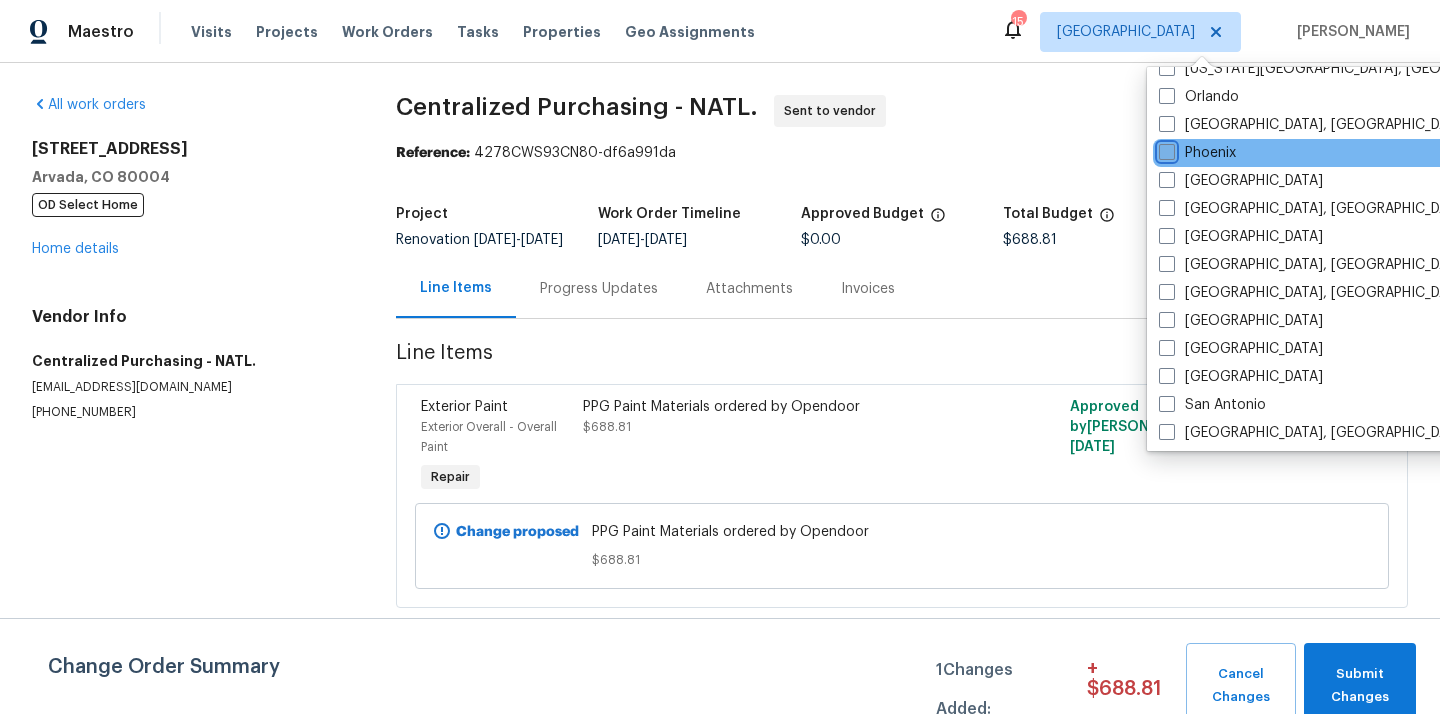 click on "Phoenix" at bounding box center (1165, 149) 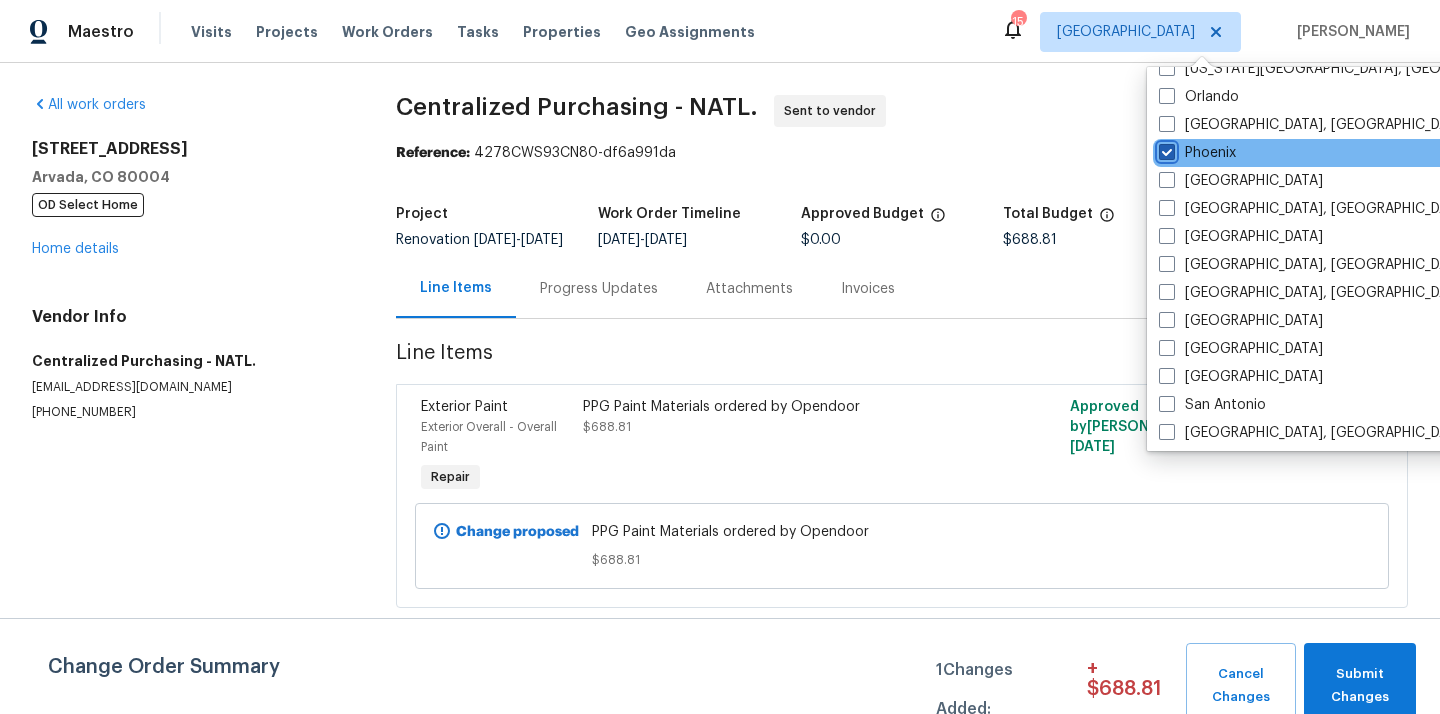 checkbox on "true" 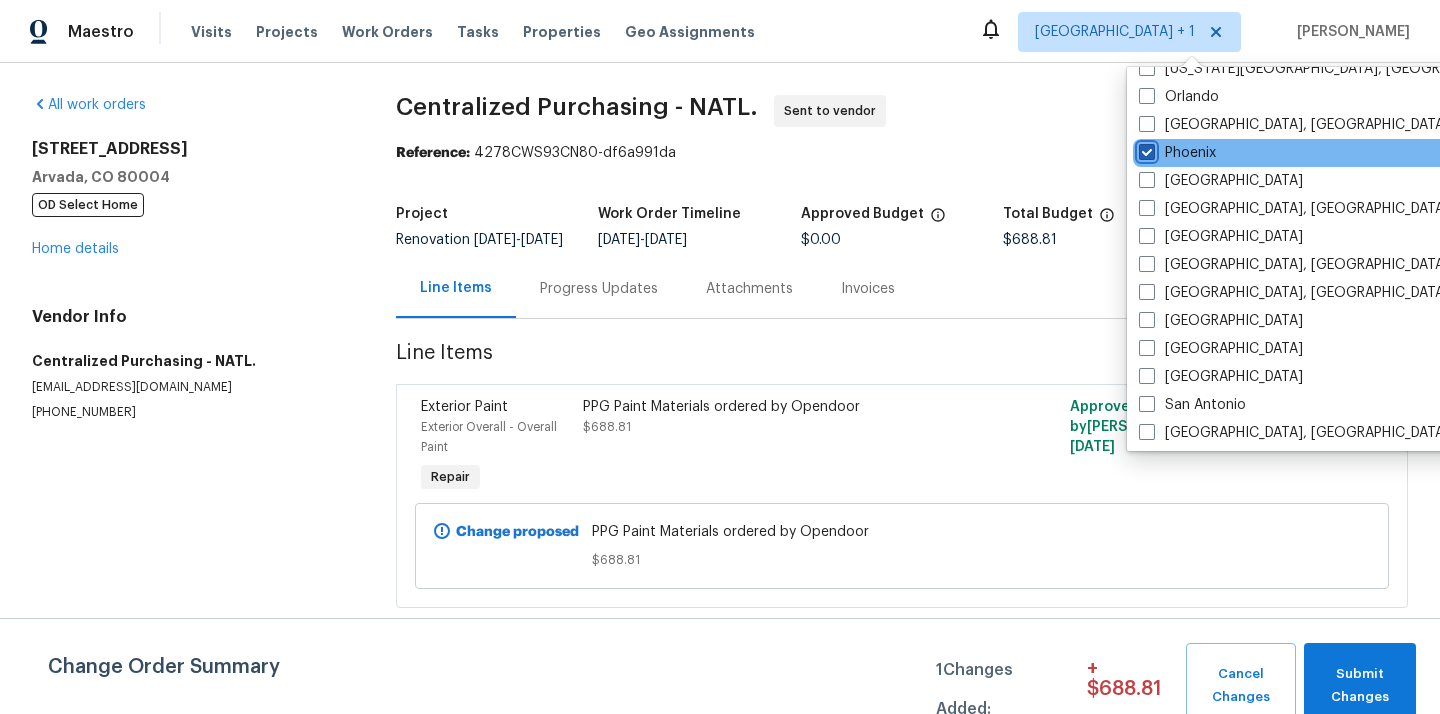scroll, scrollTop: 0, scrollLeft: 0, axis: both 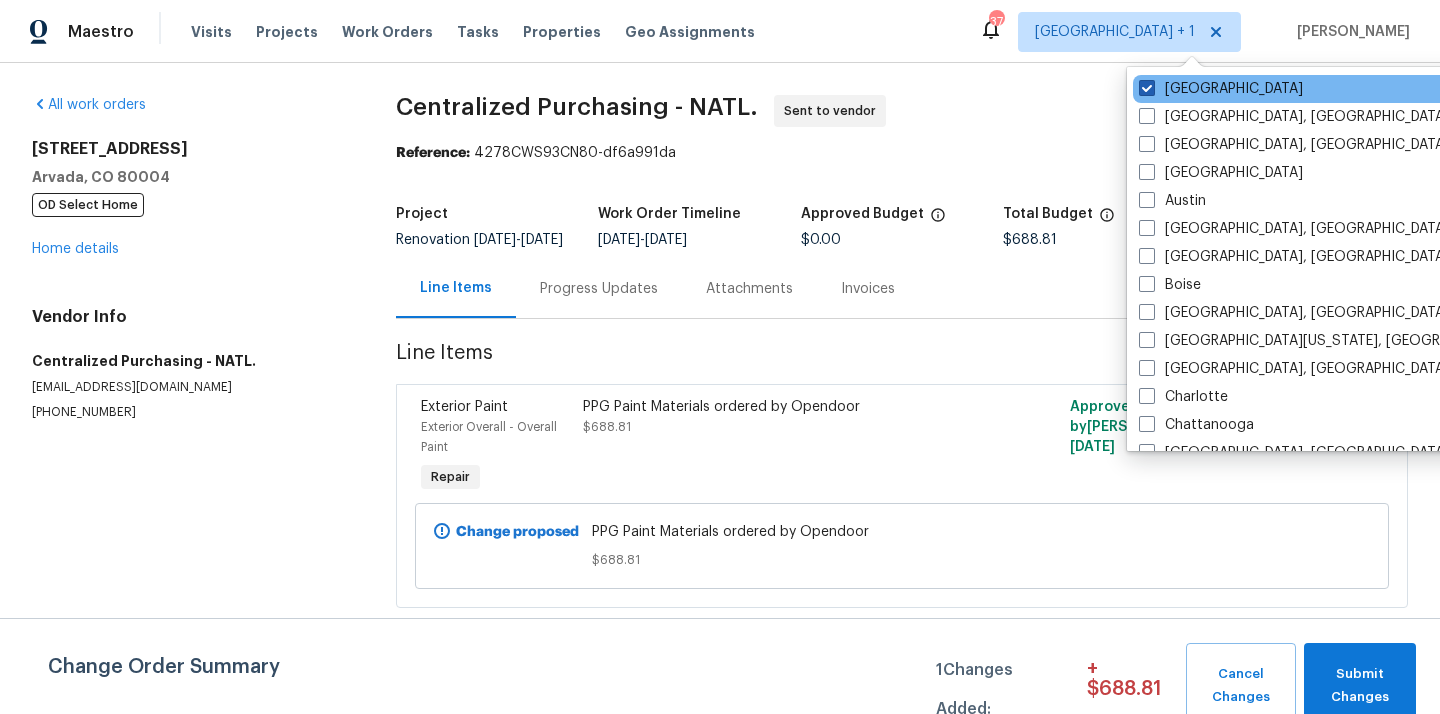 click on "[GEOGRAPHIC_DATA]" at bounding box center [1221, 89] 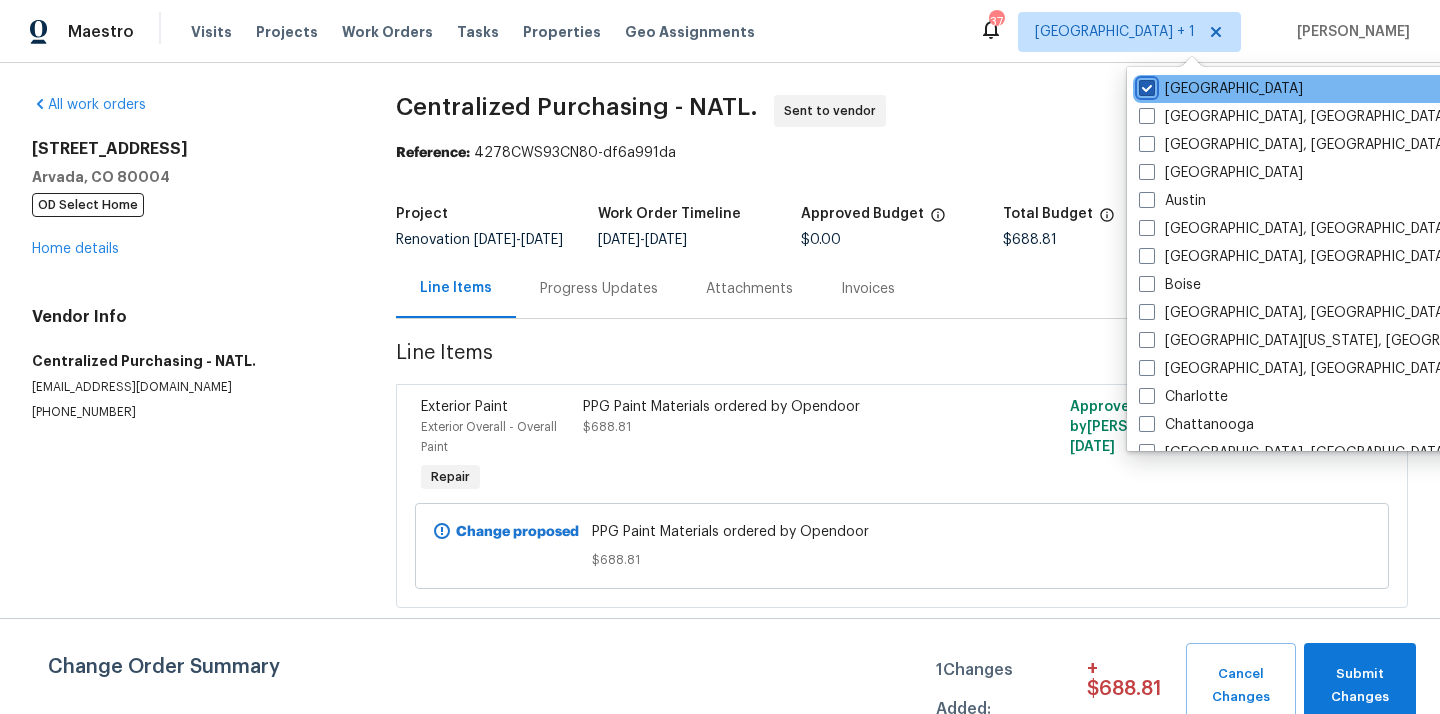 click on "[GEOGRAPHIC_DATA]" at bounding box center (1145, 85) 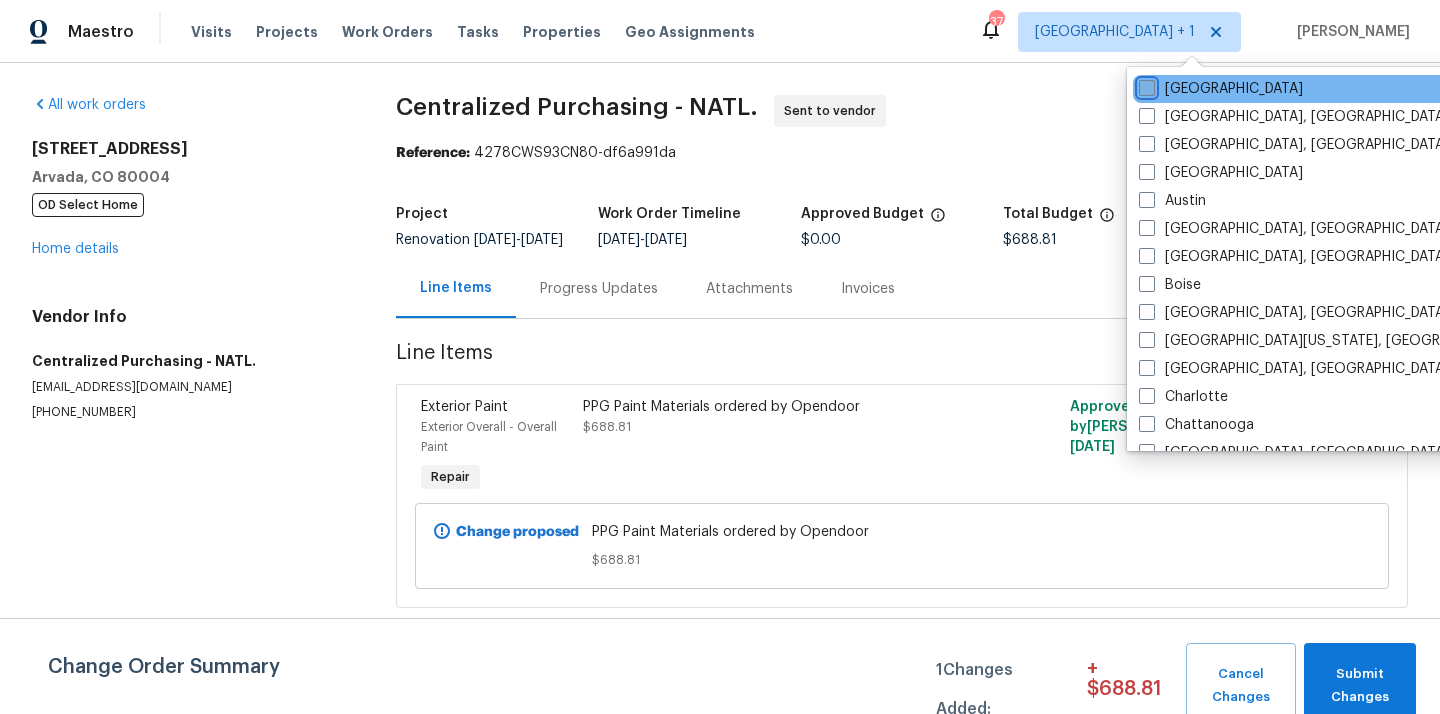 checkbox on "false" 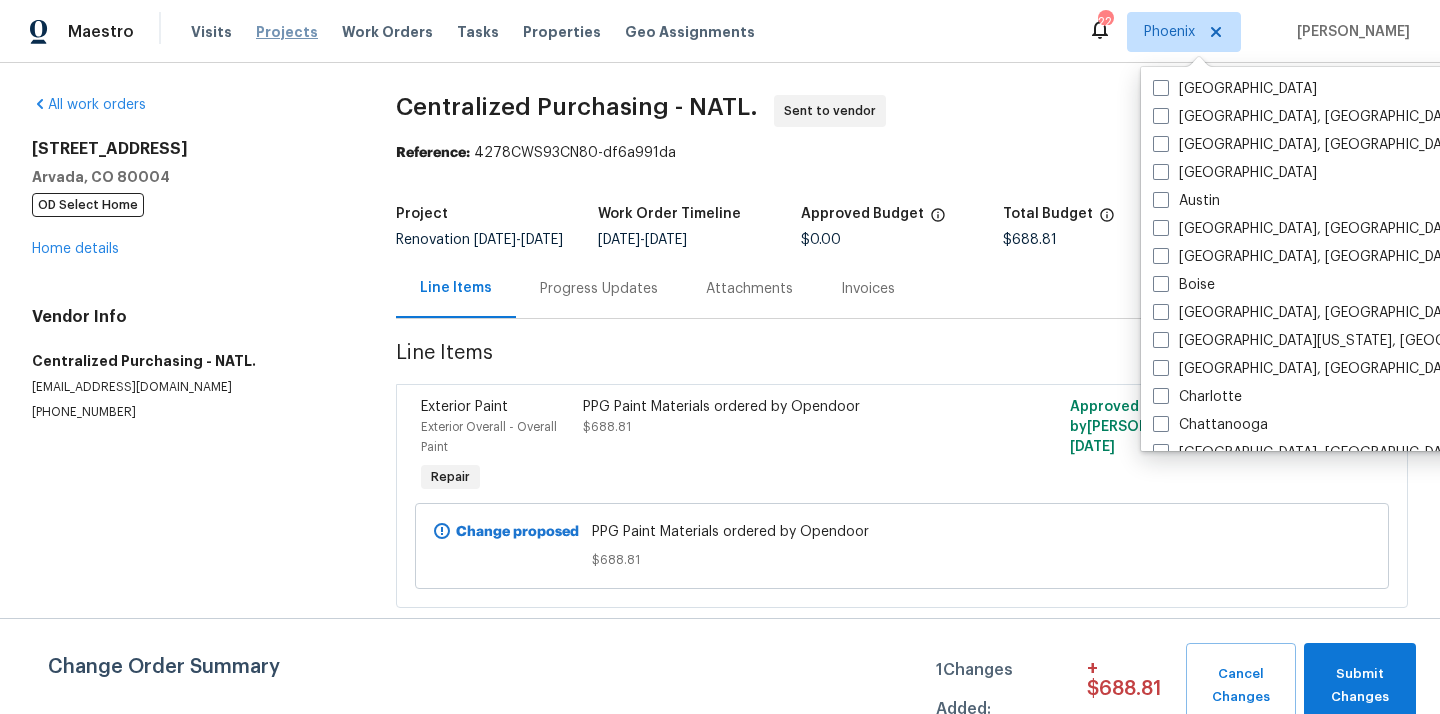 click on "Projects" at bounding box center (287, 32) 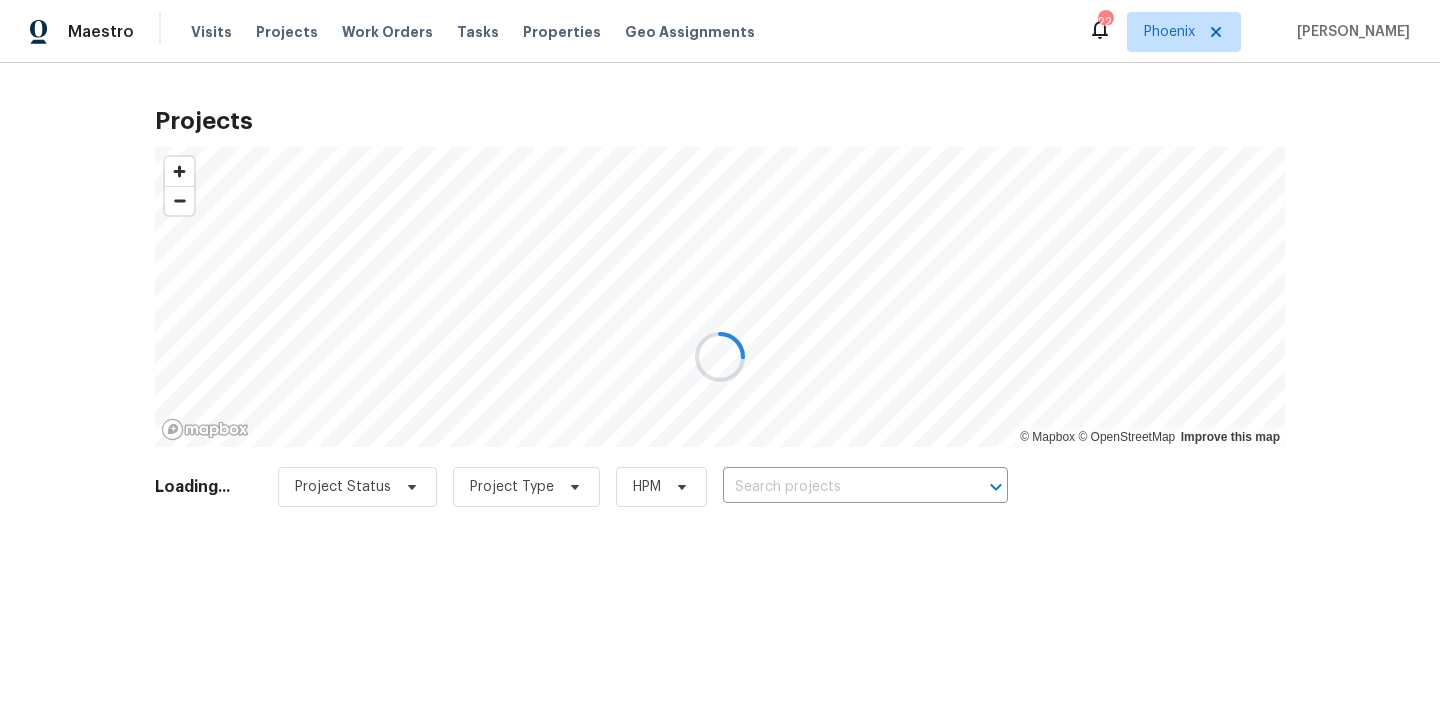 click at bounding box center (720, 357) 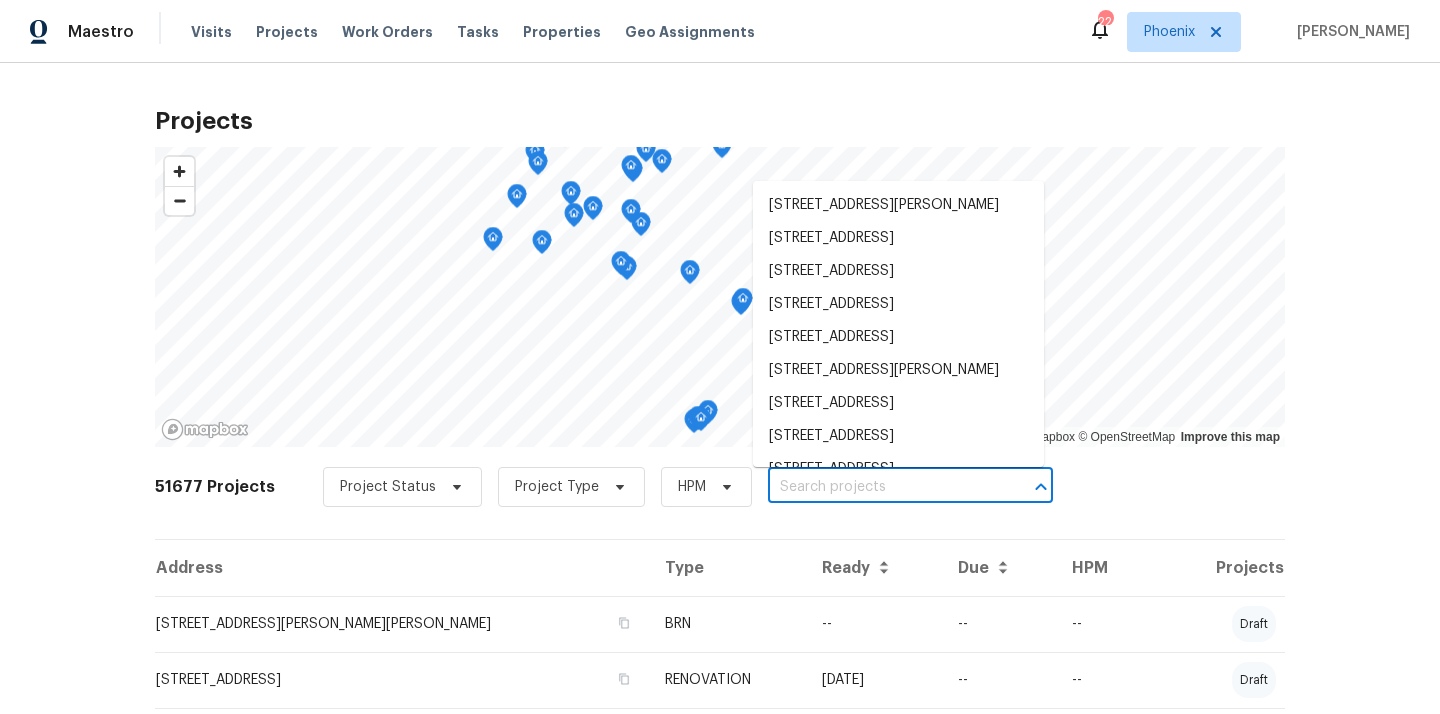 click at bounding box center [882, 487] 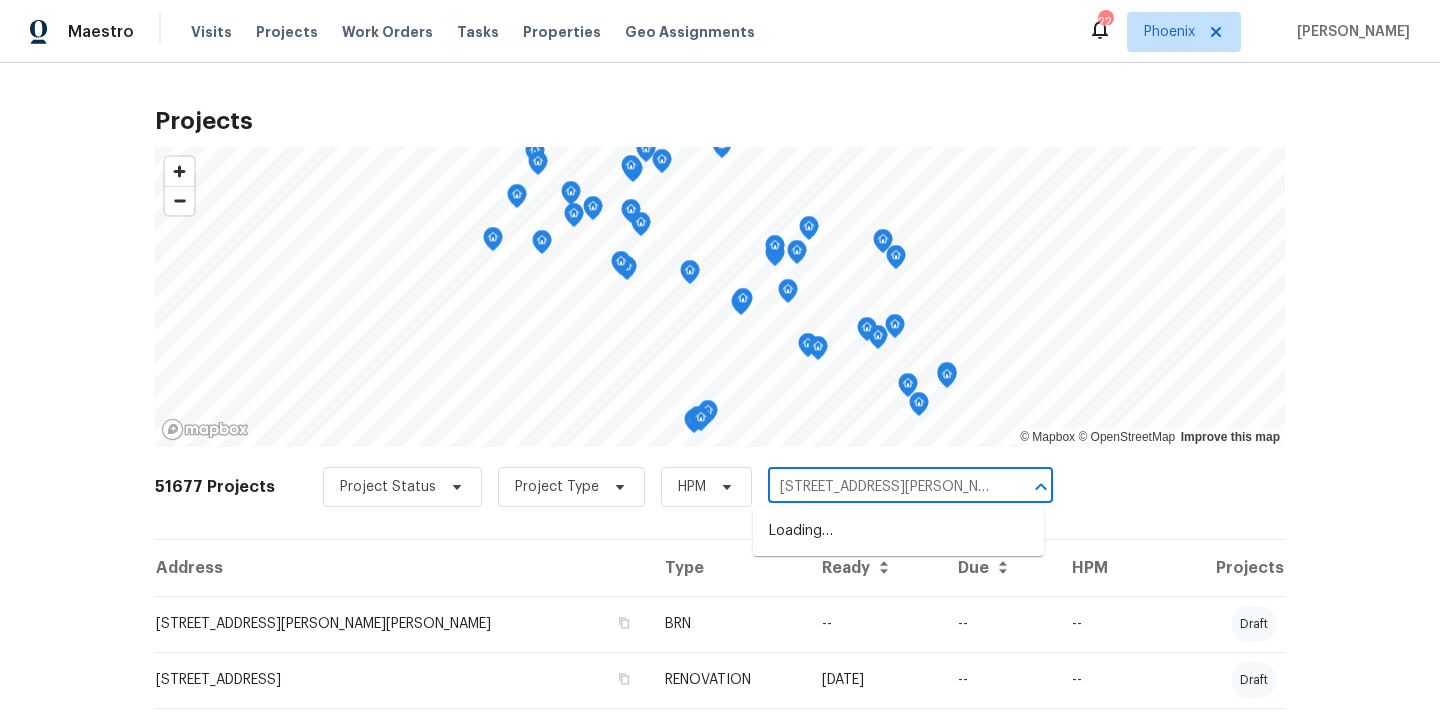 scroll, scrollTop: 0, scrollLeft: 32, axis: horizontal 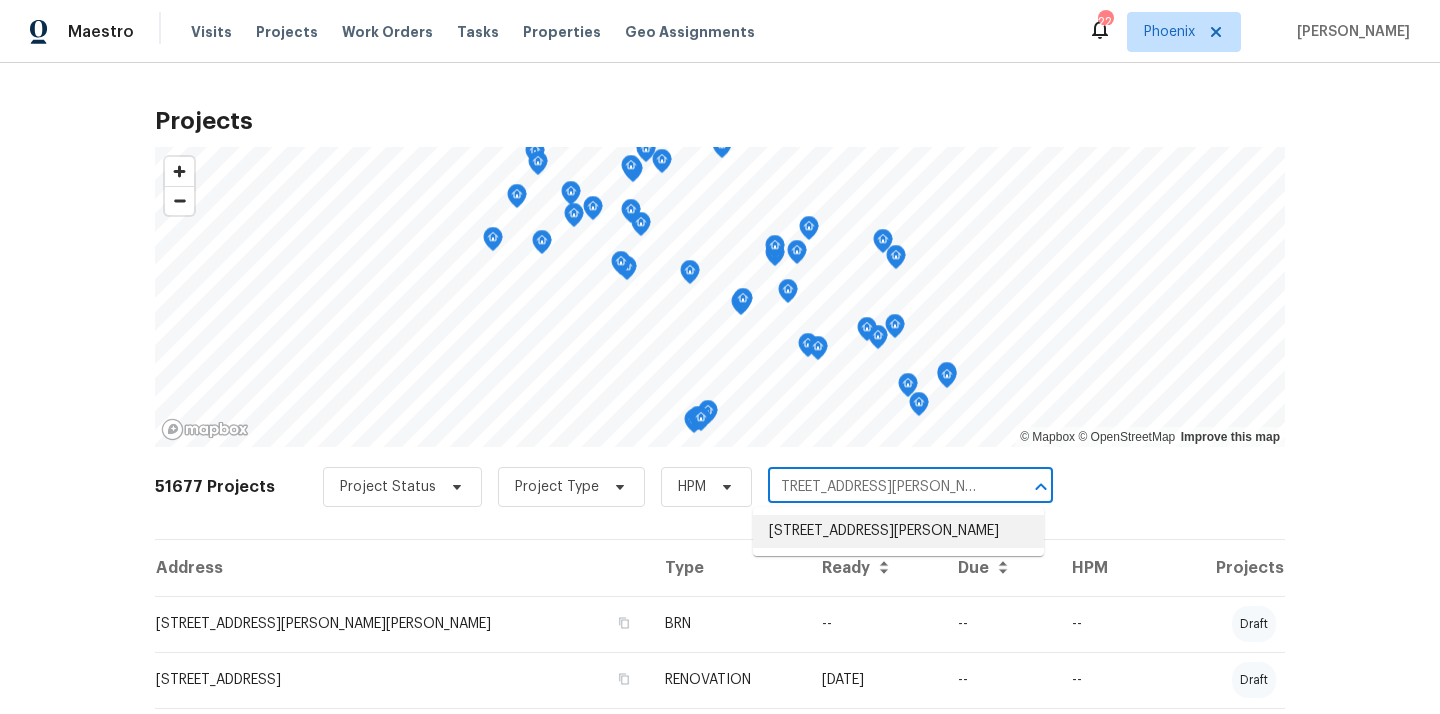 click on "[STREET_ADDRESS][PERSON_NAME]" at bounding box center (898, 531) 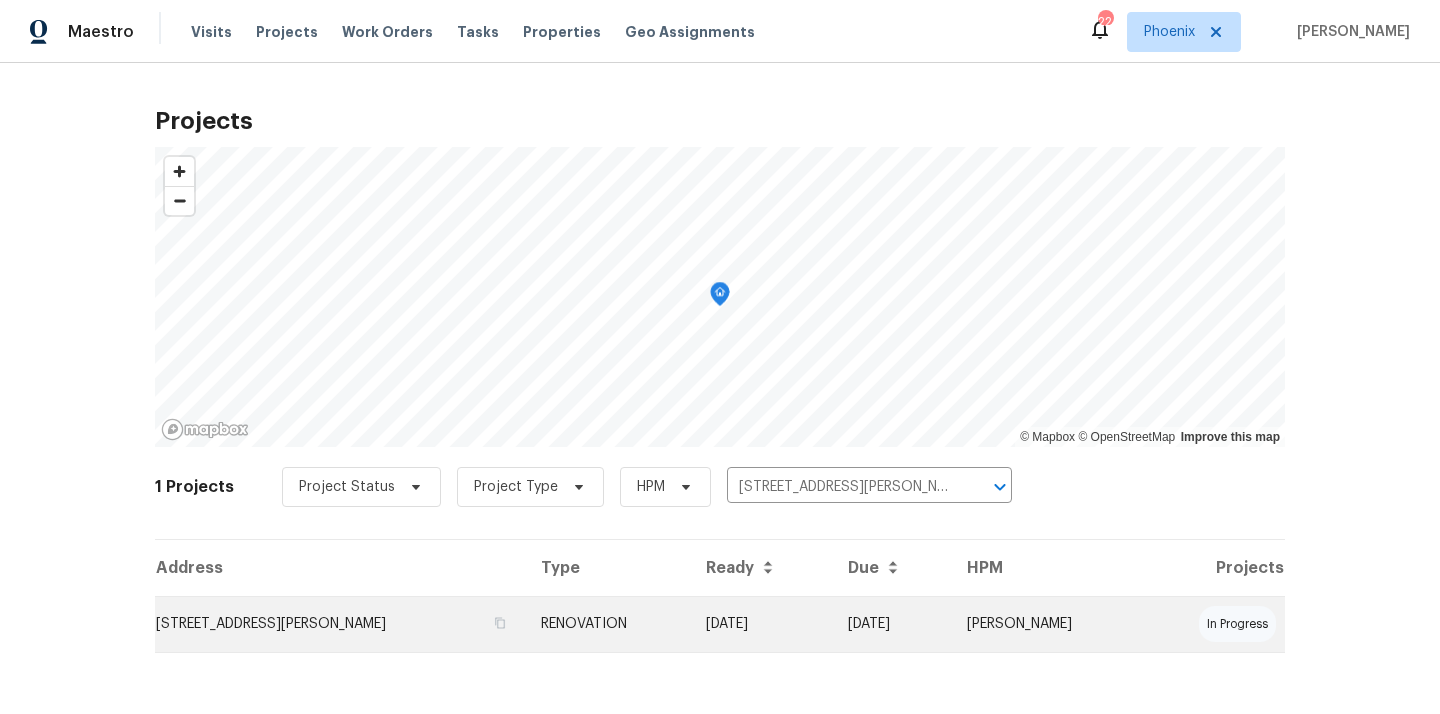 click on "RENOVATION" at bounding box center (607, 624) 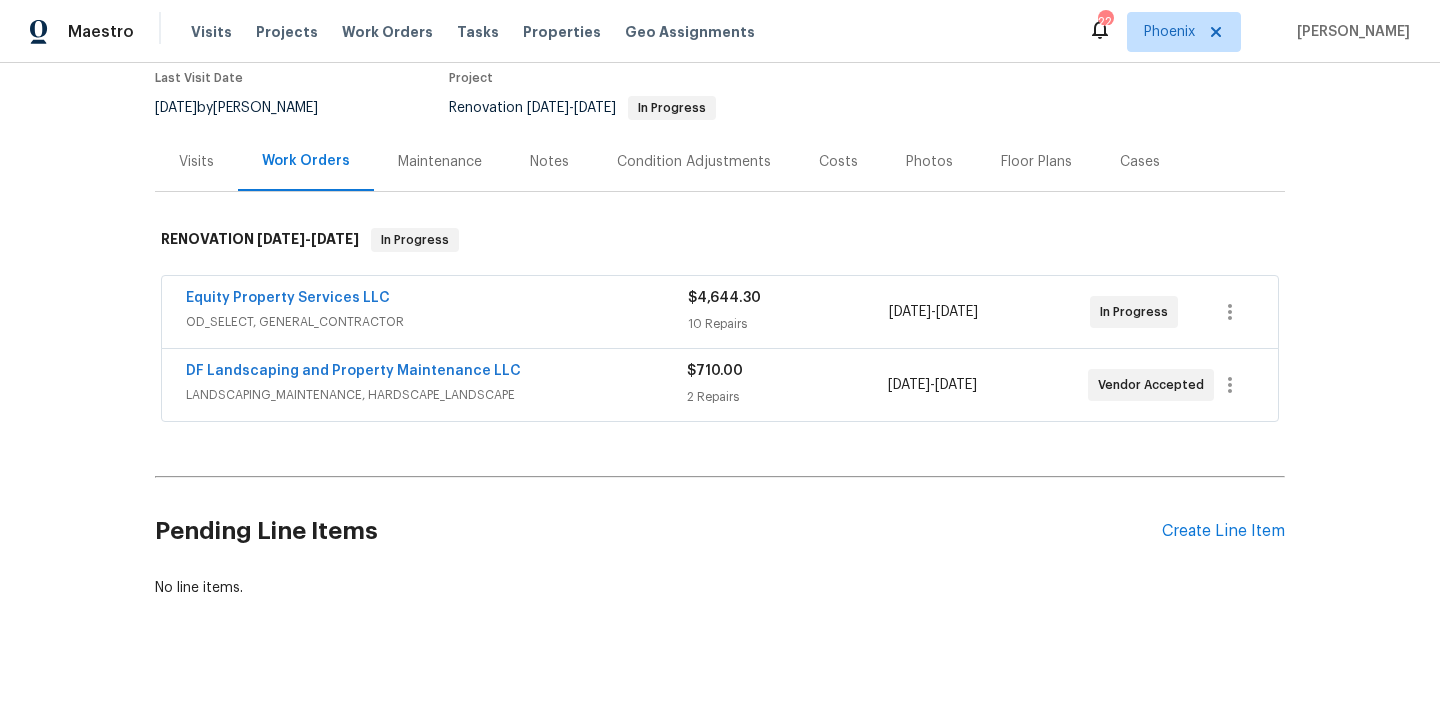 scroll, scrollTop: 191, scrollLeft: 0, axis: vertical 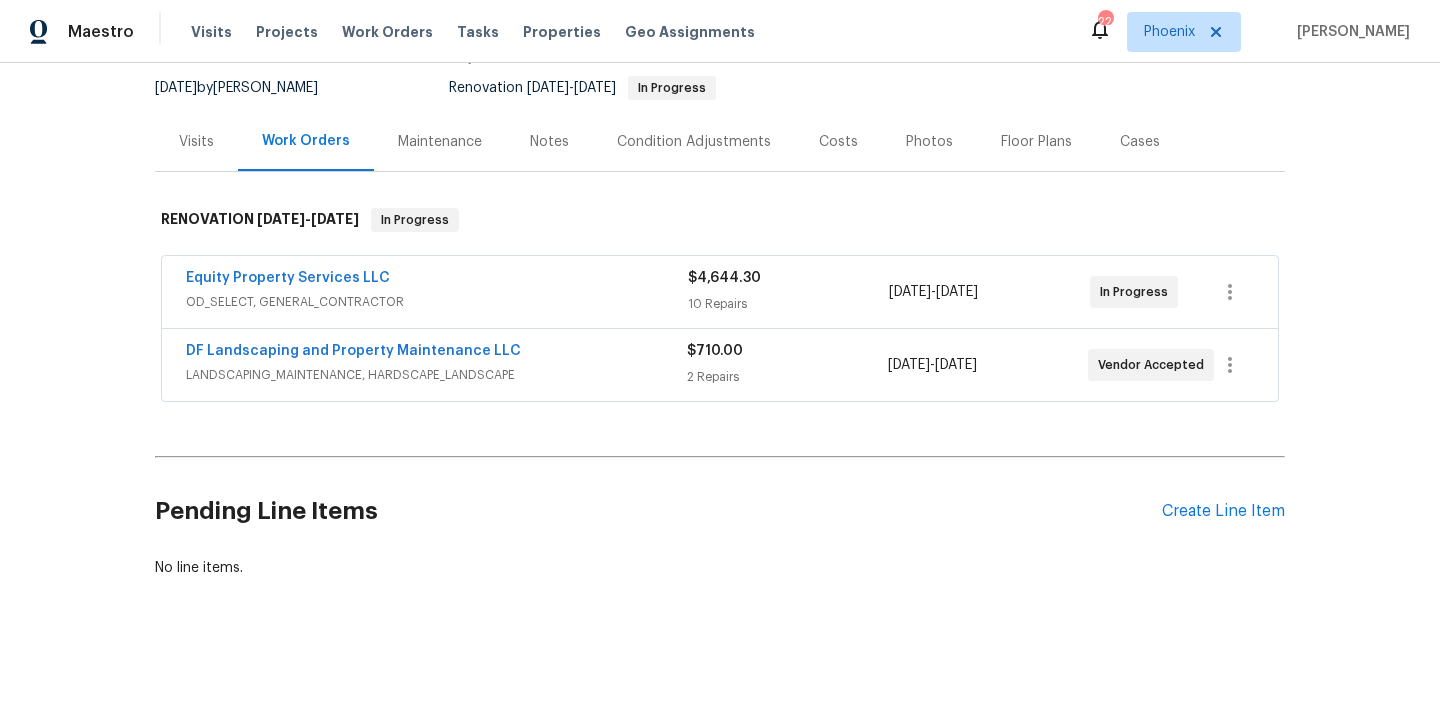 click on "Pending Line Items Create Line Item" at bounding box center (720, 511) 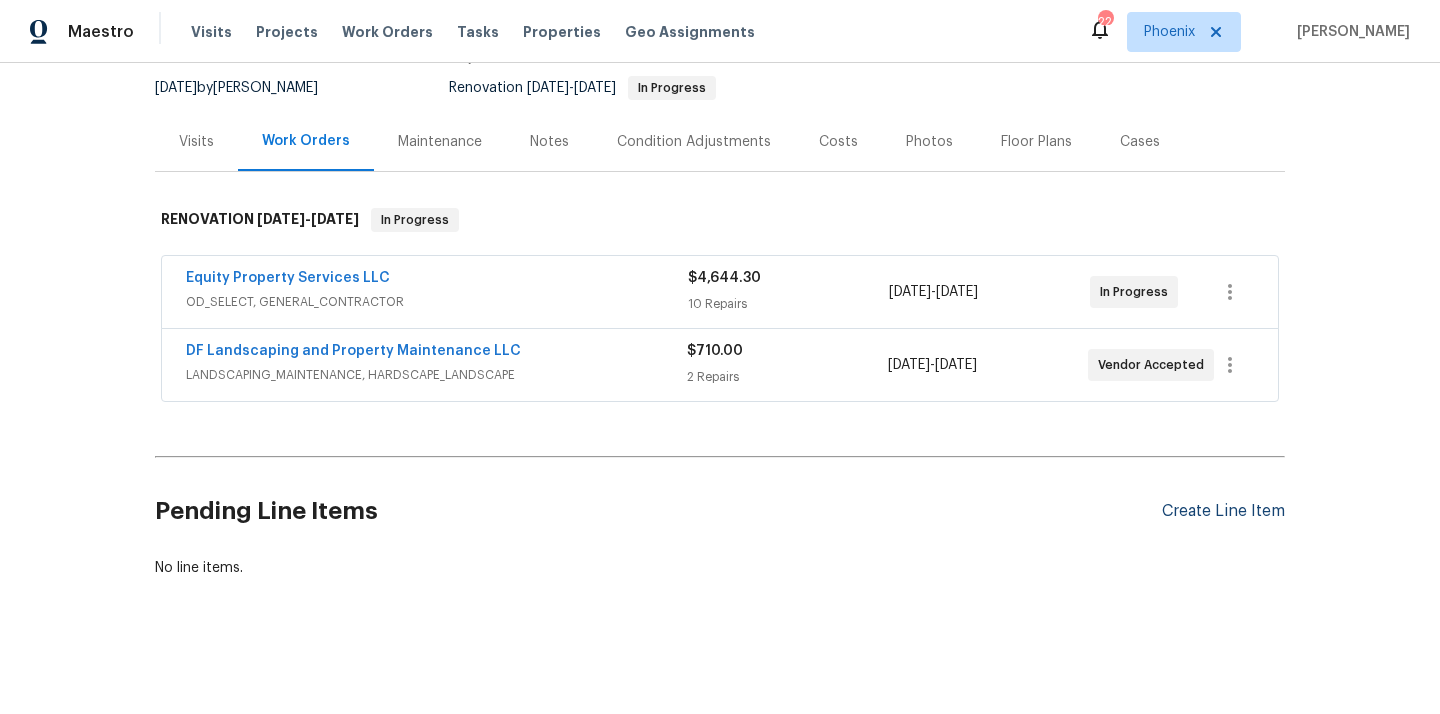 click on "Create Line Item" at bounding box center [1223, 511] 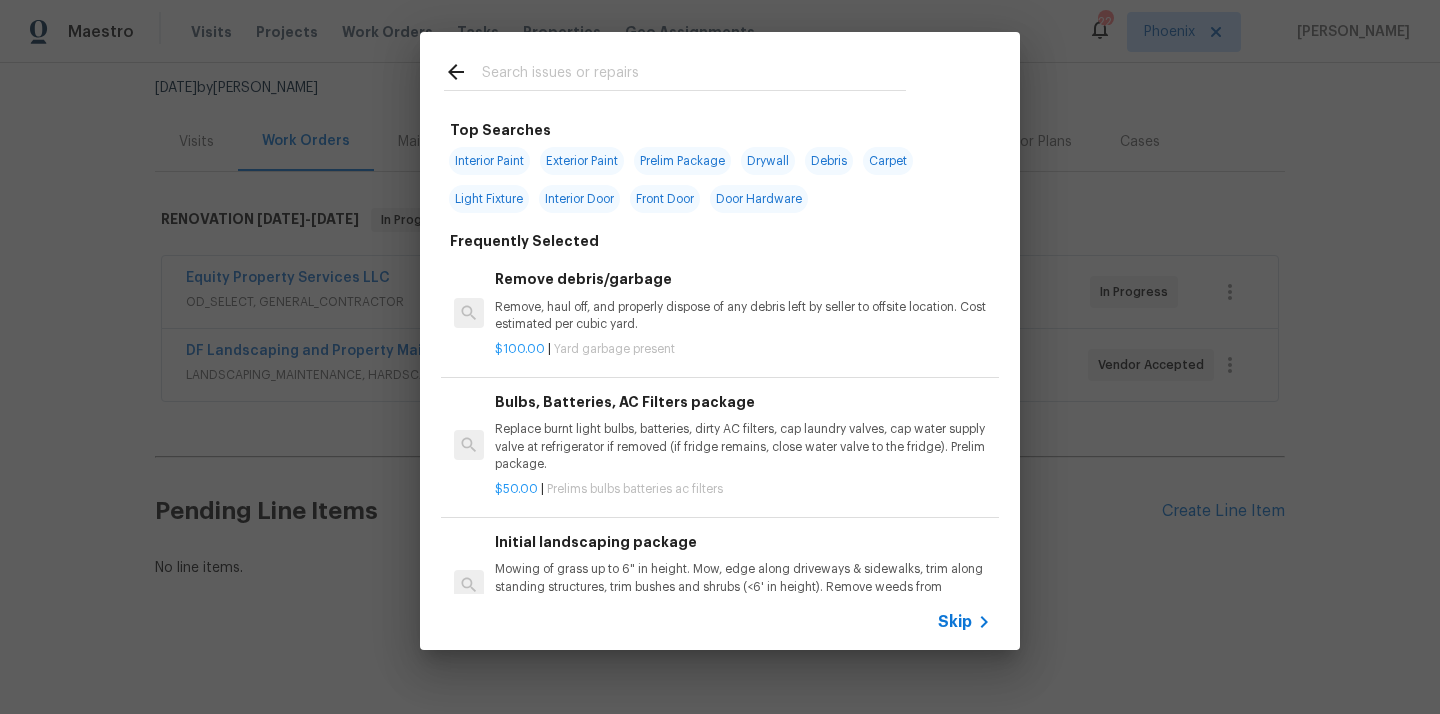 click at bounding box center [694, 75] 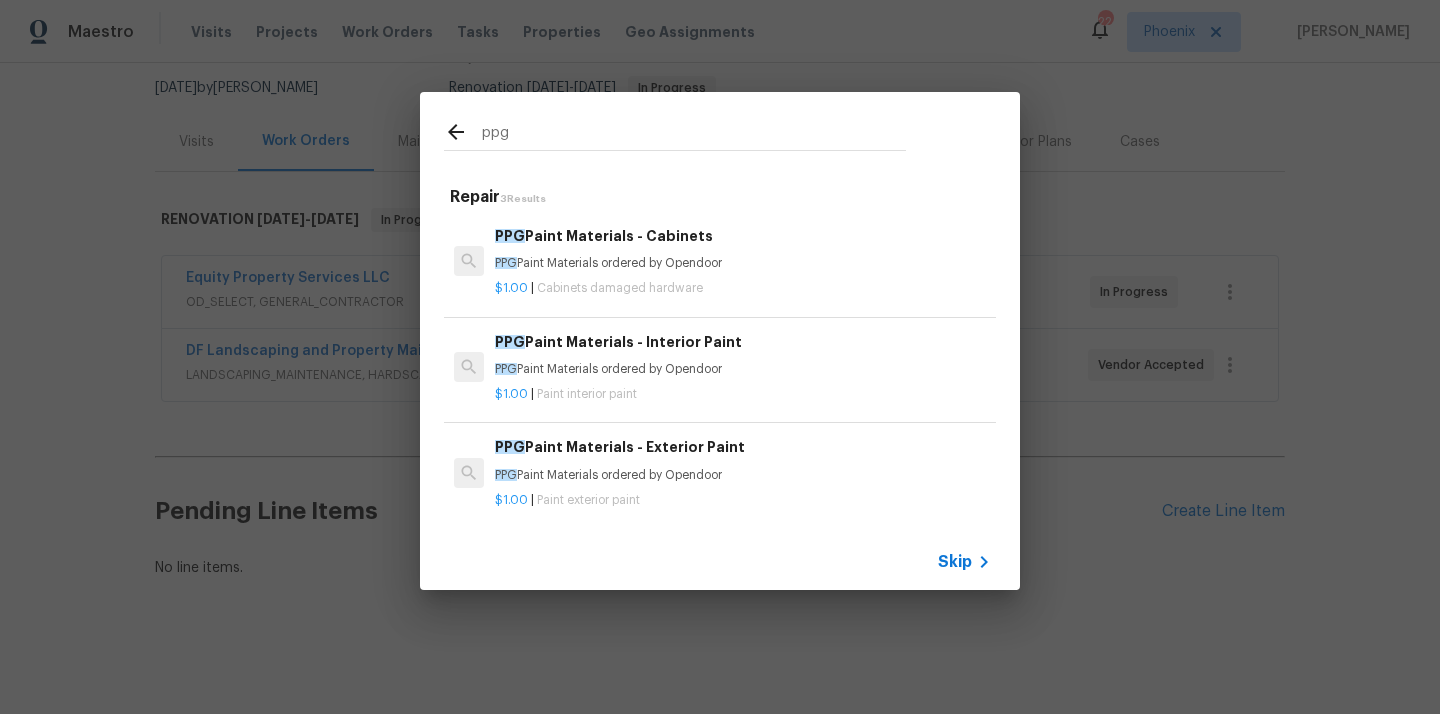type on "ppg" 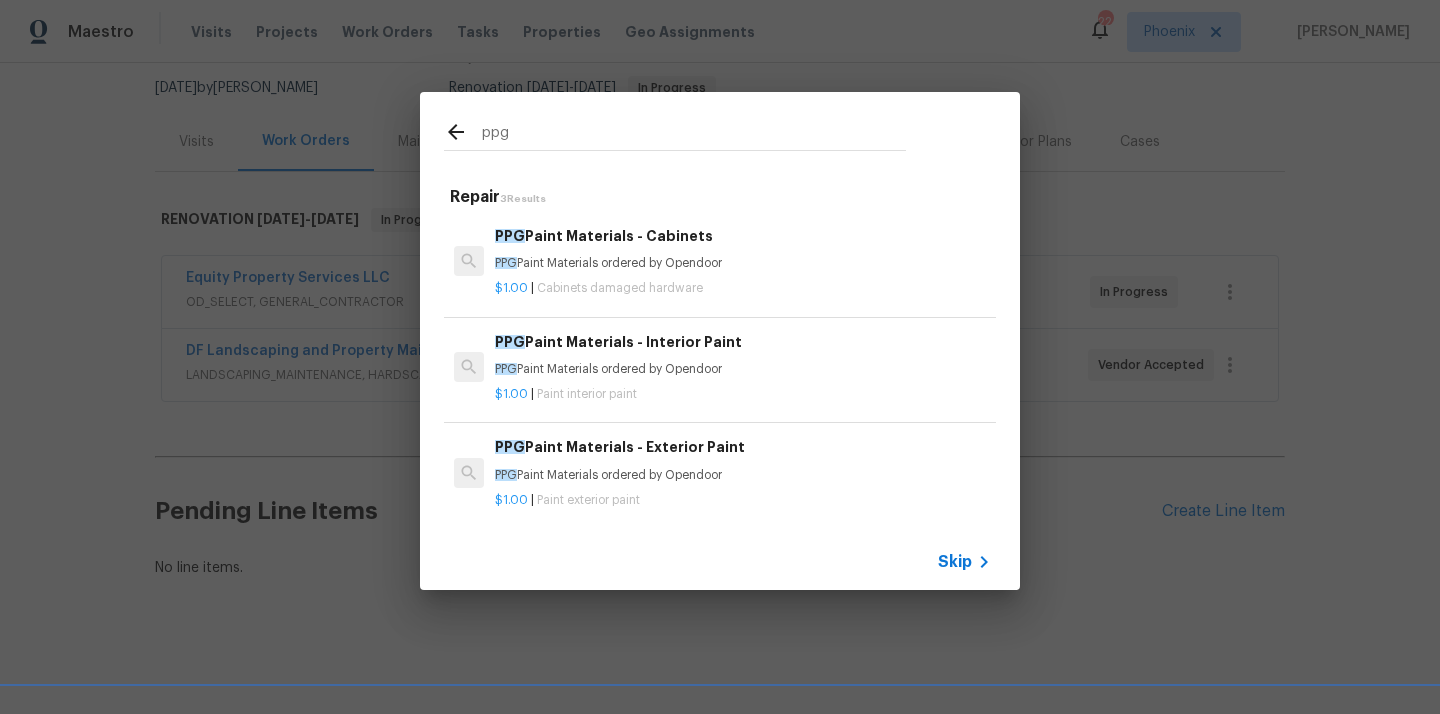 click on "$1.00   |   Paint interior paint" at bounding box center [743, 394] 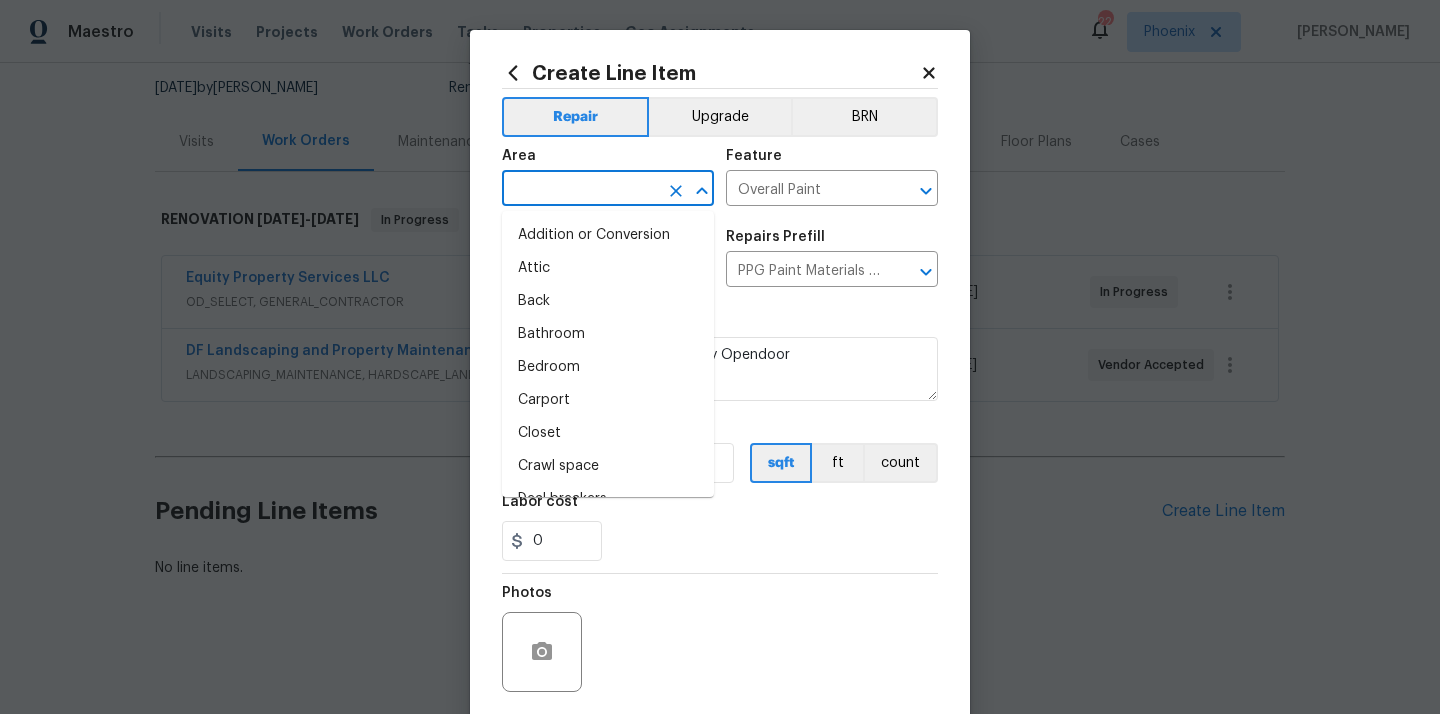 click at bounding box center (580, 190) 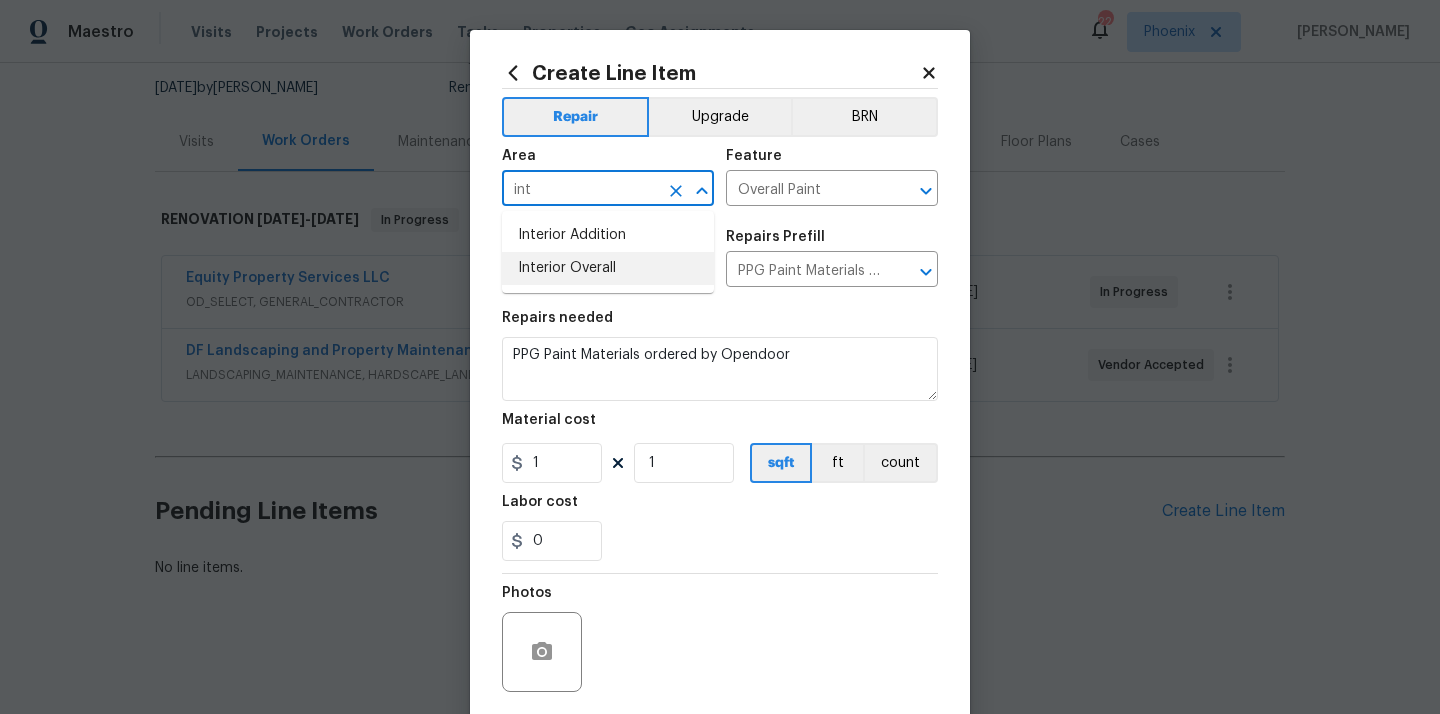 click on "Interior Overall" at bounding box center (608, 268) 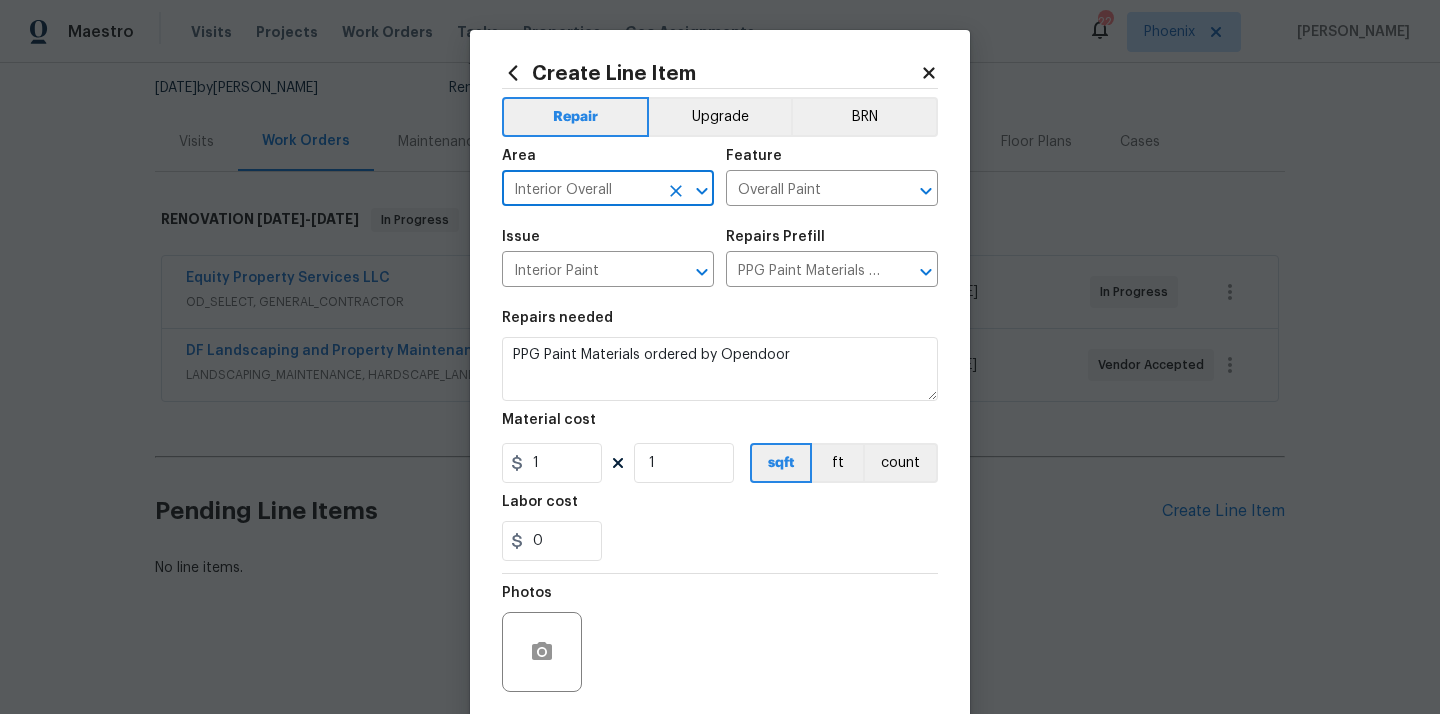 type on "Interior Overall" 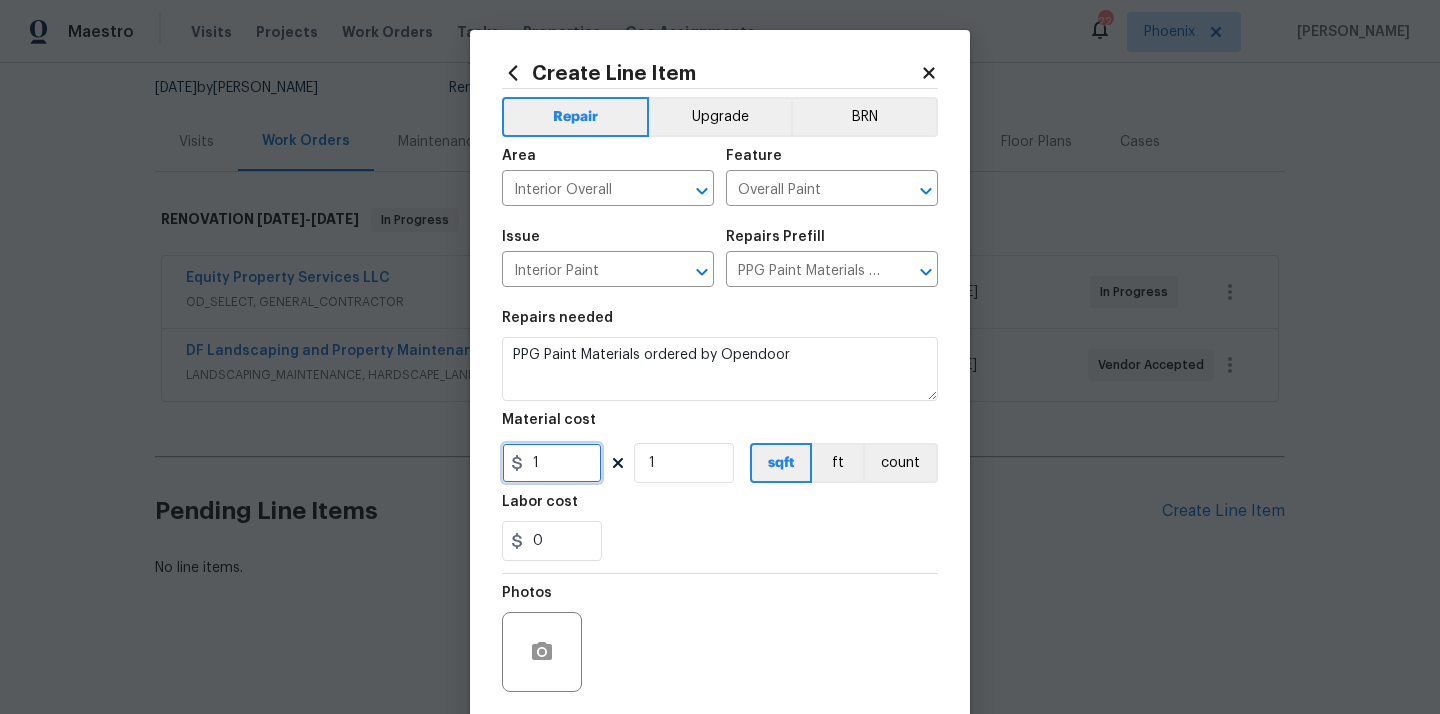 drag, startPoint x: 545, startPoint y: 460, endPoint x: 494, endPoint y: 460, distance: 51 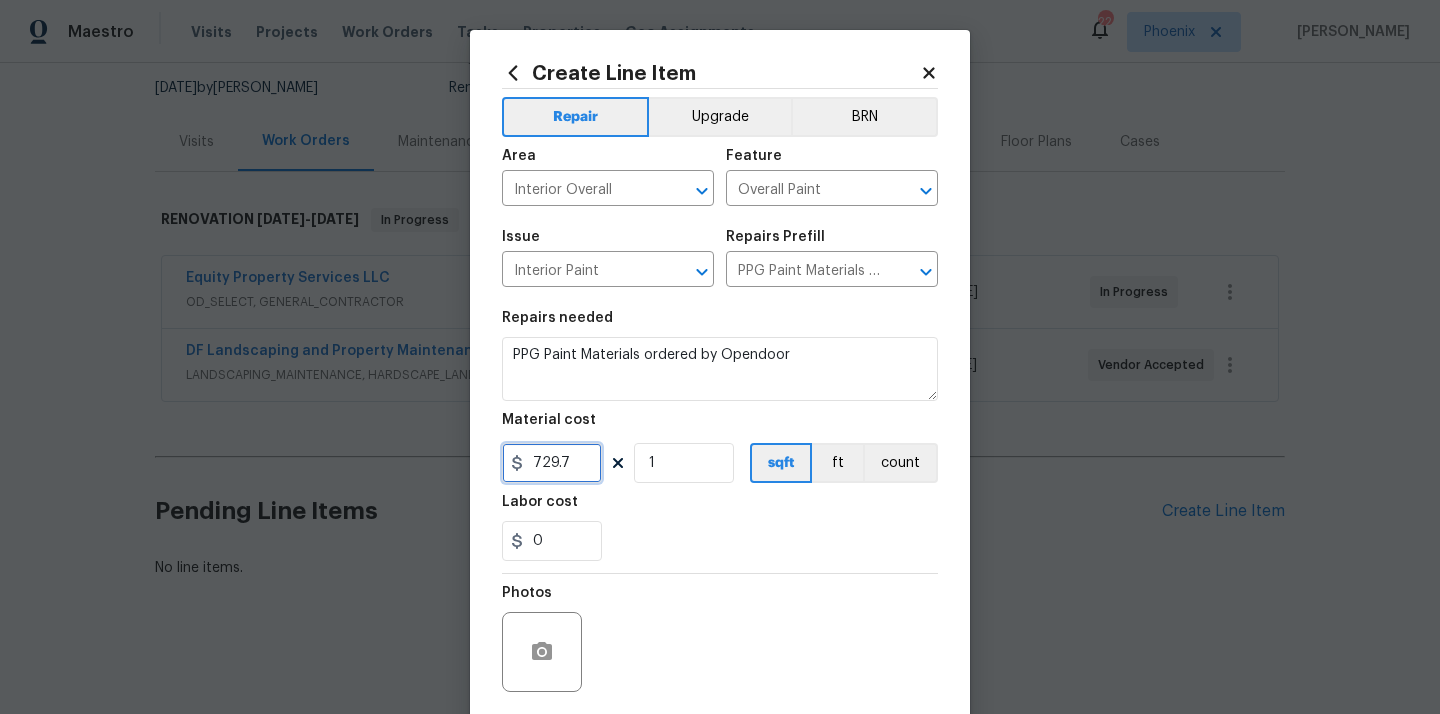 type on "729.7" 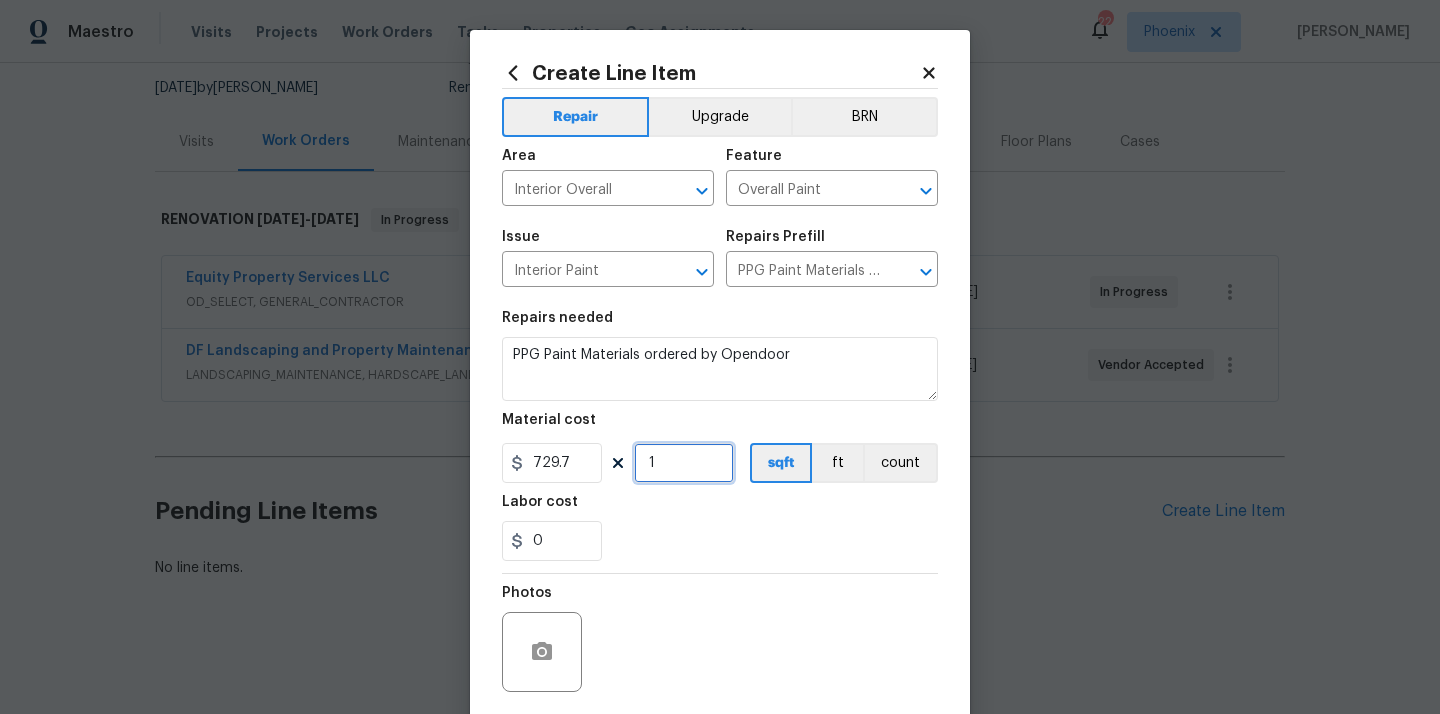 click on "1" at bounding box center [684, 463] 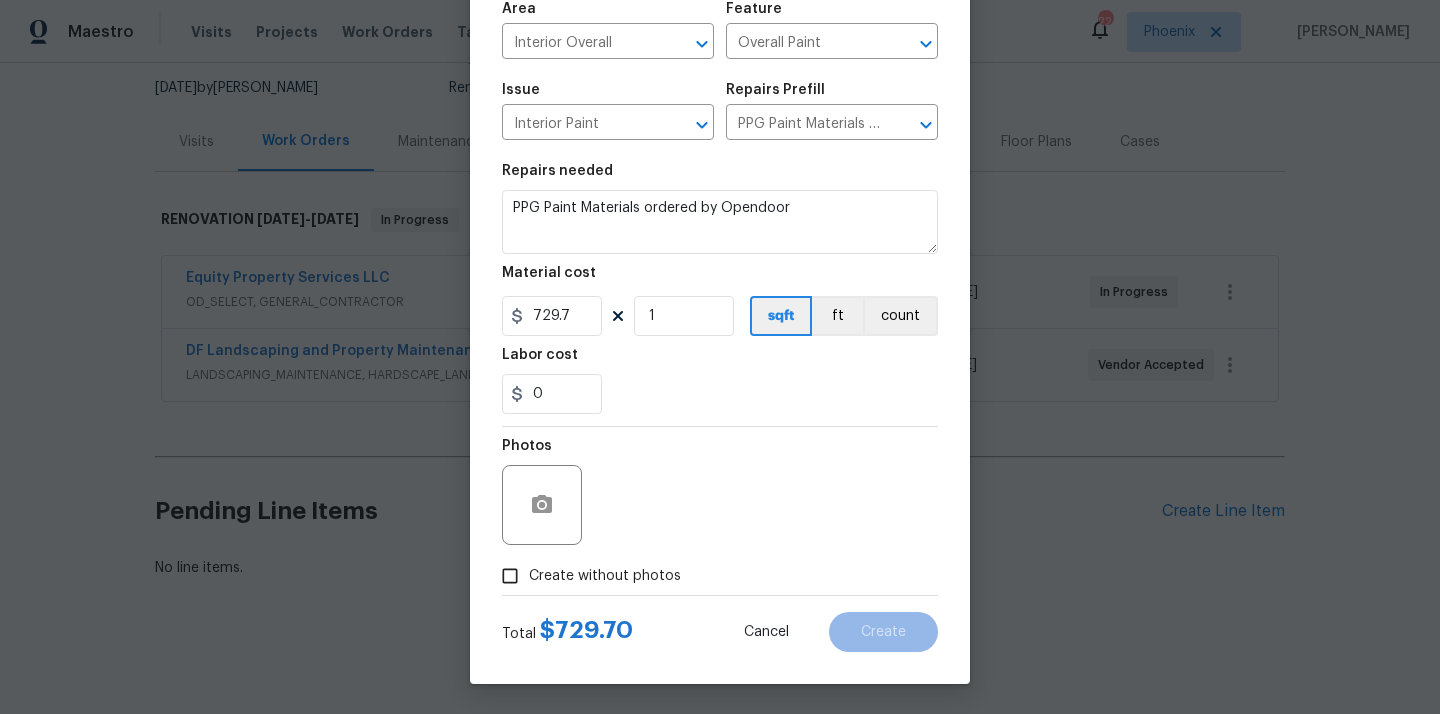 click on "Create without photos" at bounding box center [605, 576] 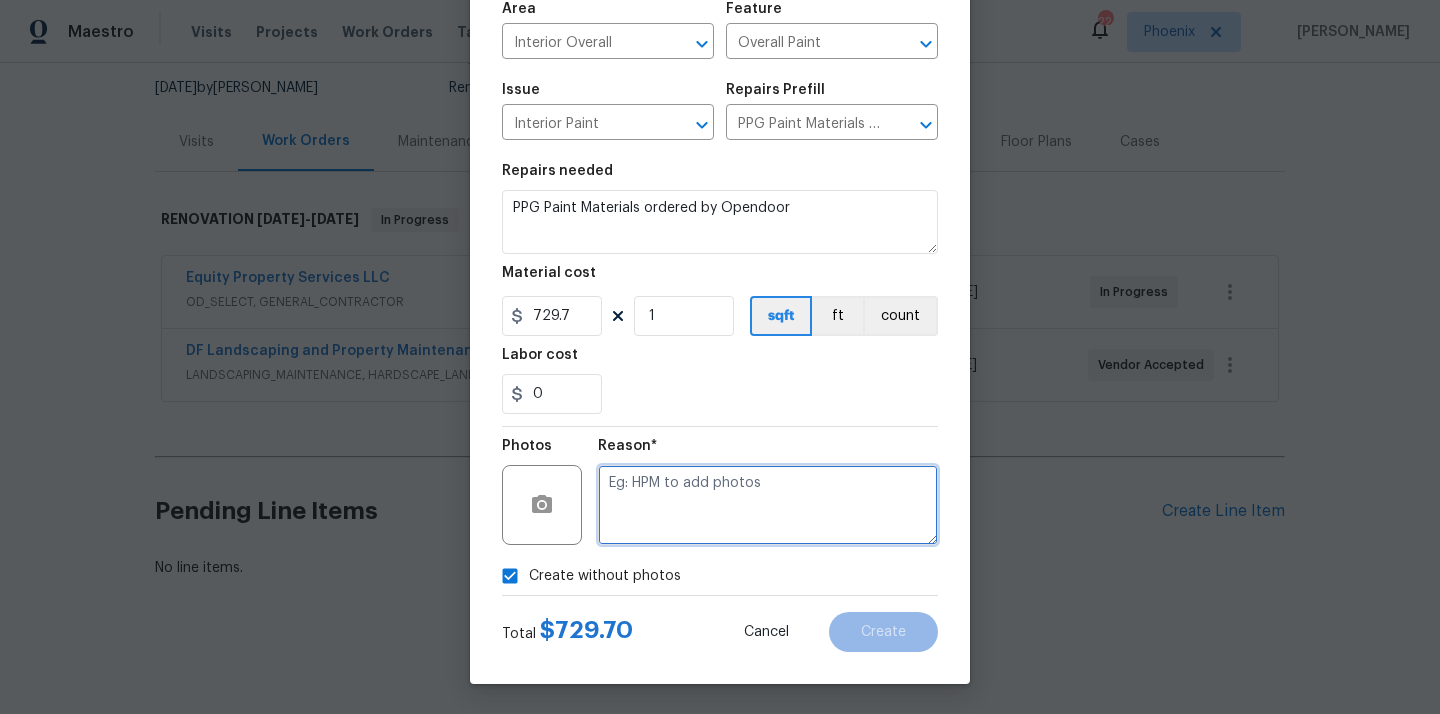 click at bounding box center [768, 505] 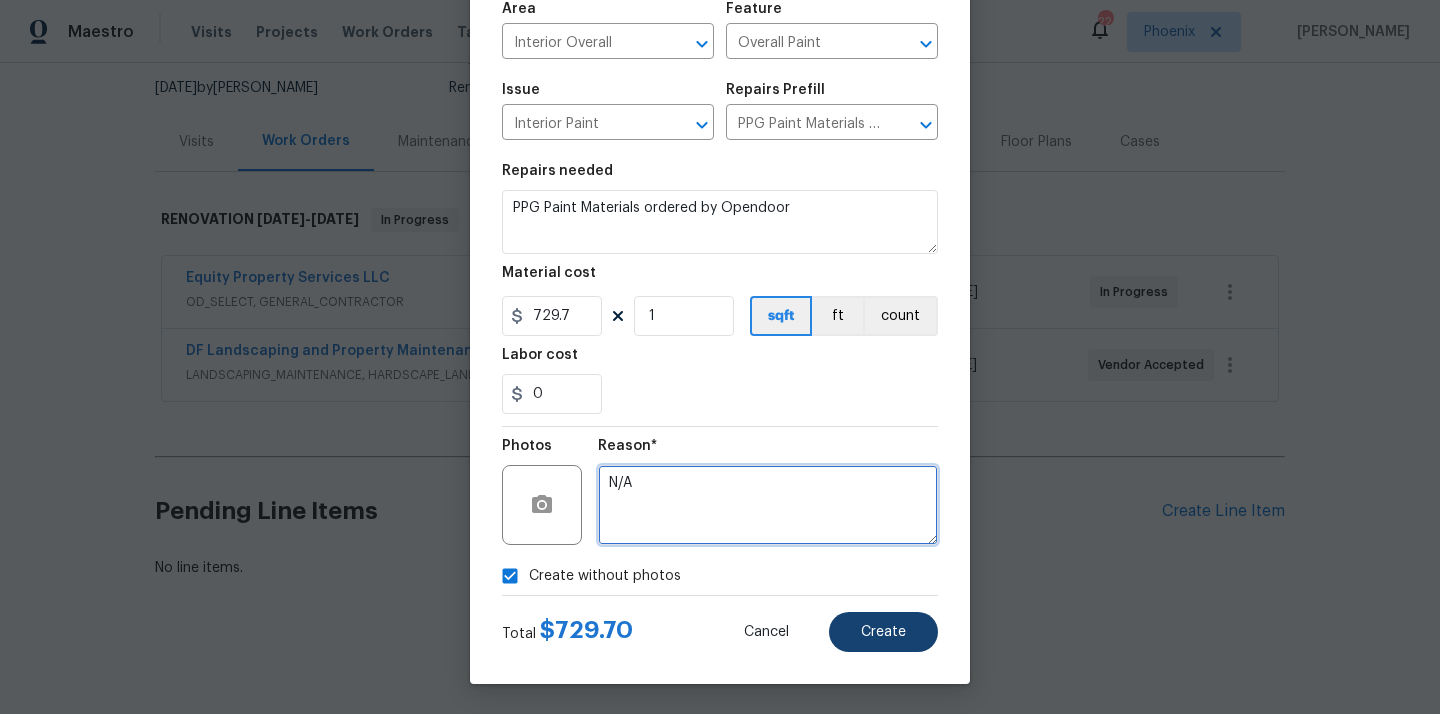 type on "N/A" 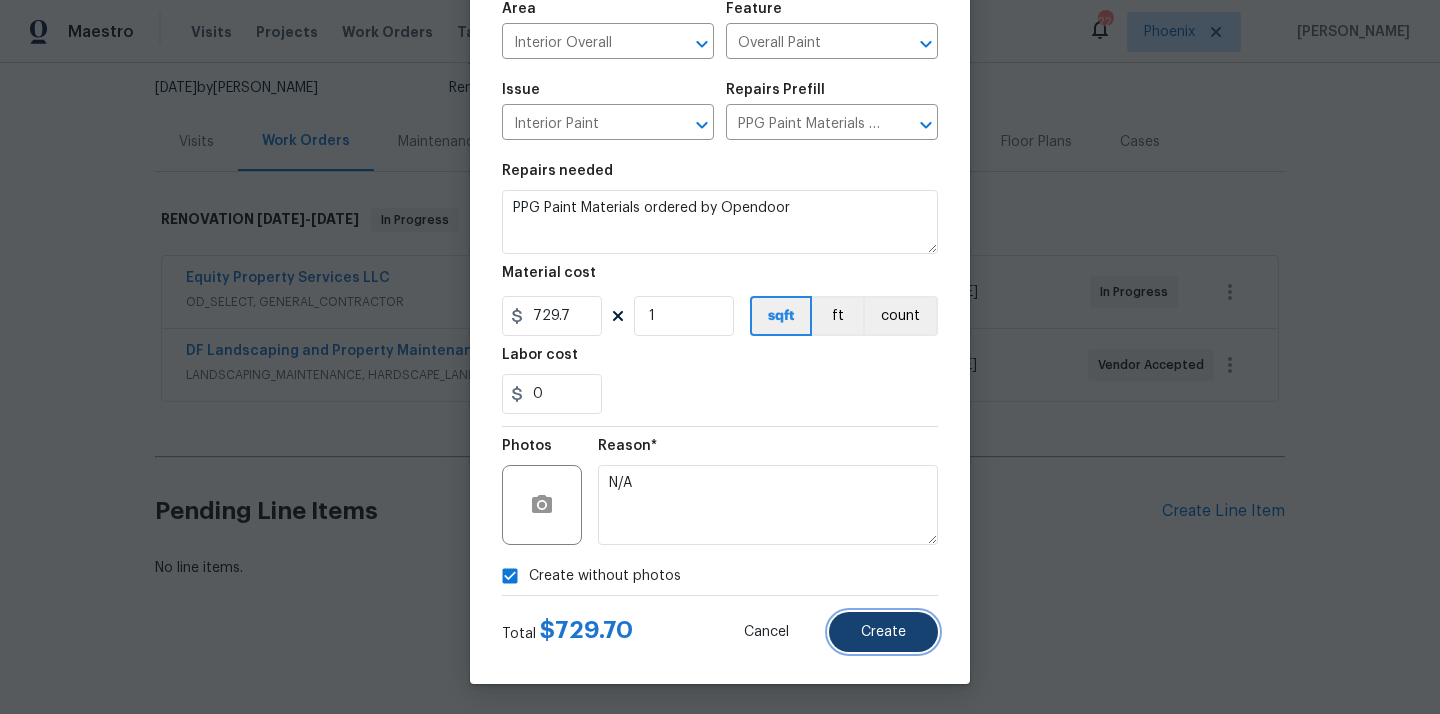 click on "Create" at bounding box center [883, 632] 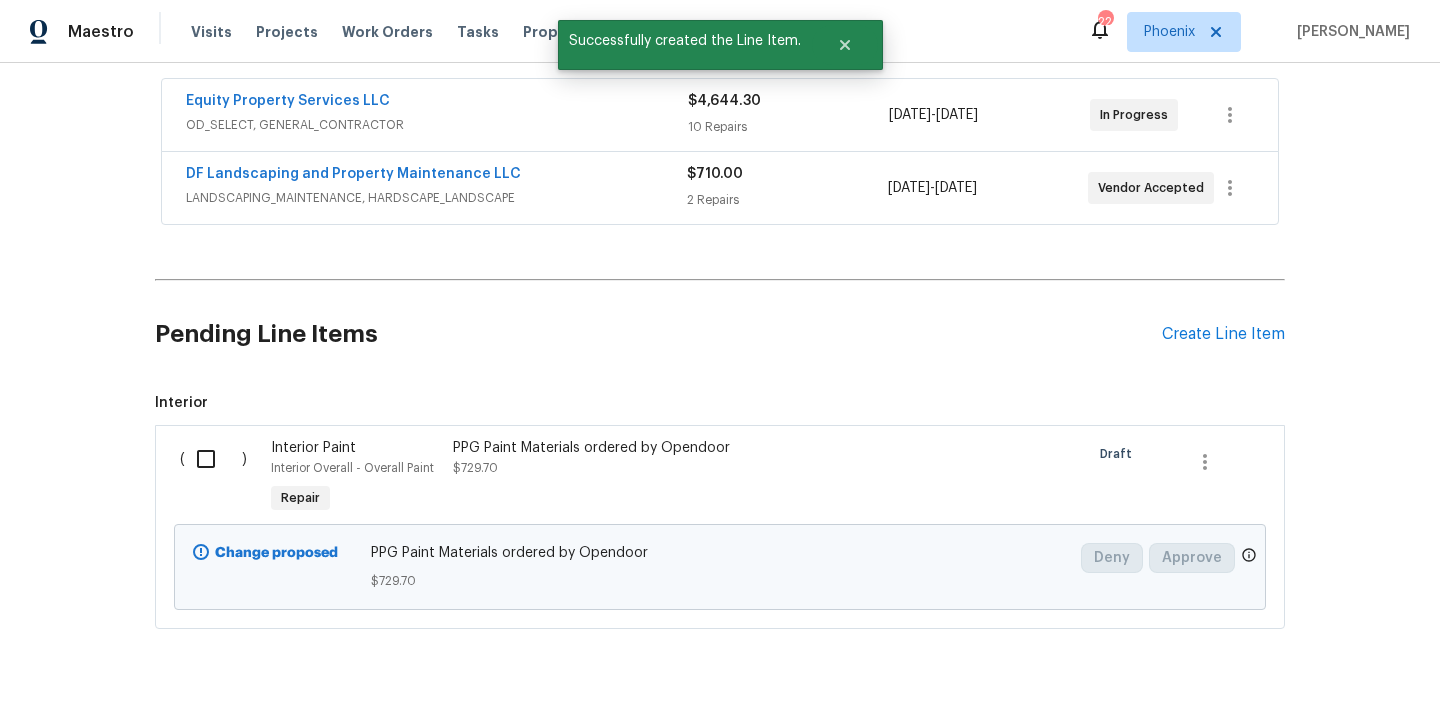 scroll, scrollTop: 419, scrollLeft: 0, axis: vertical 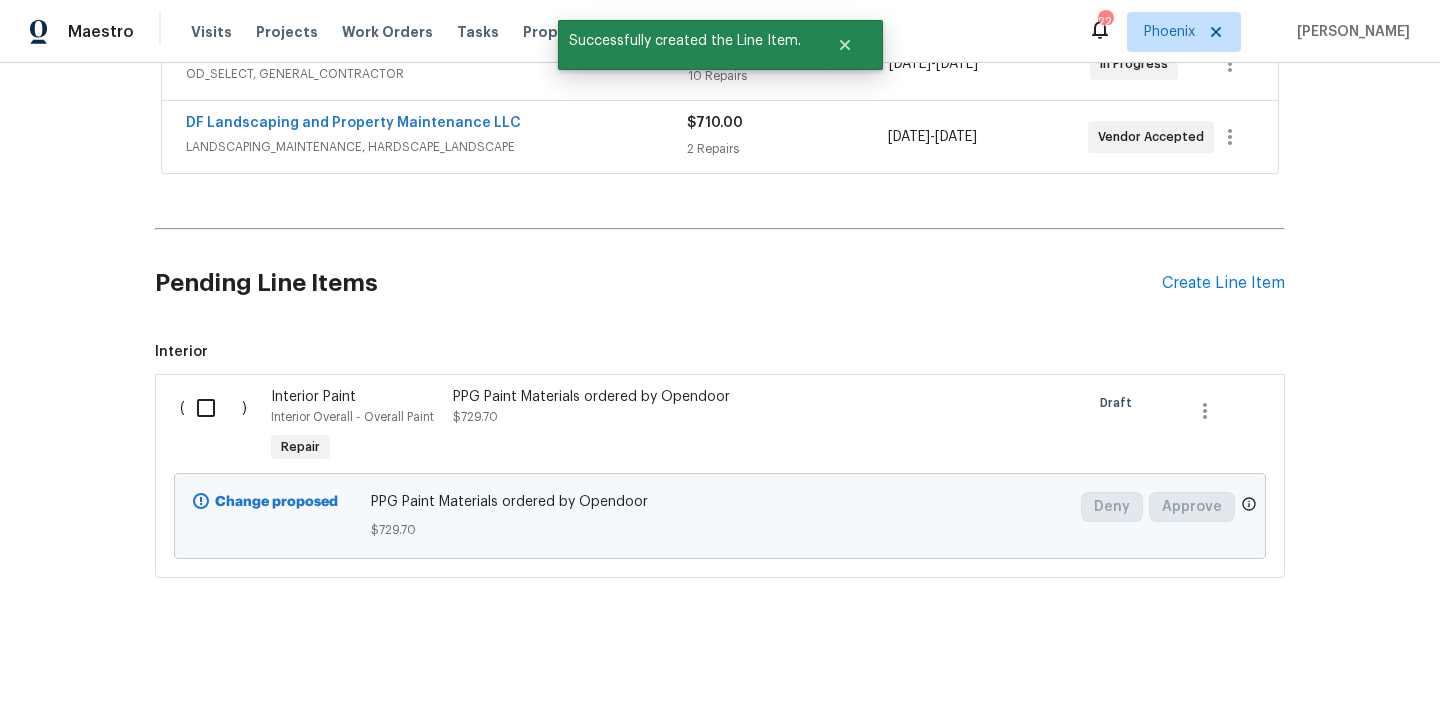 click at bounding box center (213, 408) 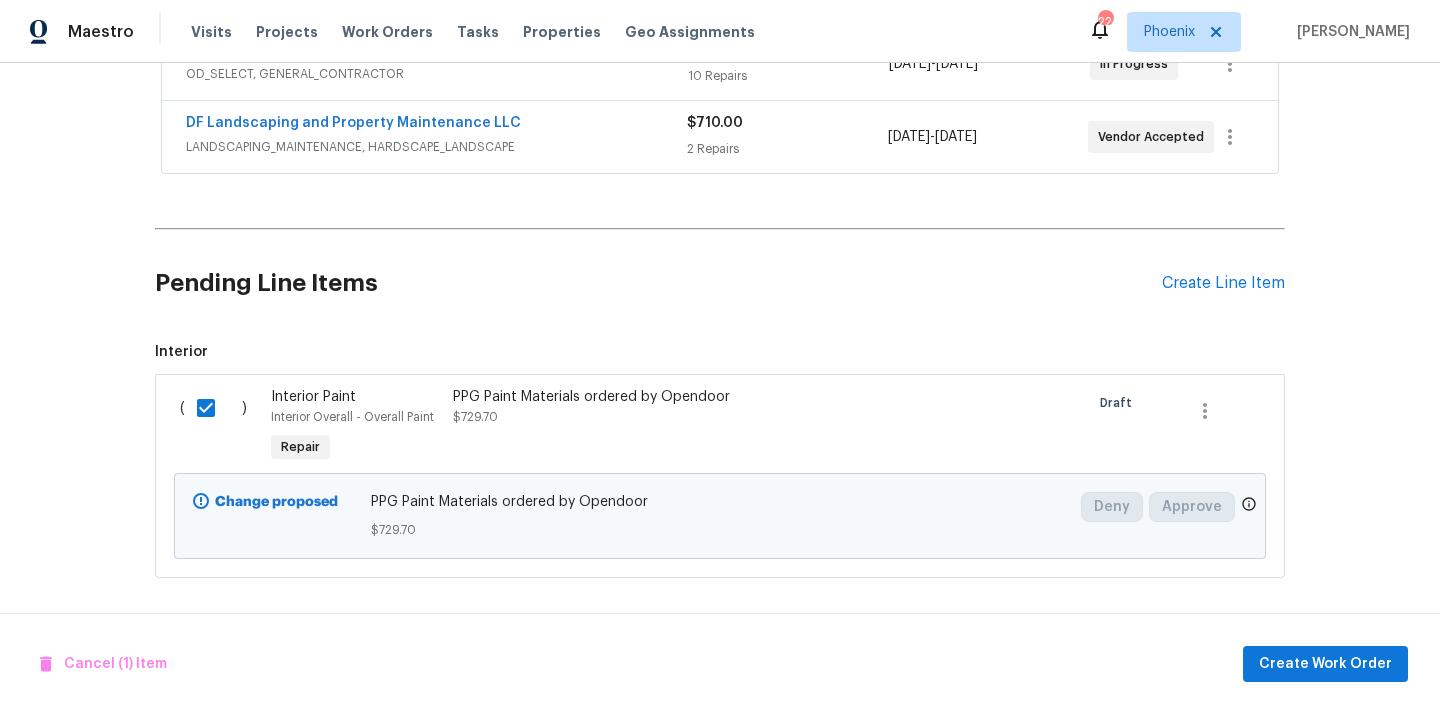 click on "Pending Line Items" at bounding box center (658, 283) 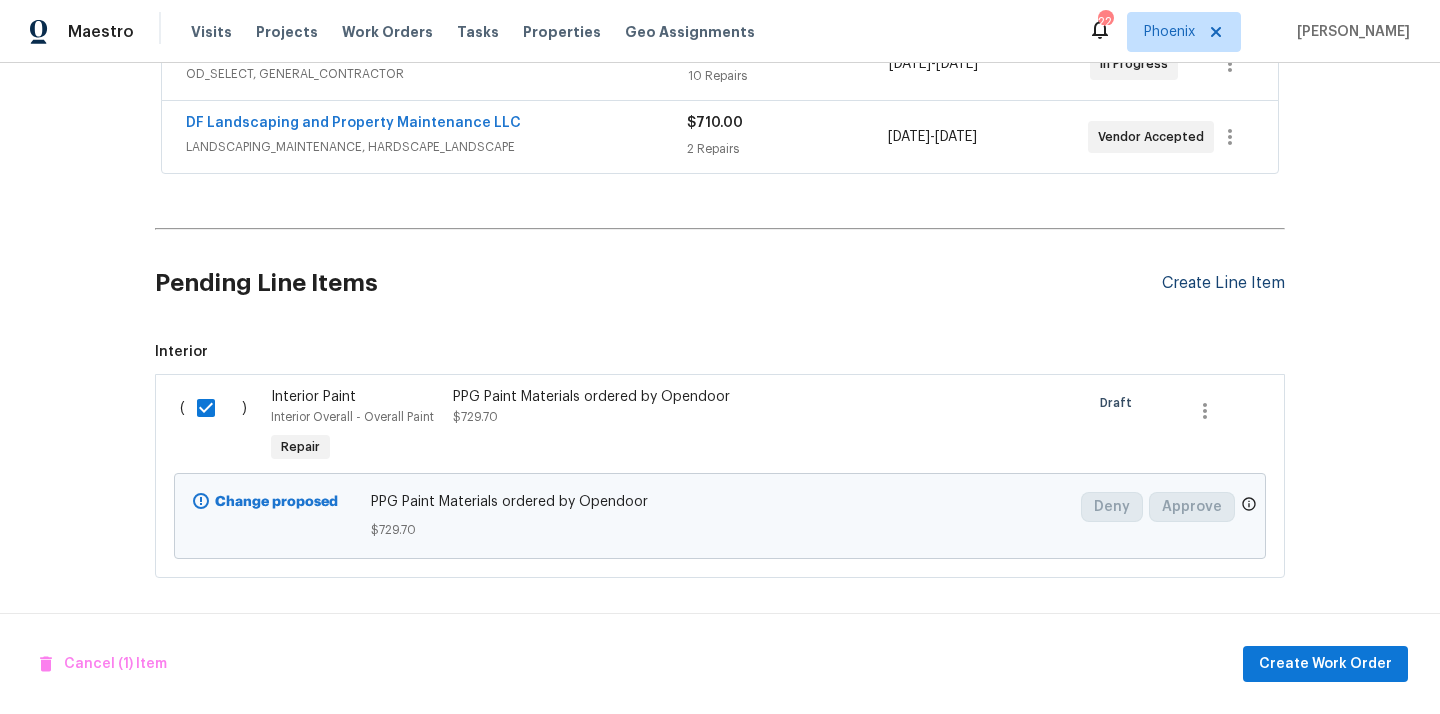 click on "Create Line Item" at bounding box center [1223, 283] 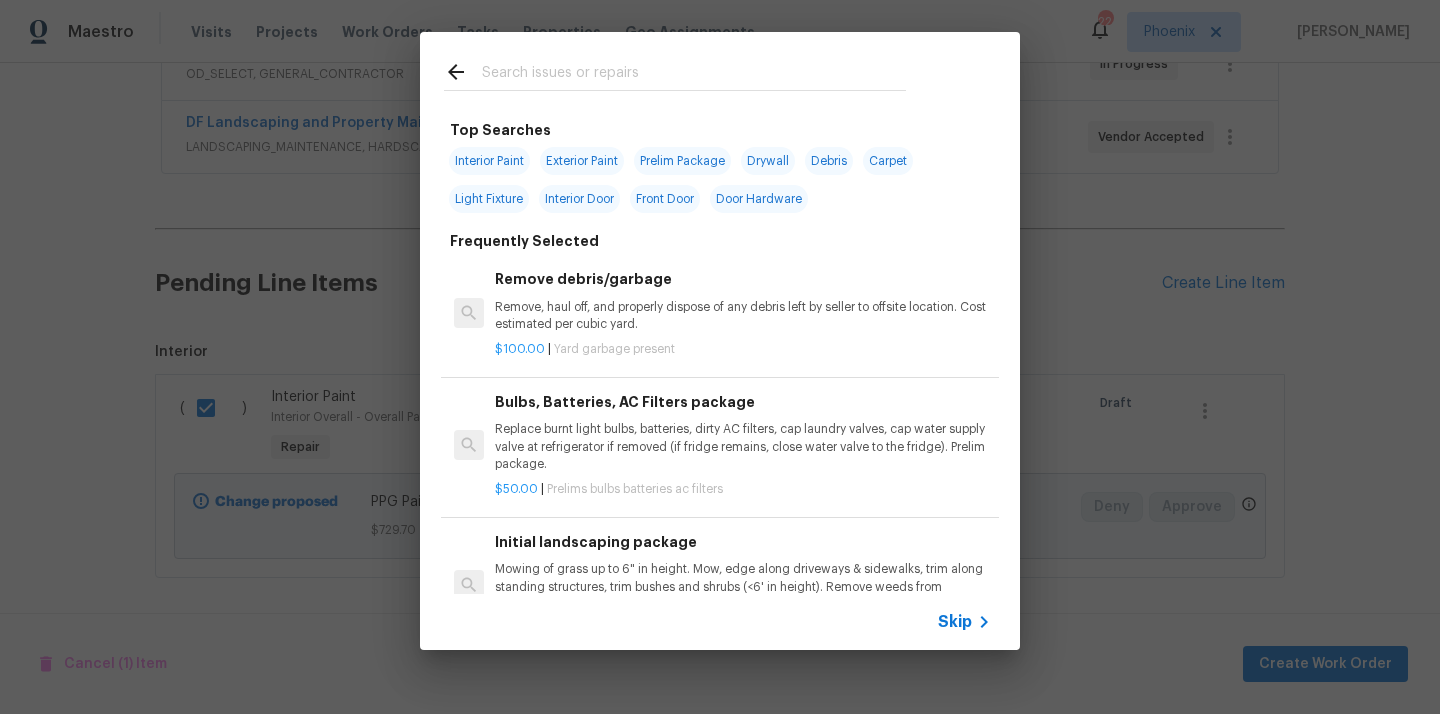 click at bounding box center (694, 75) 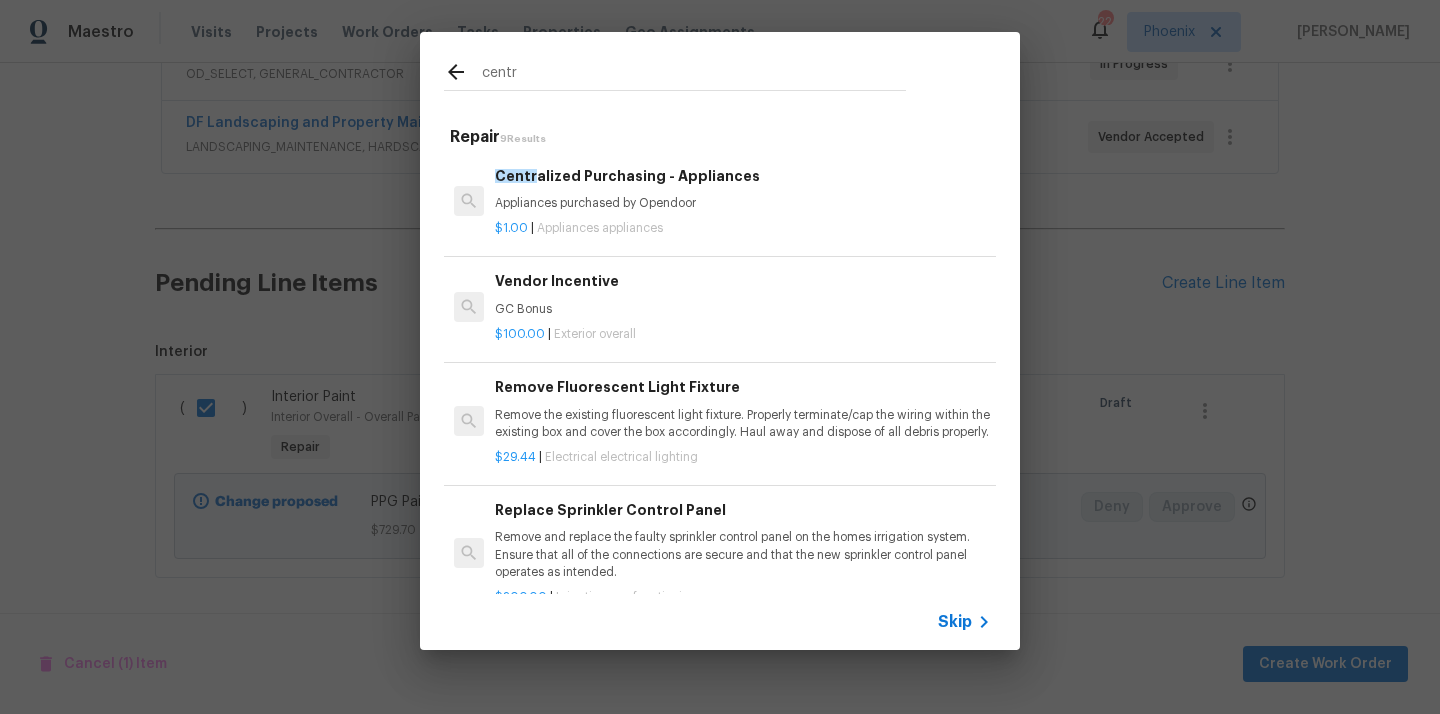 type on "centr" 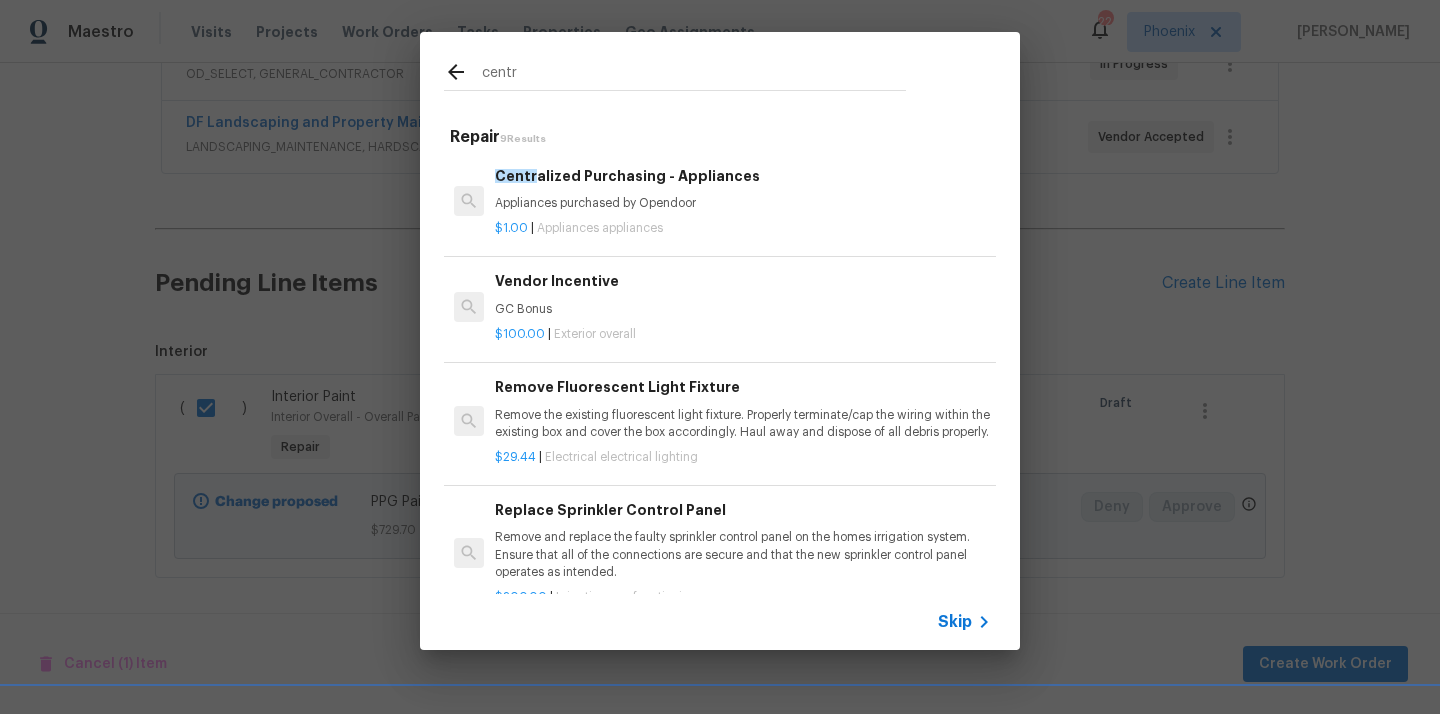 click on "Appliances purchased by Opendoor" at bounding box center (743, 203) 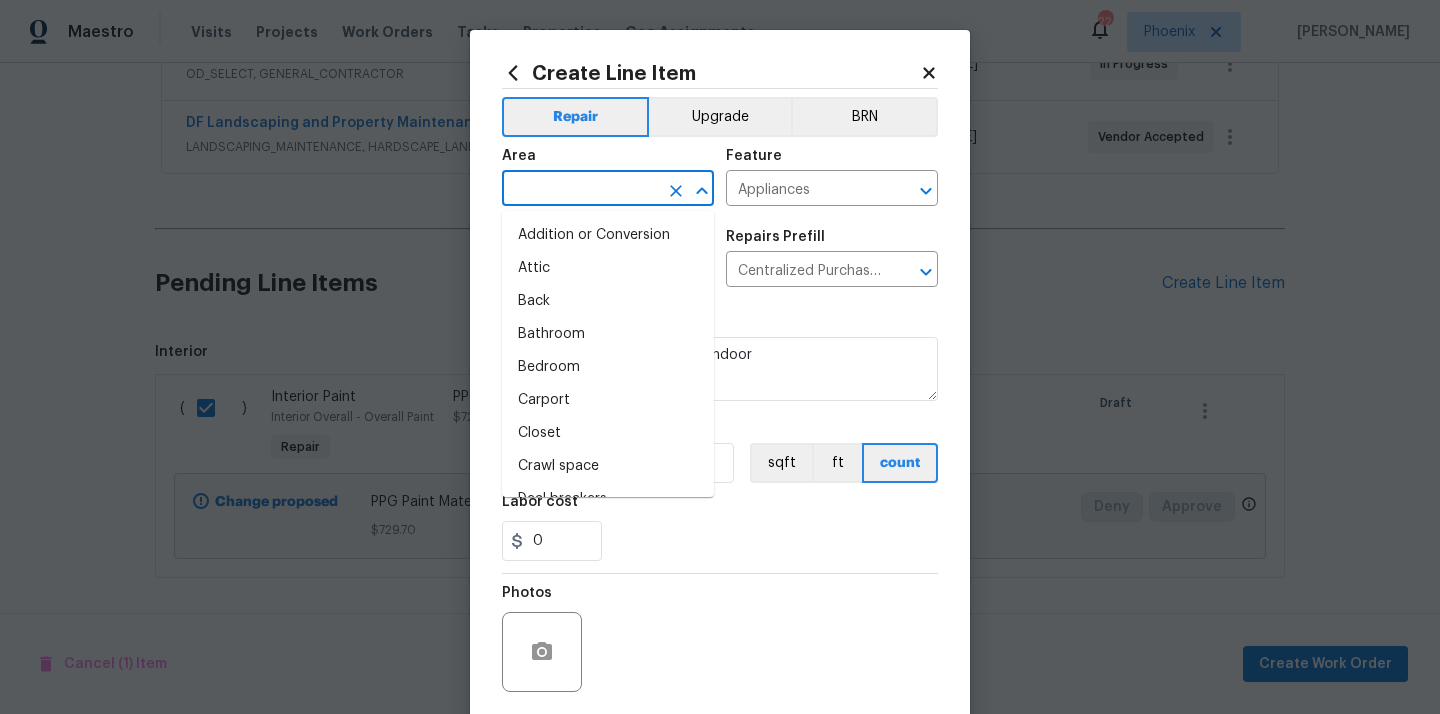 click at bounding box center [580, 190] 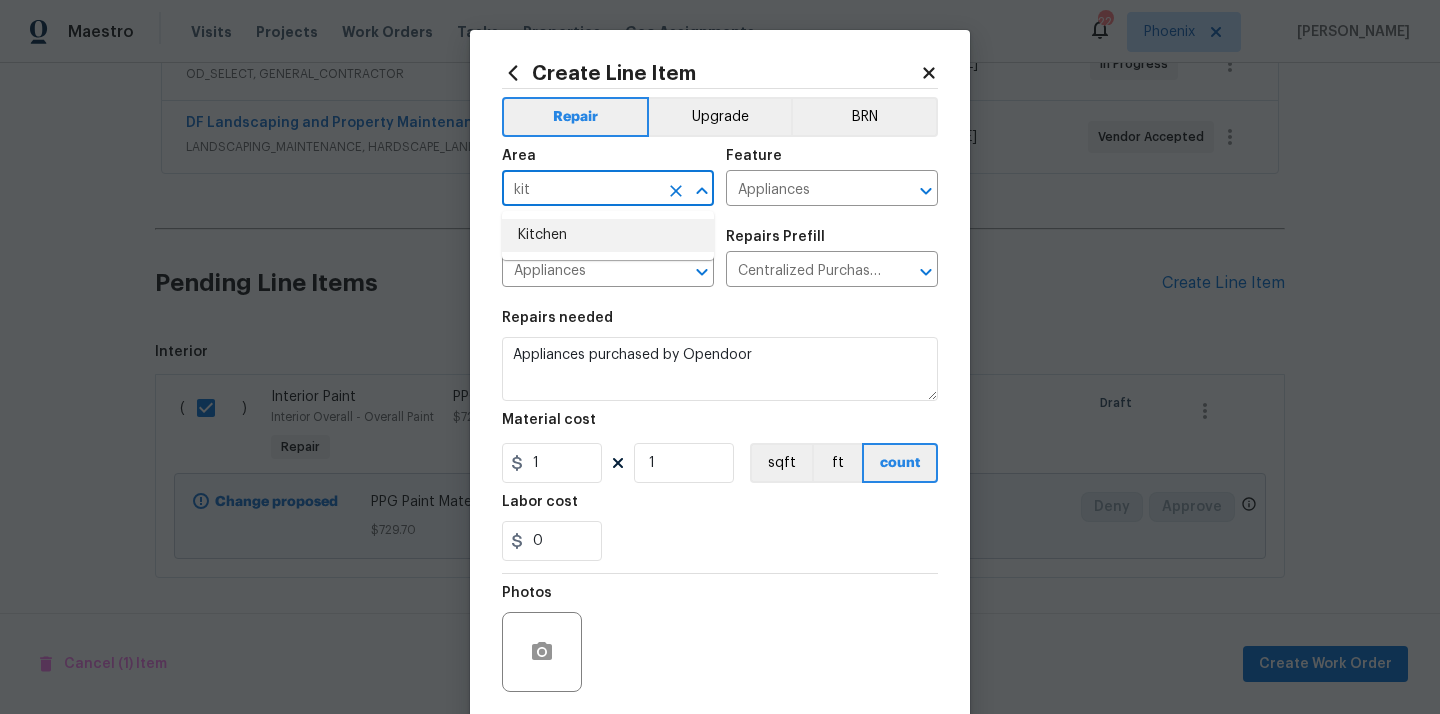 click on "Kitchen" at bounding box center [608, 235] 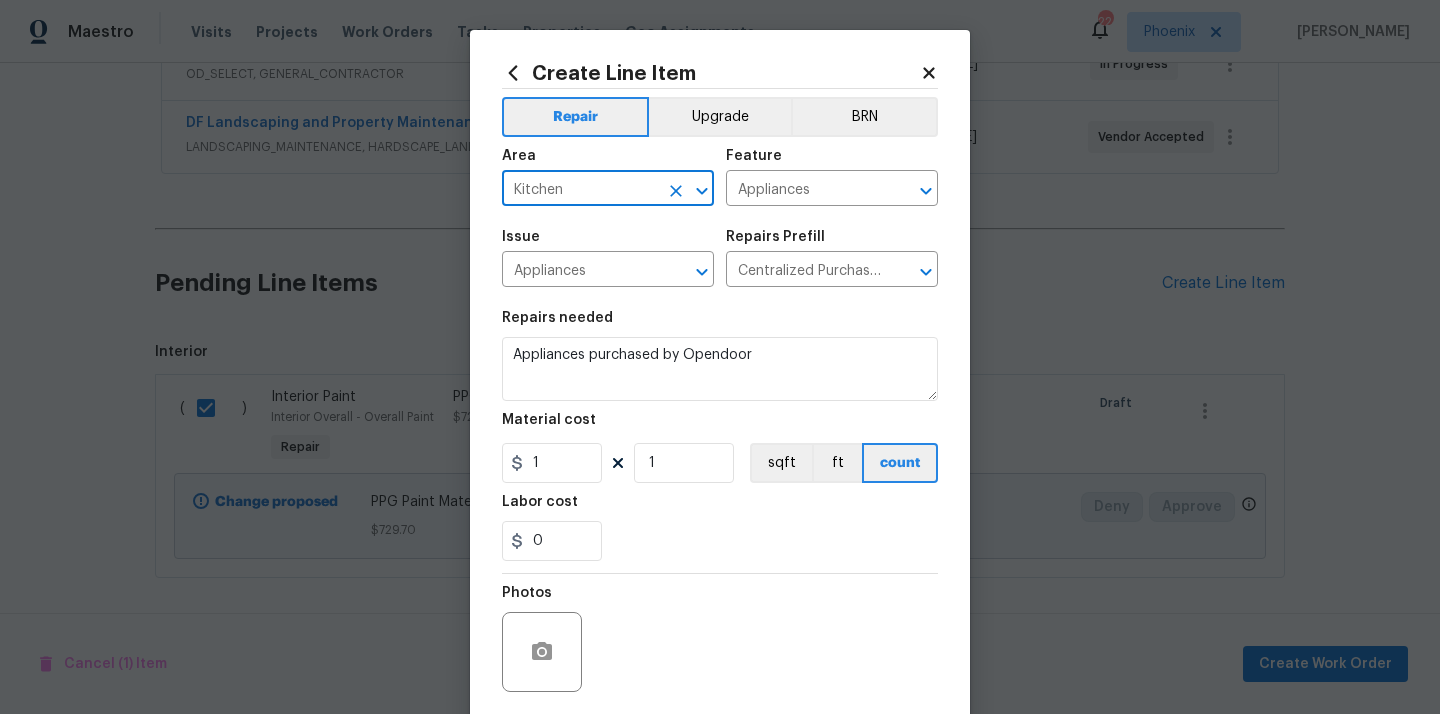 type on "Kitchen" 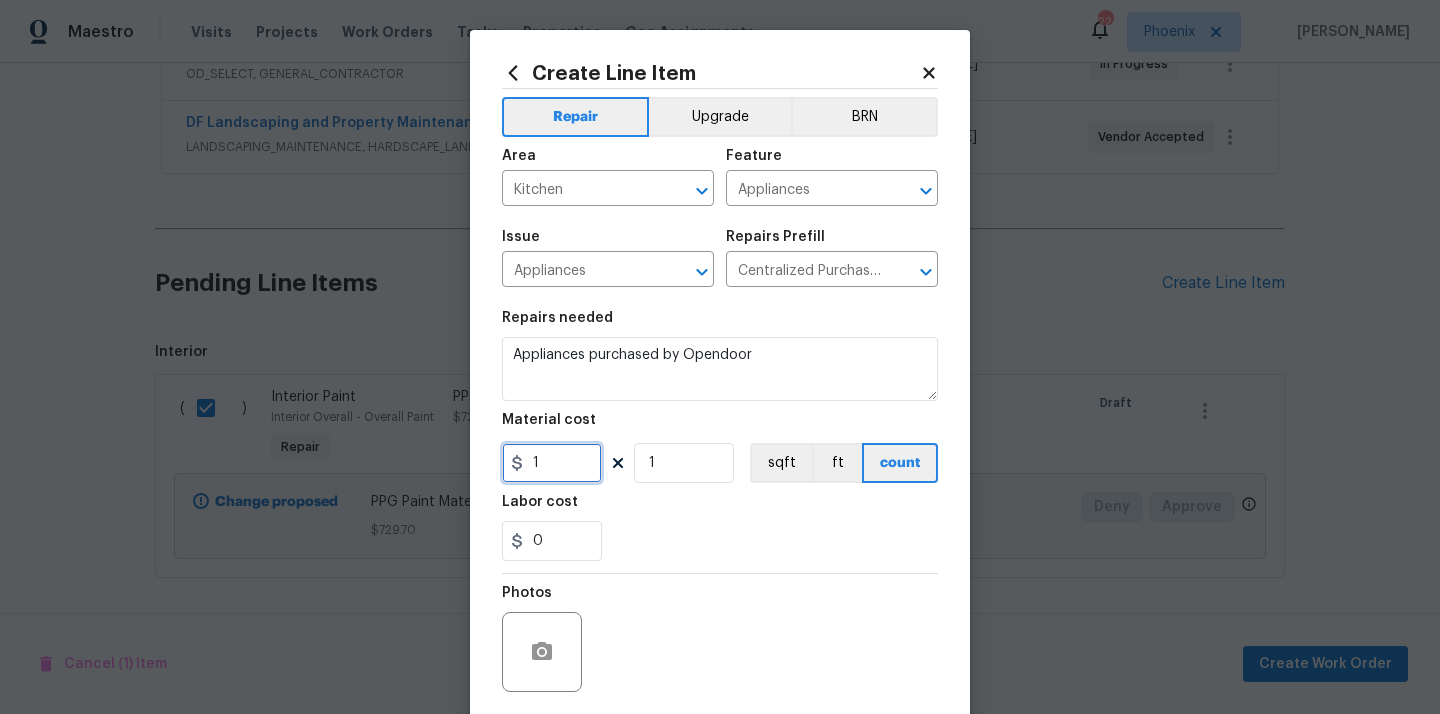 drag, startPoint x: 581, startPoint y: 459, endPoint x: 499, endPoint y: 459, distance: 82 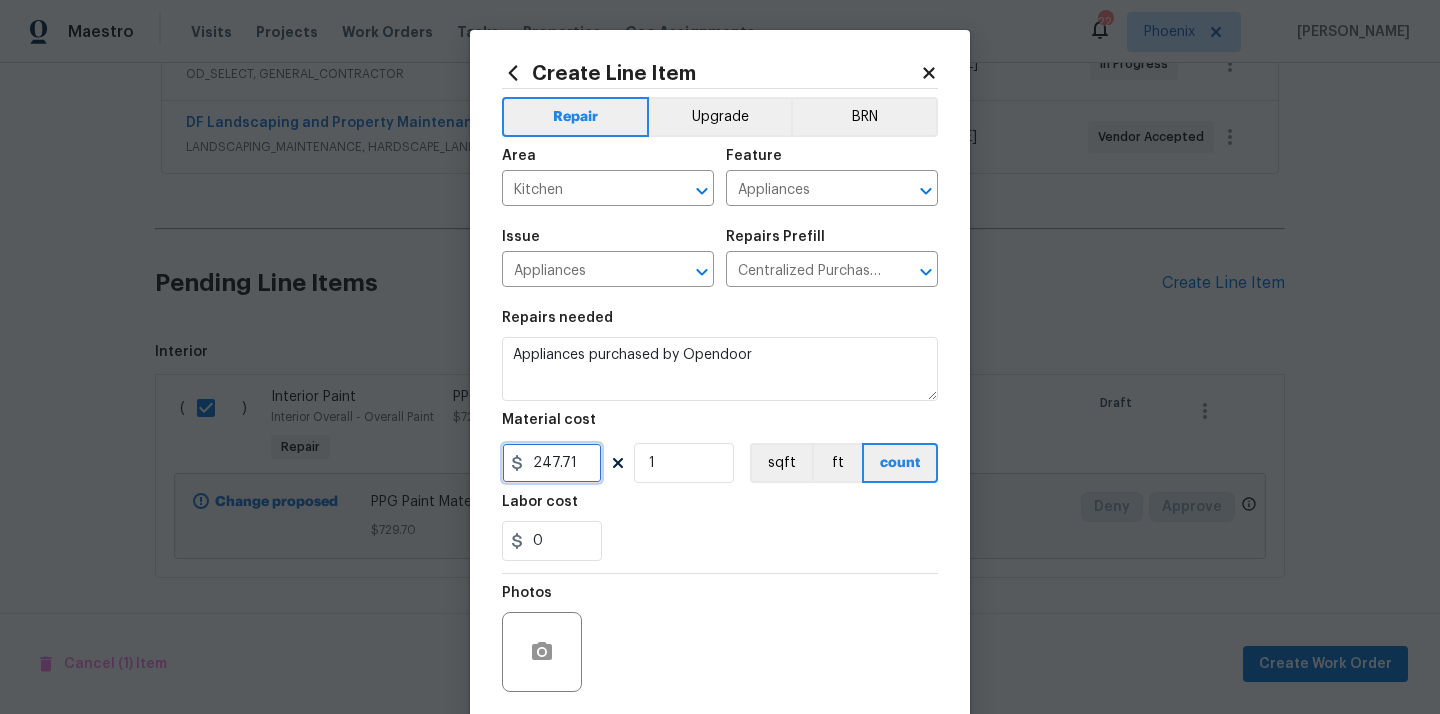 type on "247.71" 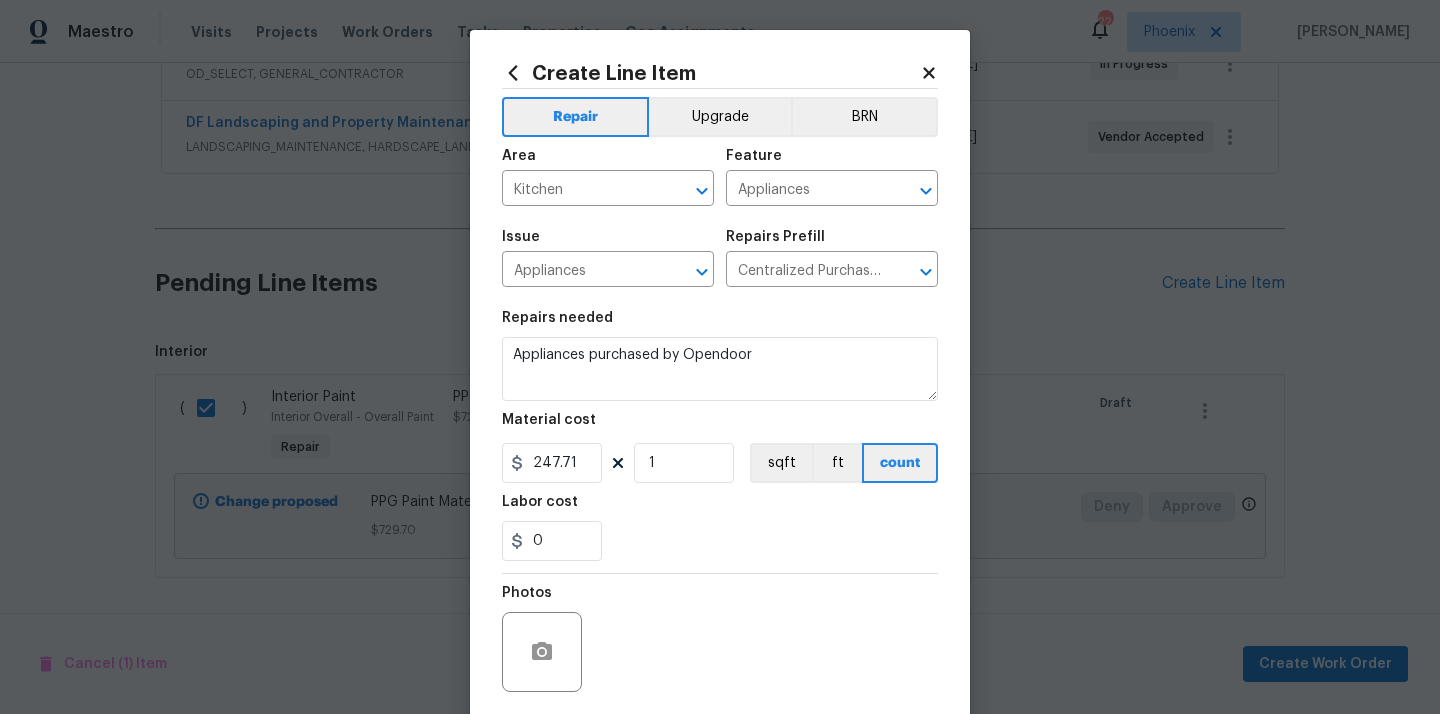 click on "Repairs needed Appliances purchased by Opendoor Material cost 247.71 1 sqft ft count Labor cost 0" at bounding box center (720, 436) 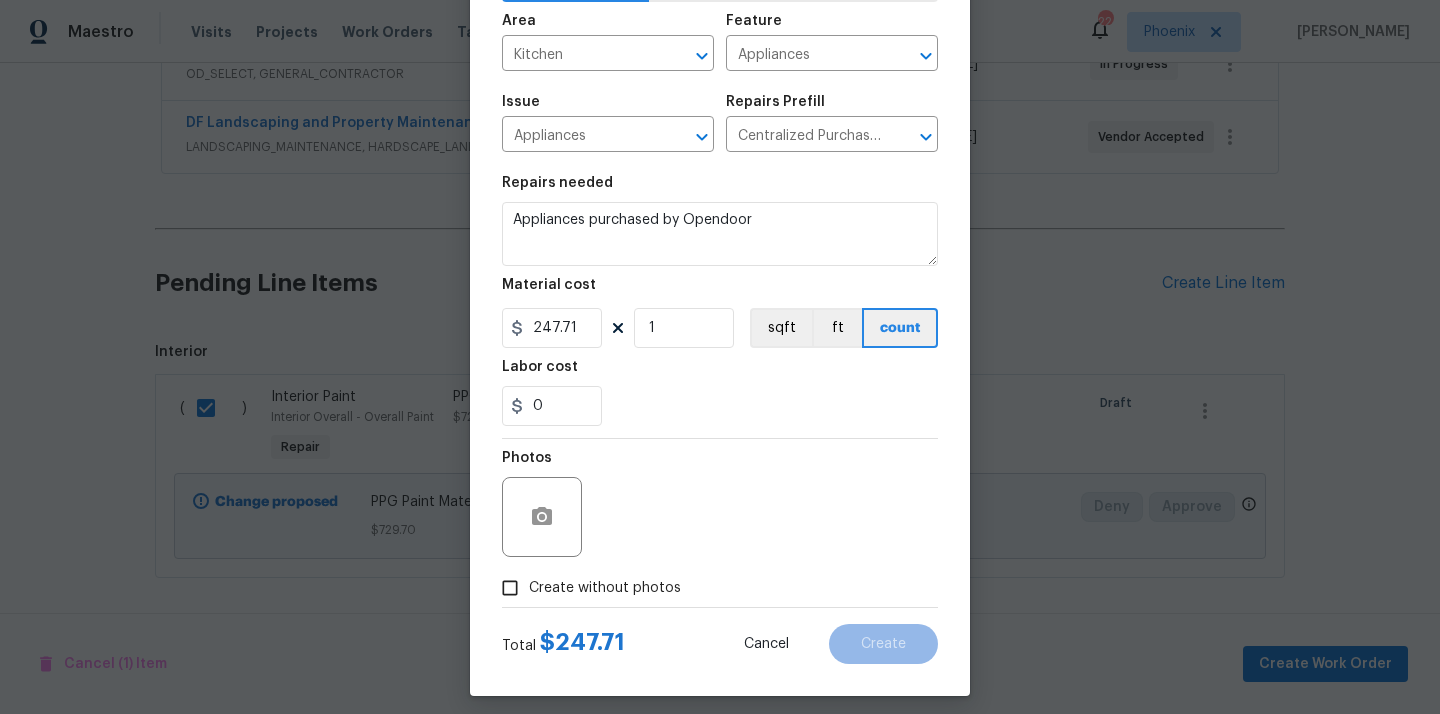 scroll, scrollTop: 148, scrollLeft: 0, axis: vertical 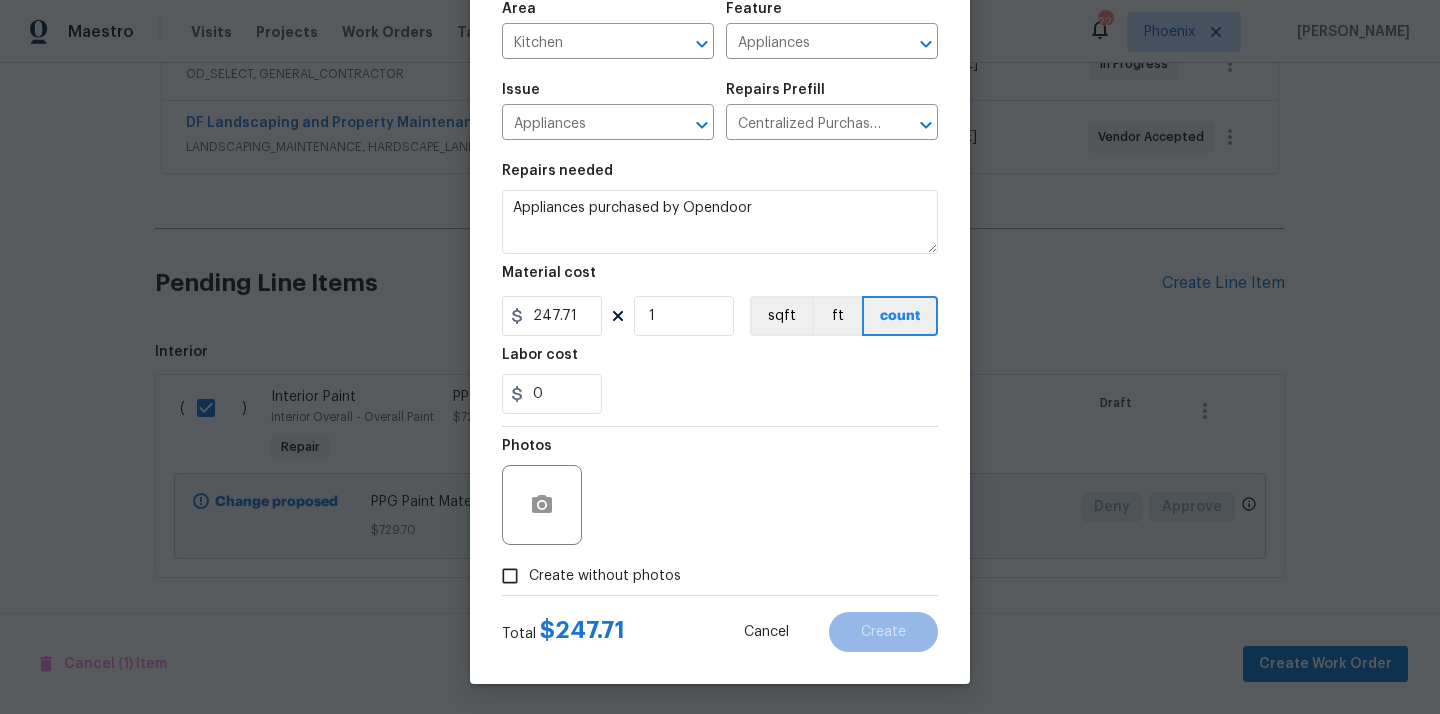 click on "Create without photos" at bounding box center [605, 576] 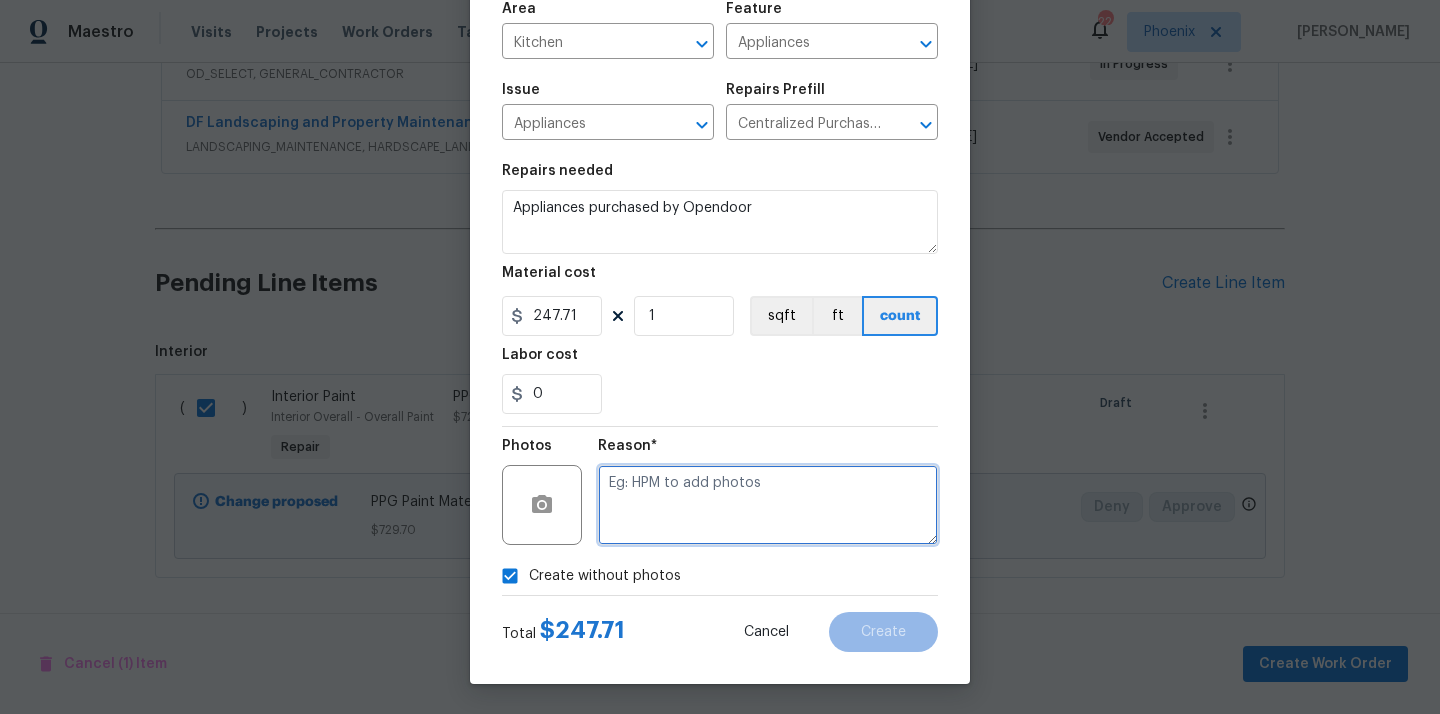 click at bounding box center (768, 505) 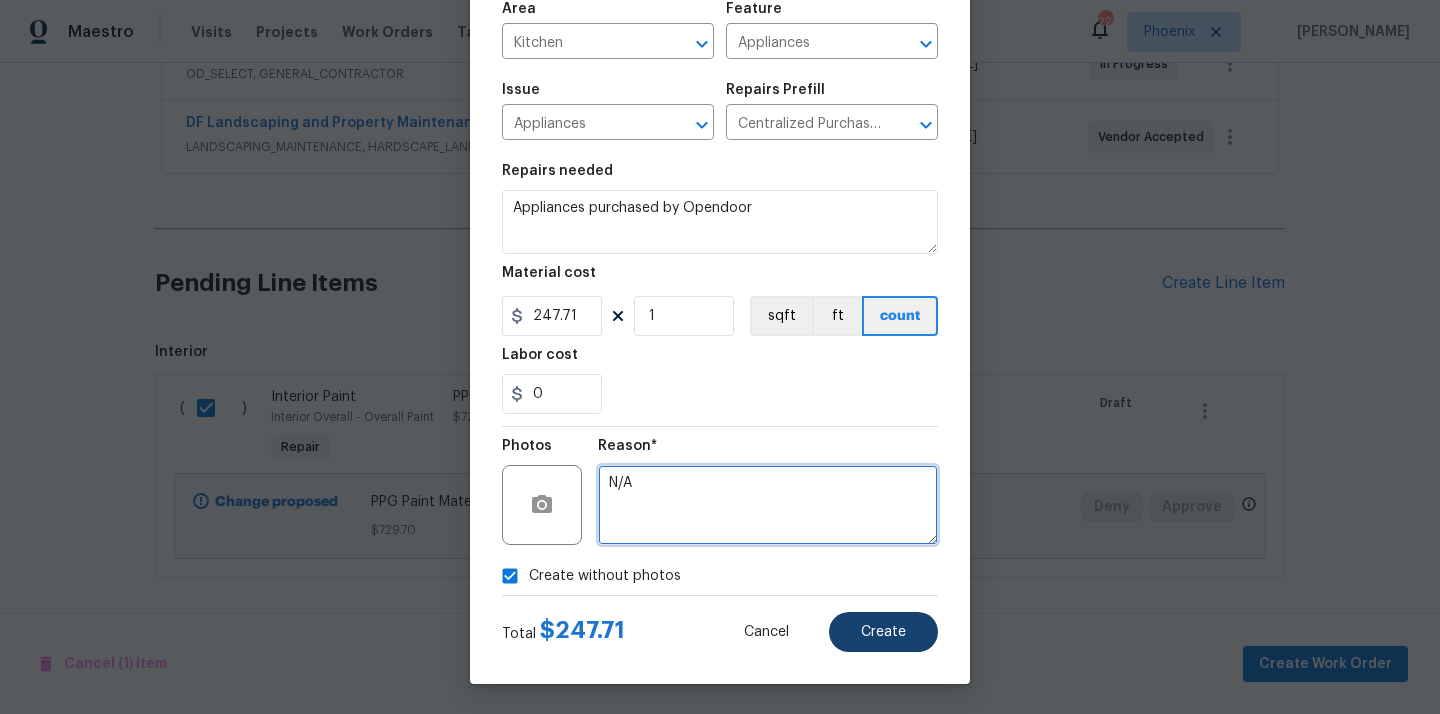type on "N/A" 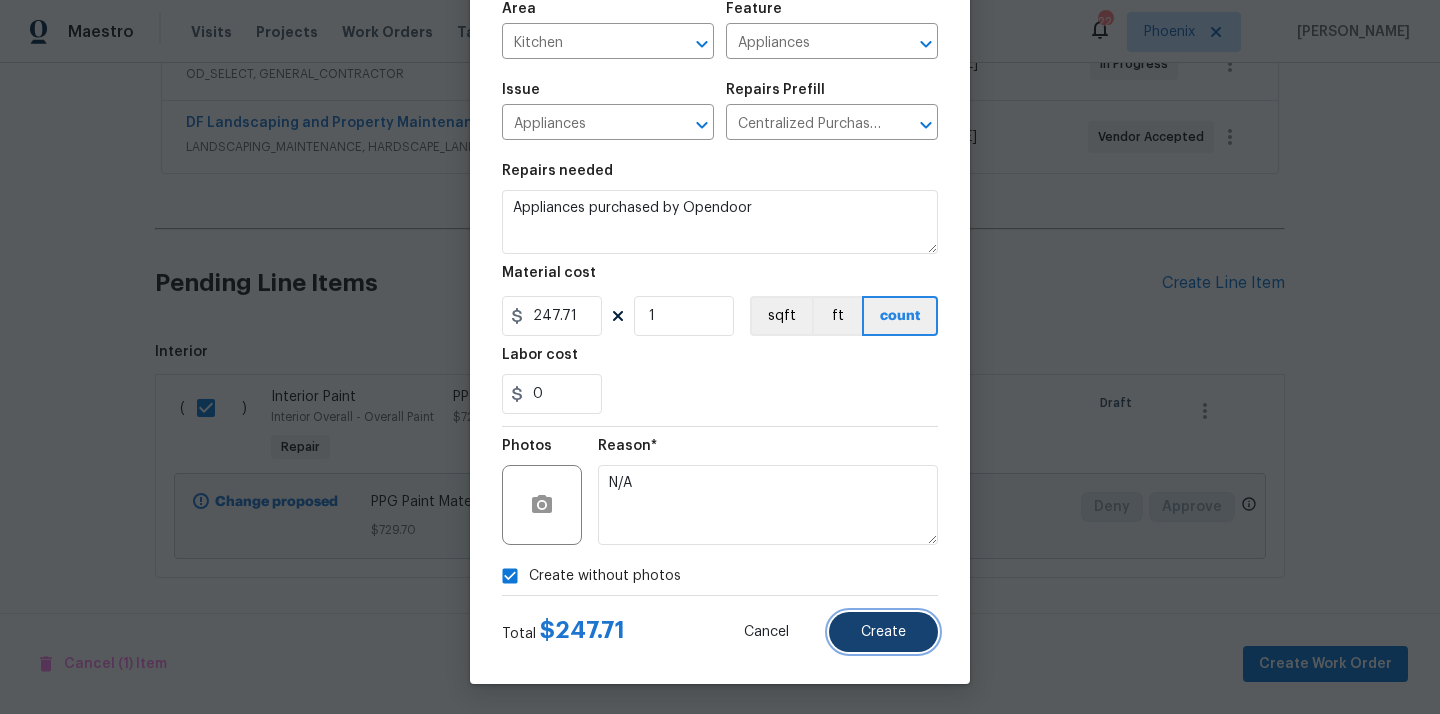 click on "Create" at bounding box center (883, 632) 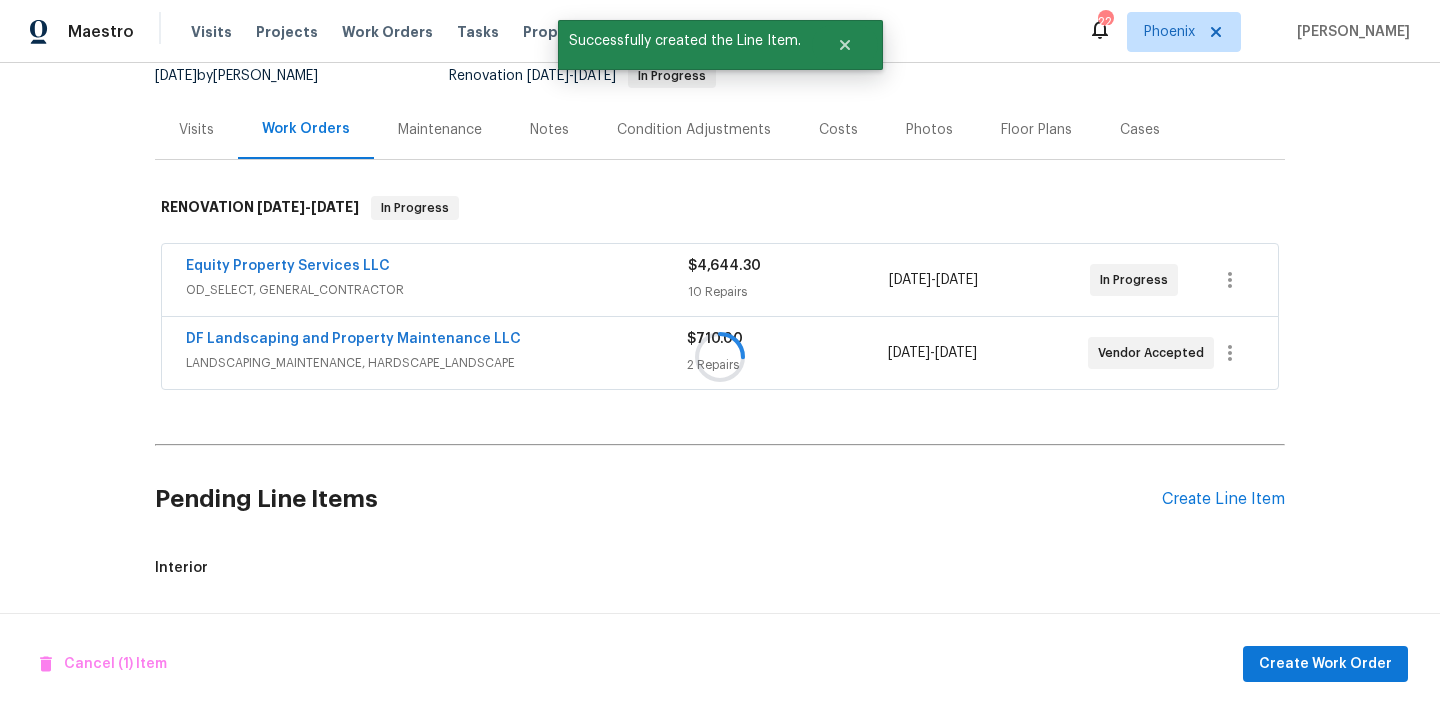scroll, scrollTop: 419, scrollLeft: 0, axis: vertical 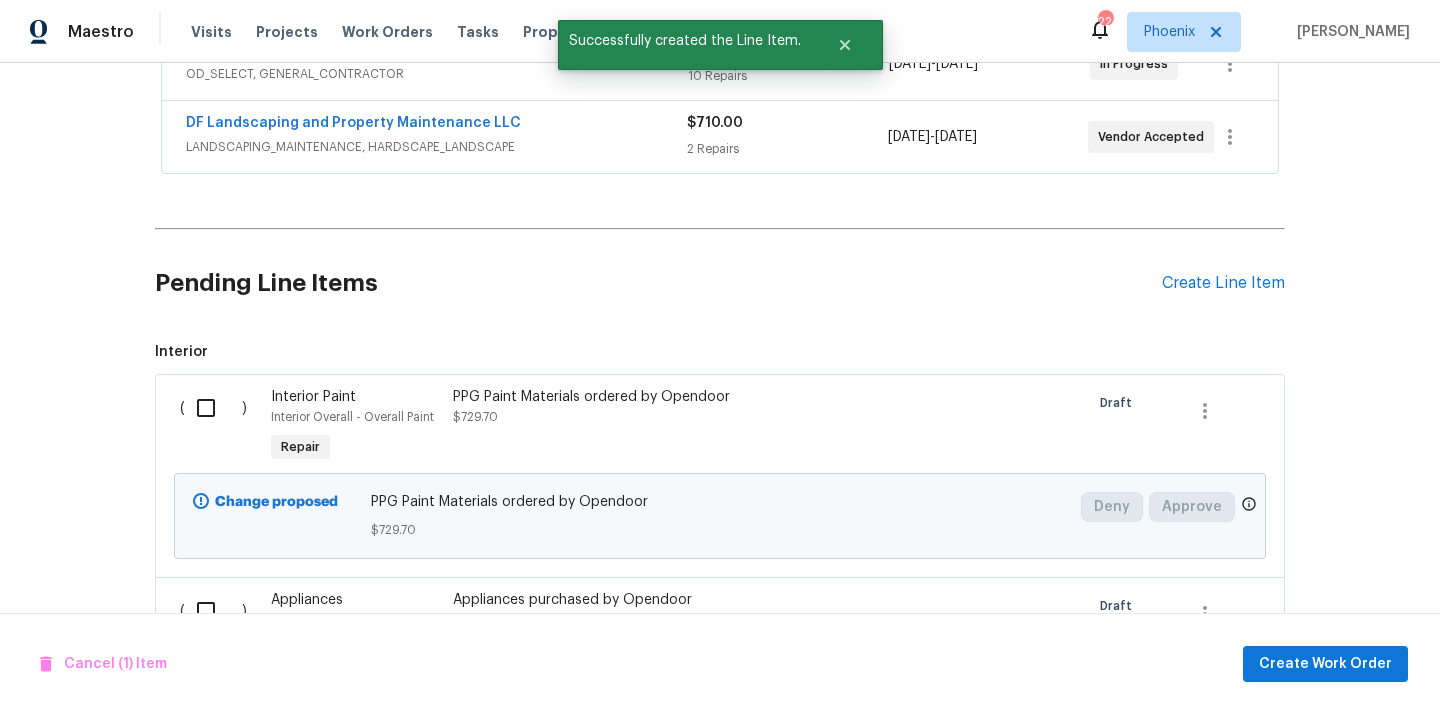 click at bounding box center [213, 408] 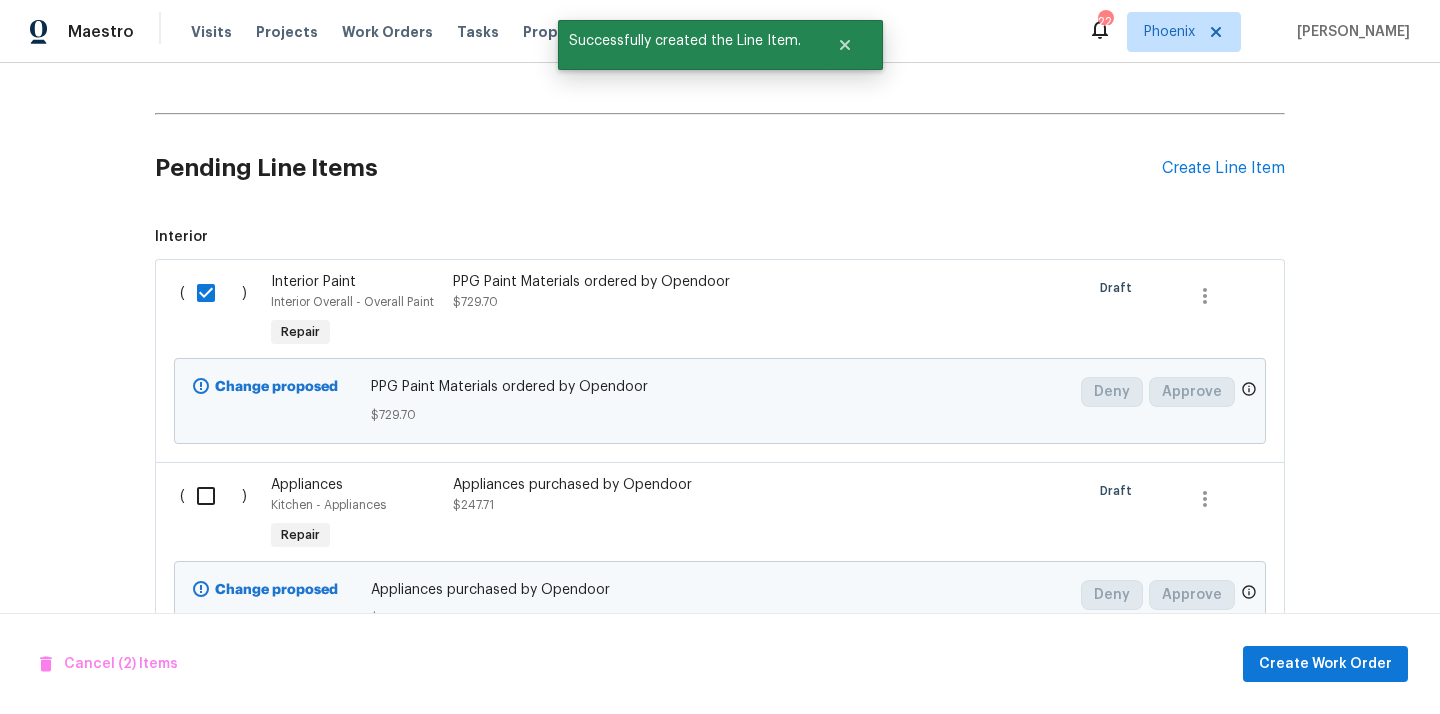 scroll, scrollTop: 623, scrollLeft: 0, axis: vertical 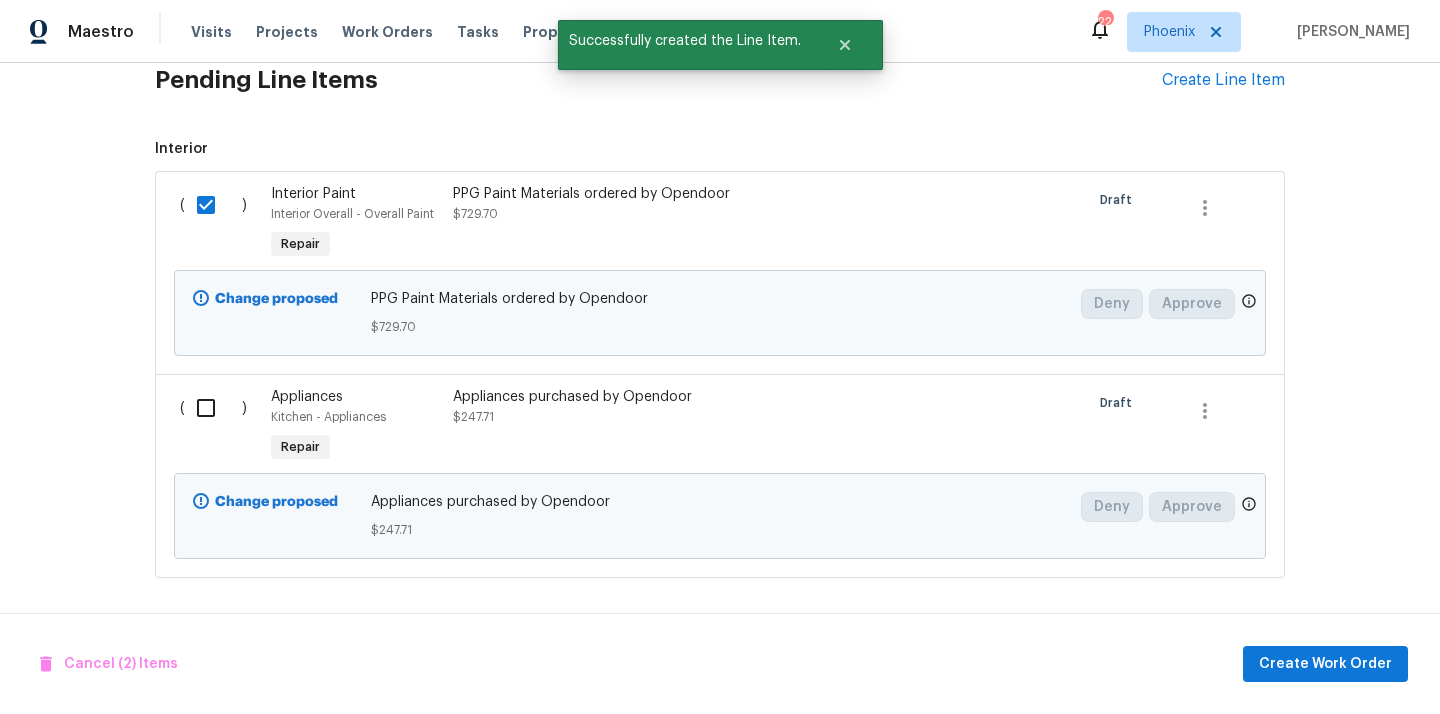 click at bounding box center (213, 408) 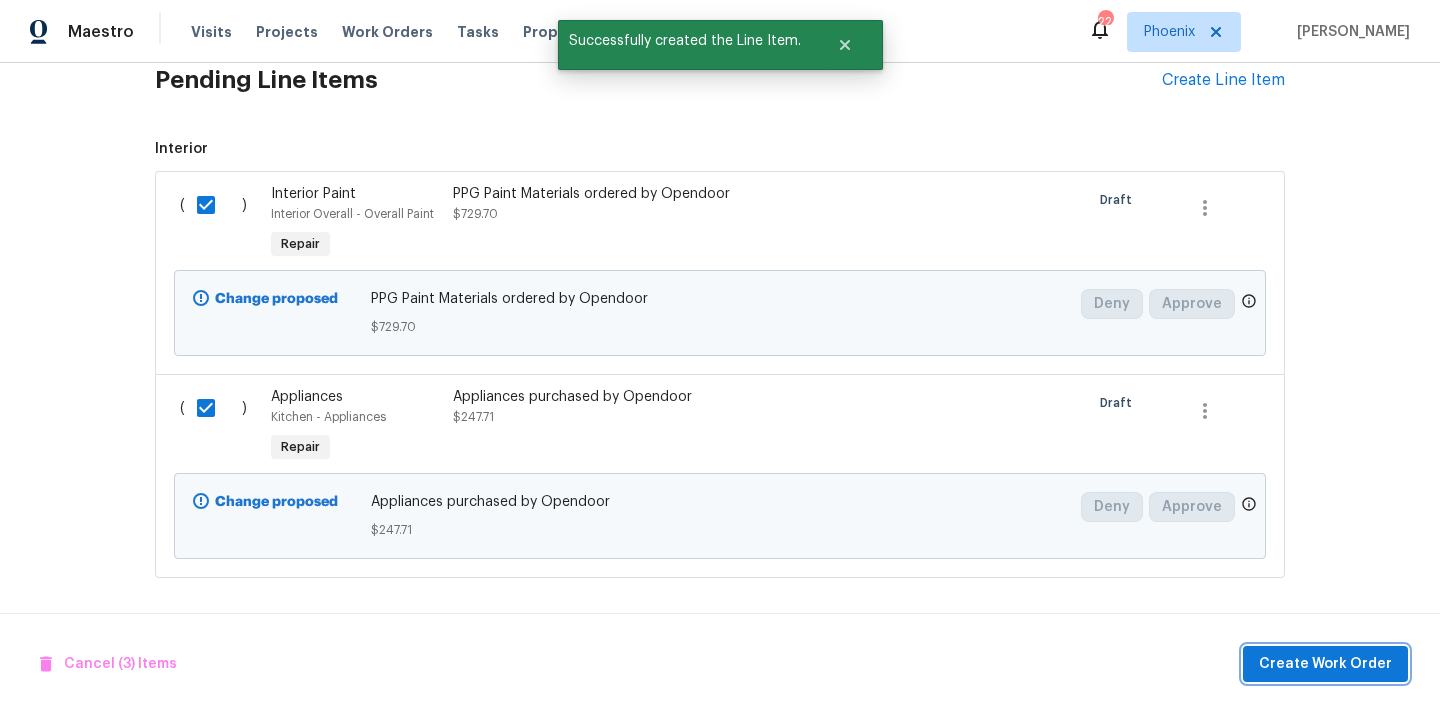 click on "Create Work Order" at bounding box center (1325, 664) 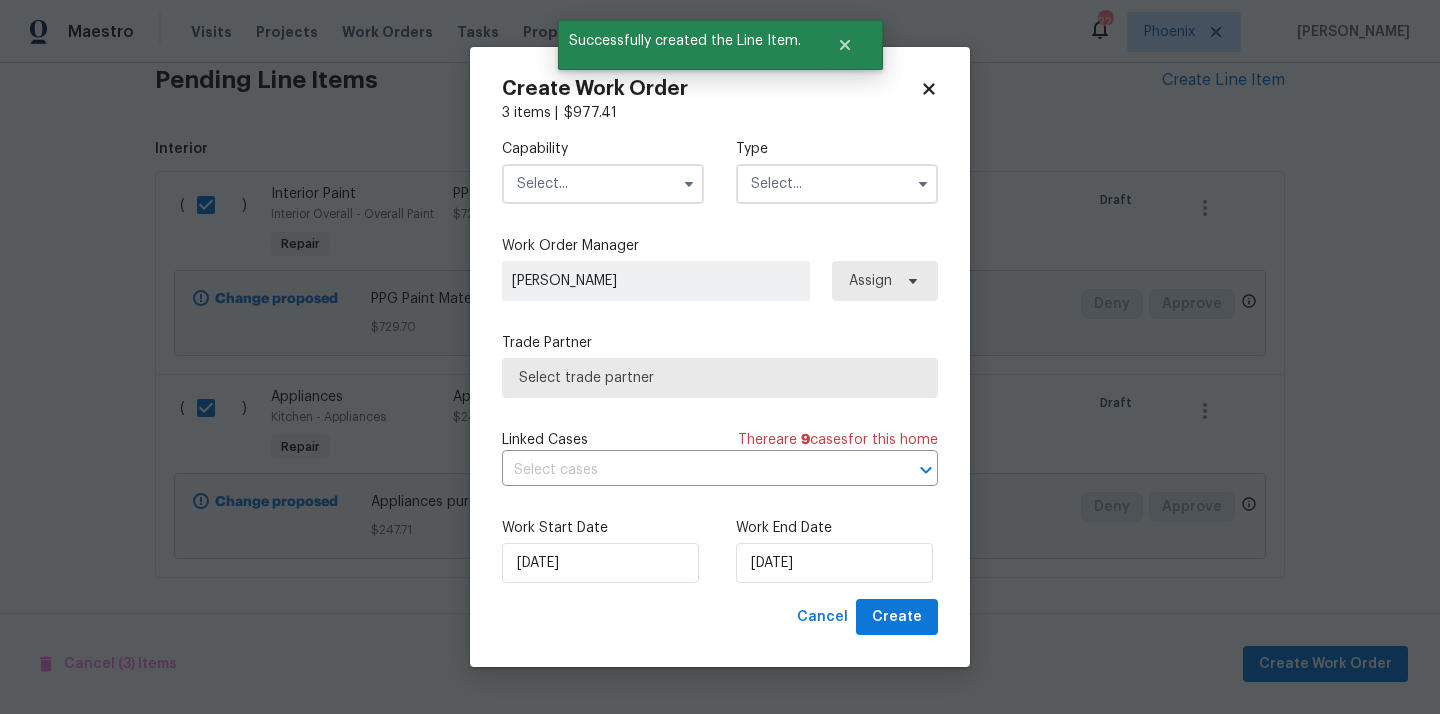 click at bounding box center [603, 184] 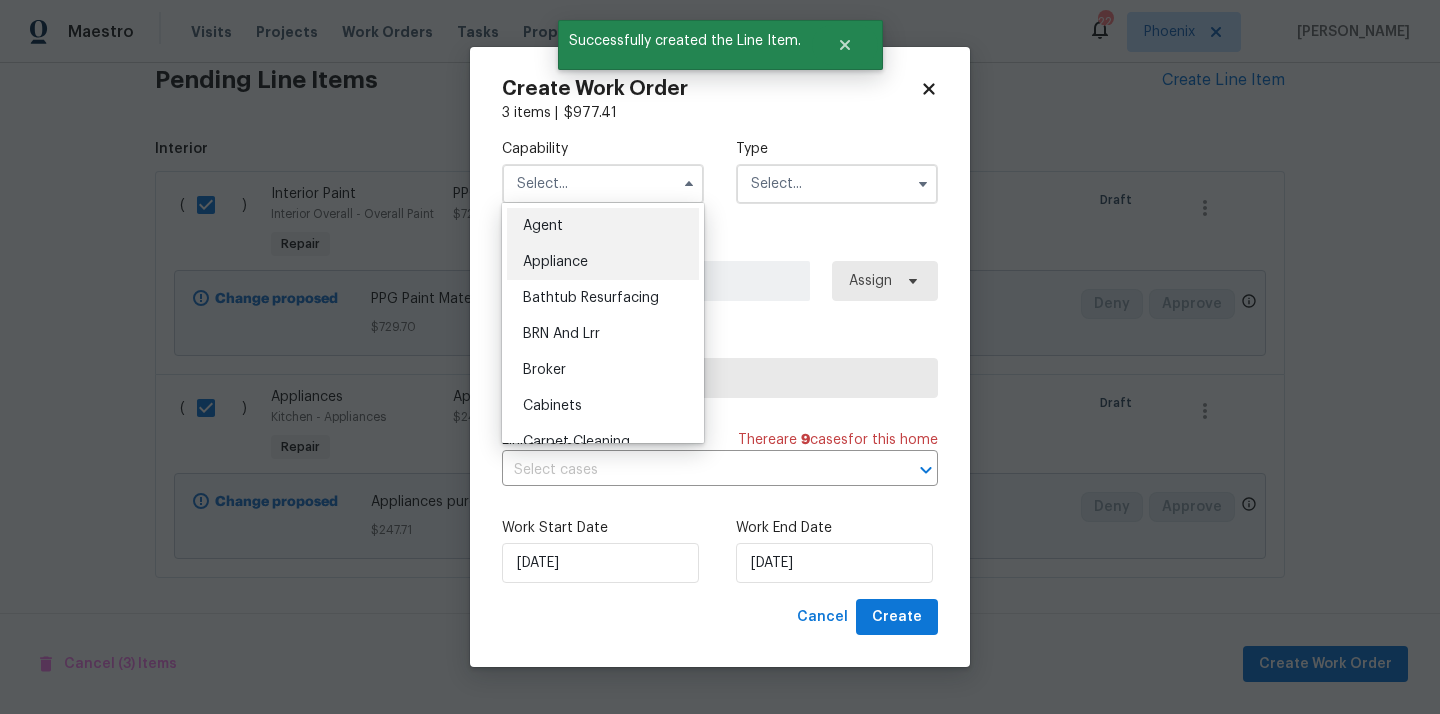 click on "Appliance" at bounding box center (603, 262) 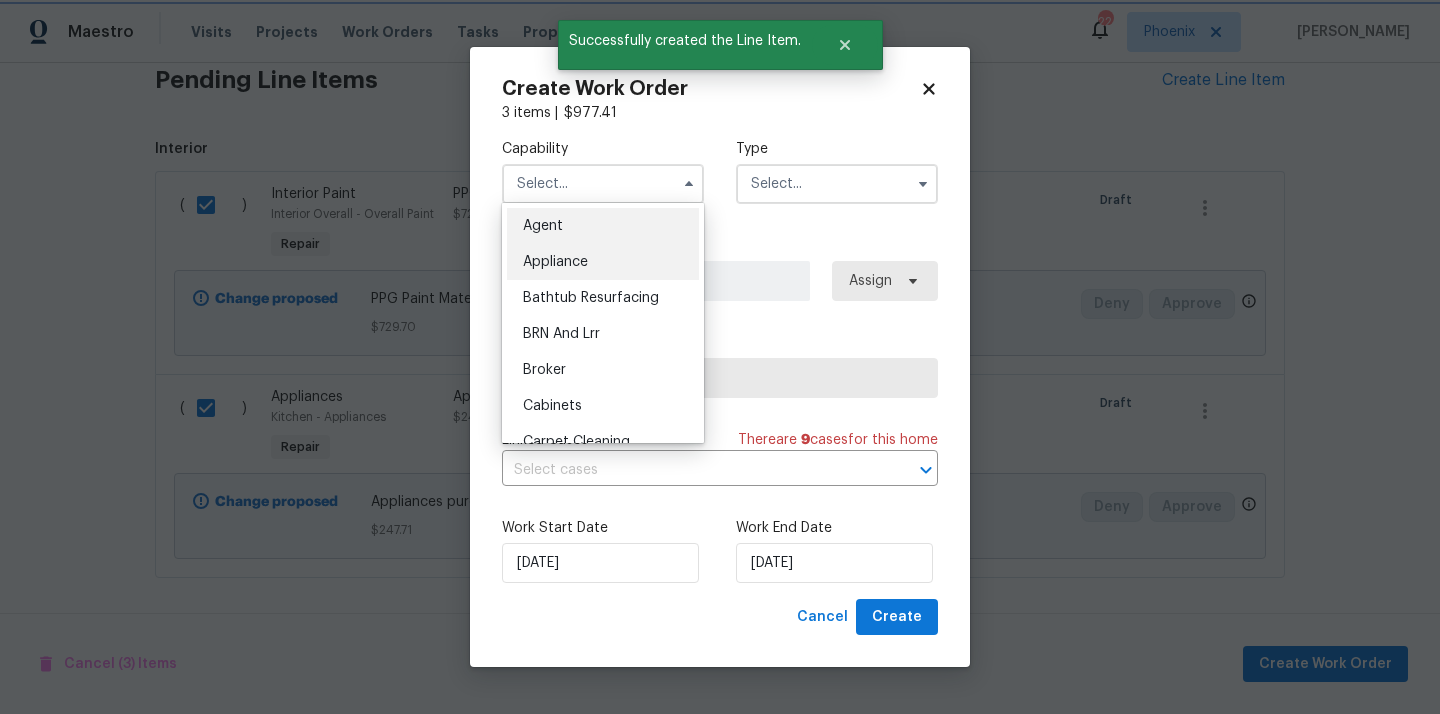 type on "Appliance" 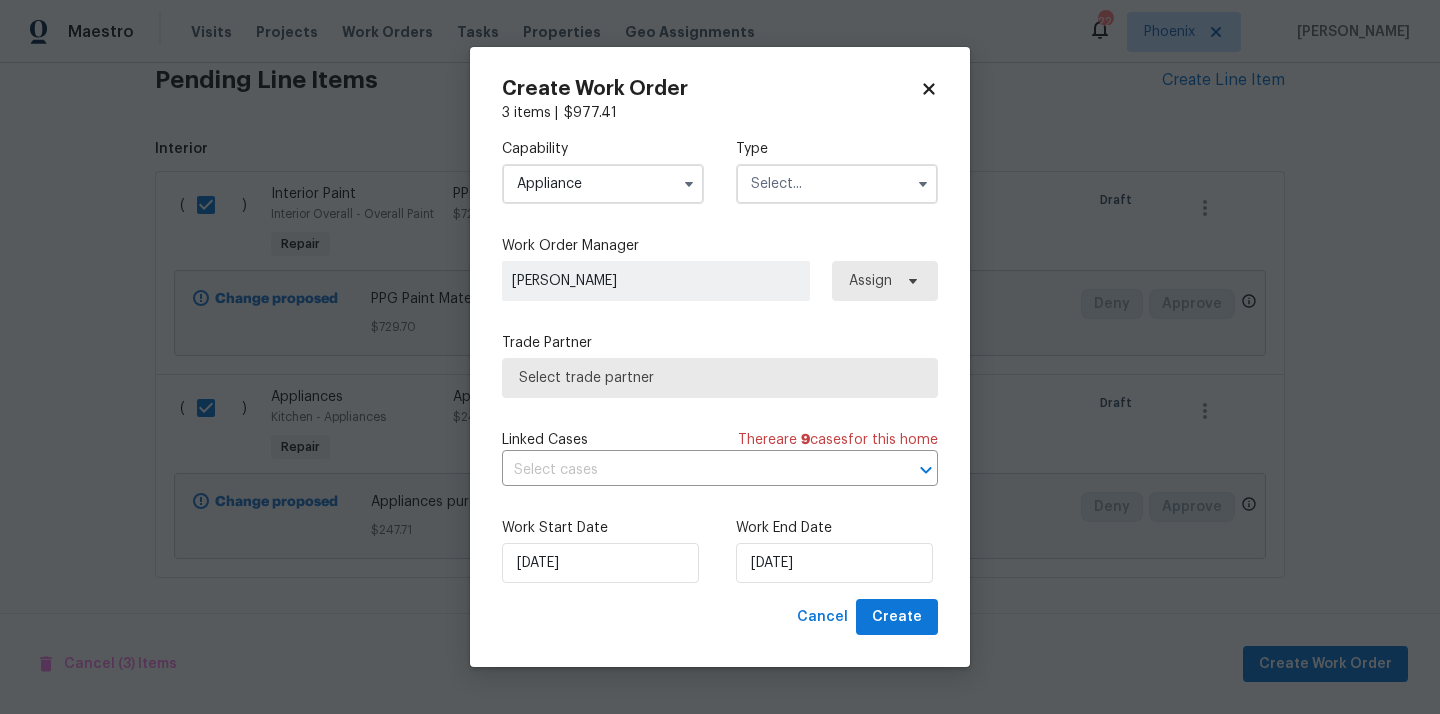 click on "Type" at bounding box center (837, 149) 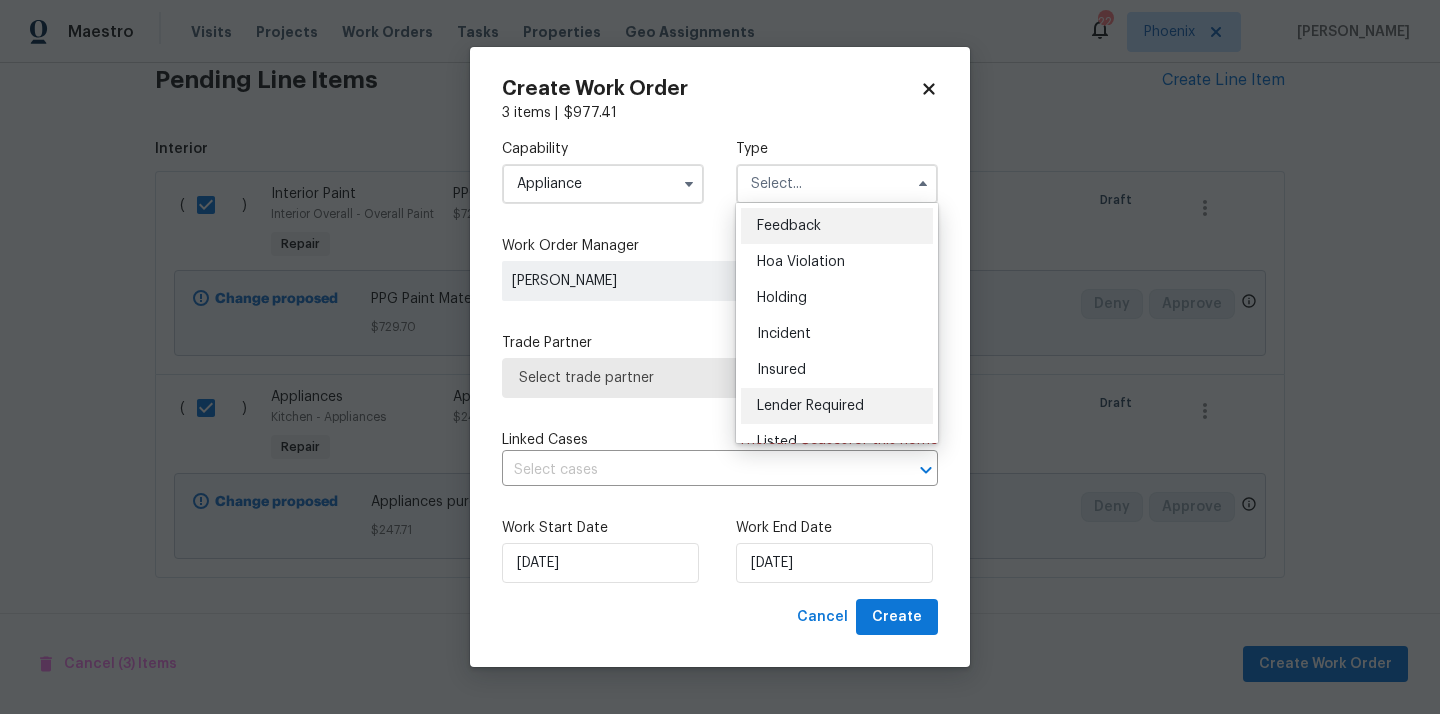 scroll, scrollTop: 454, scrollLeft: 0, axis: vertical 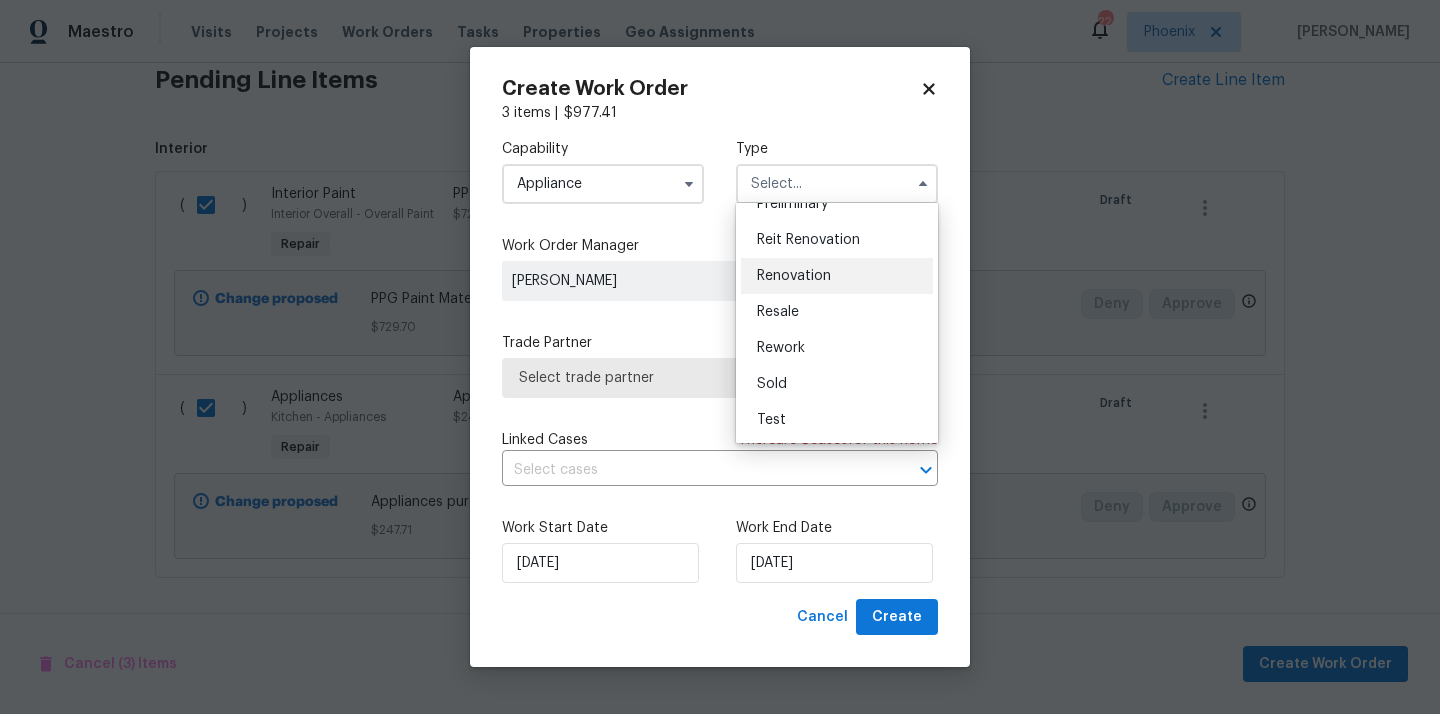 click on "Renovation" at bounding box center [837, 276] 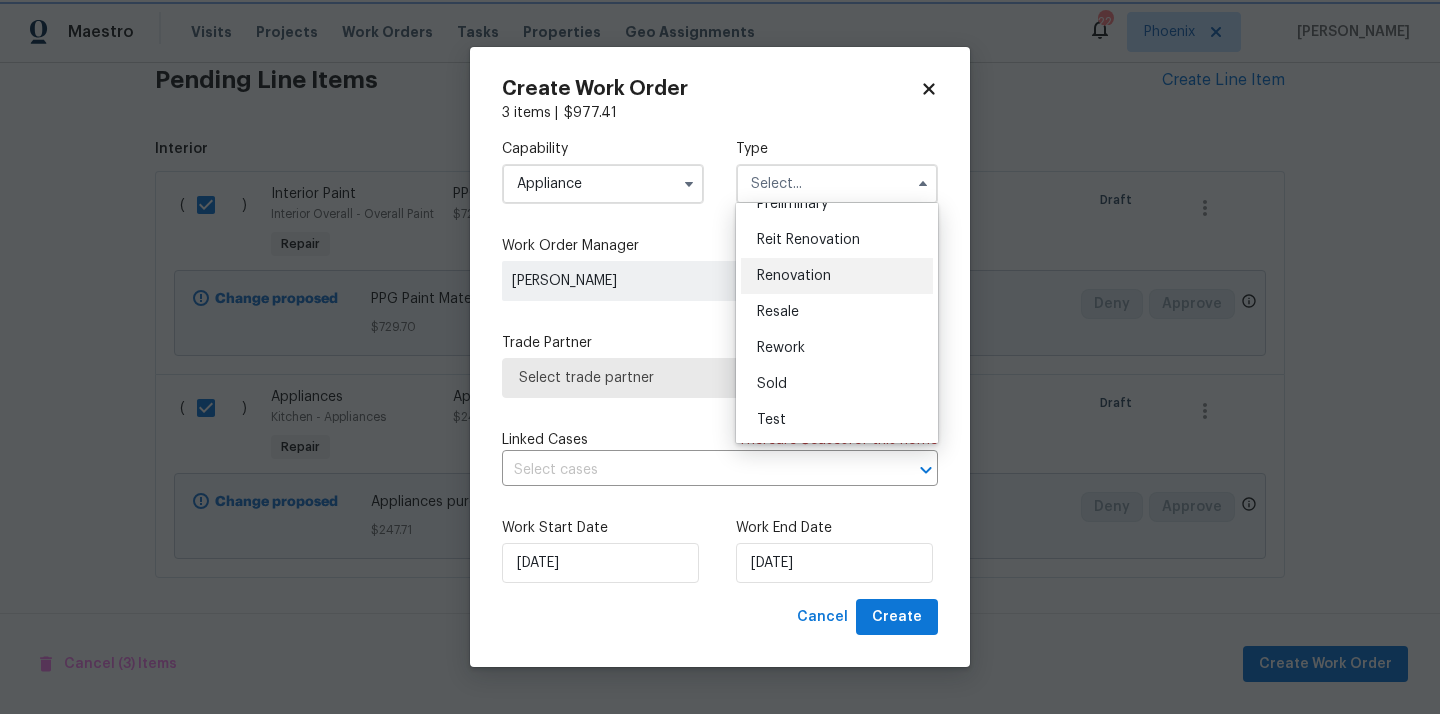 type on "Renovation" 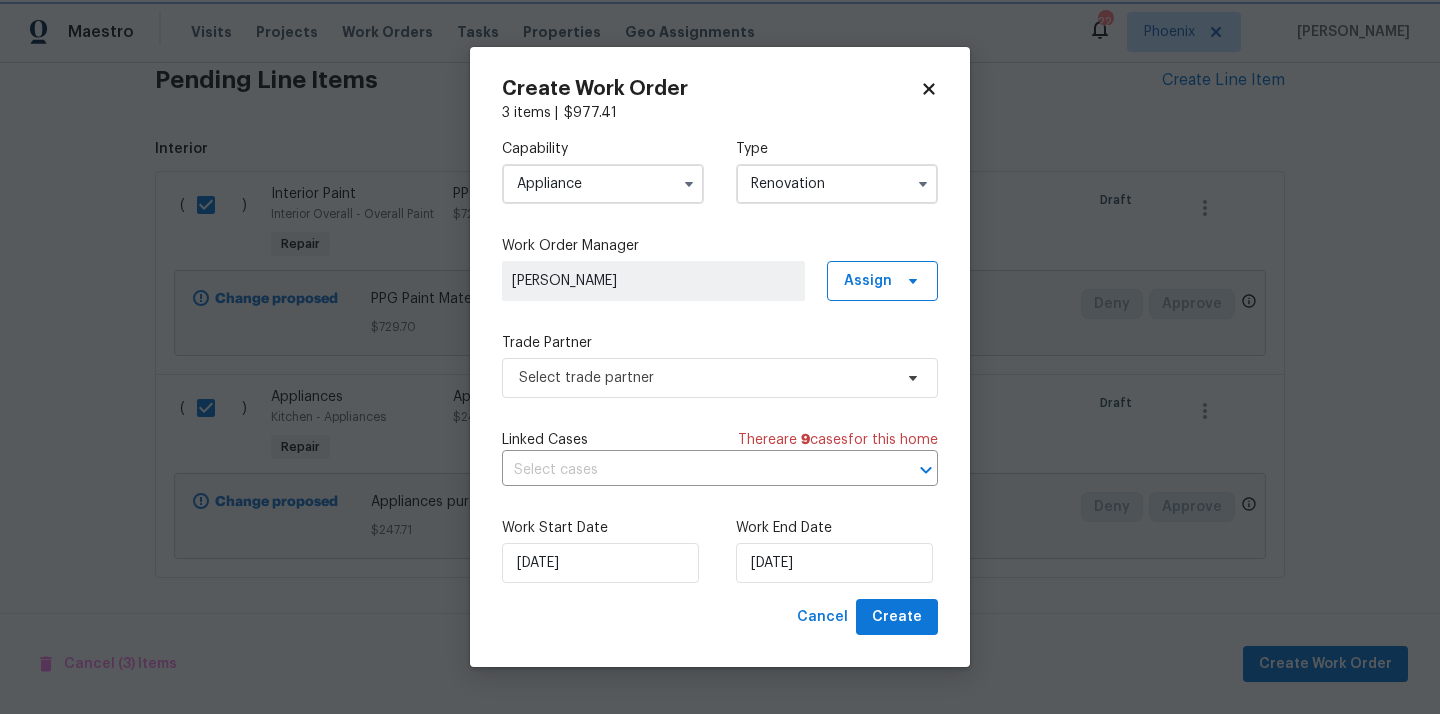 scroll, scrollTop: 0, scrollLeft: 0, axis: both 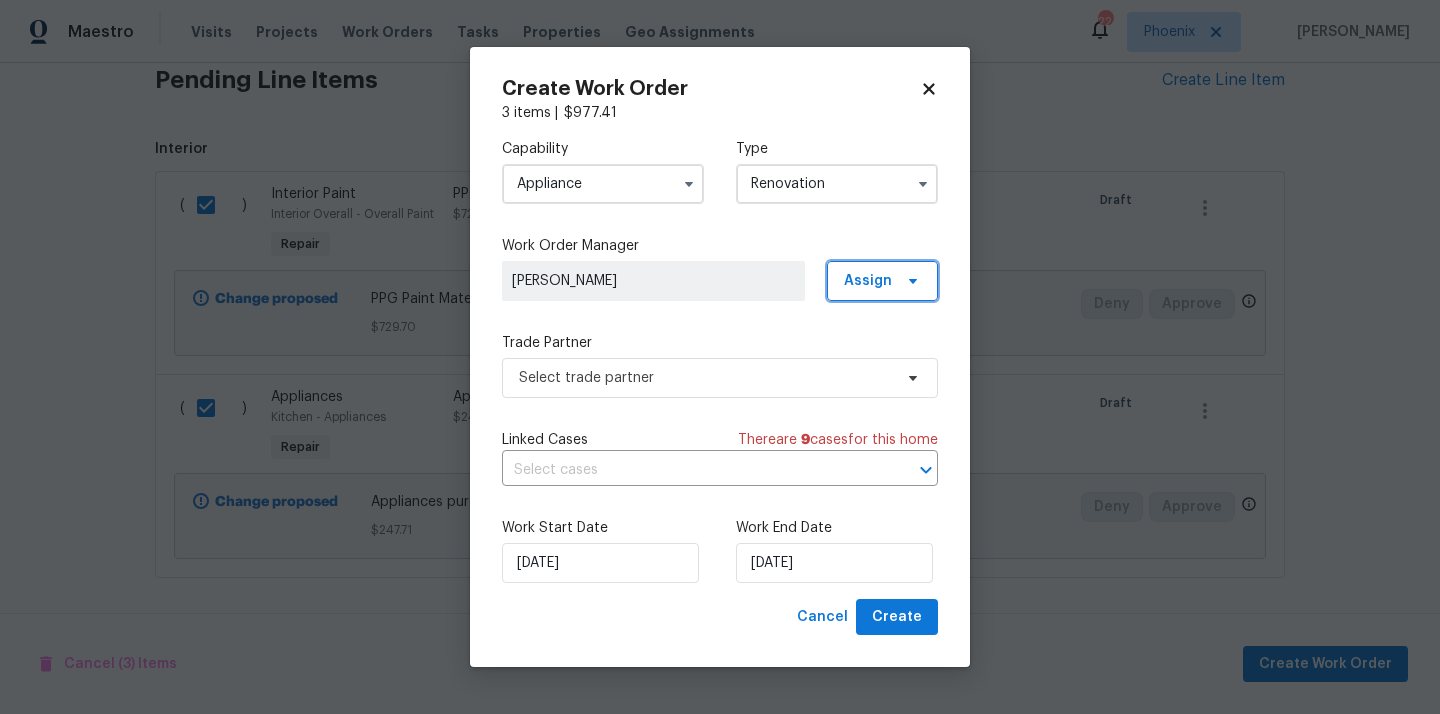 click on "Assign" at bounding box center [868, 281] 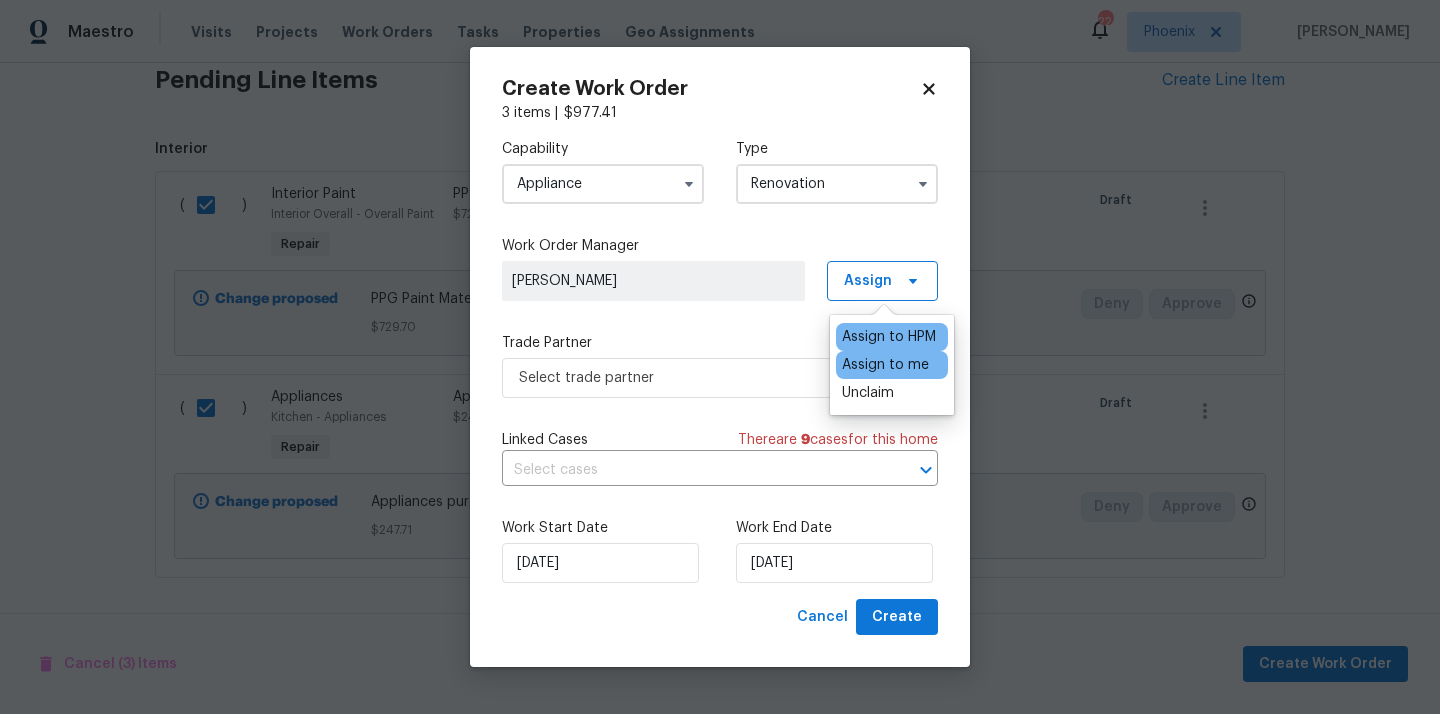 click on "Assign to me" at bounding box center [885, 365] 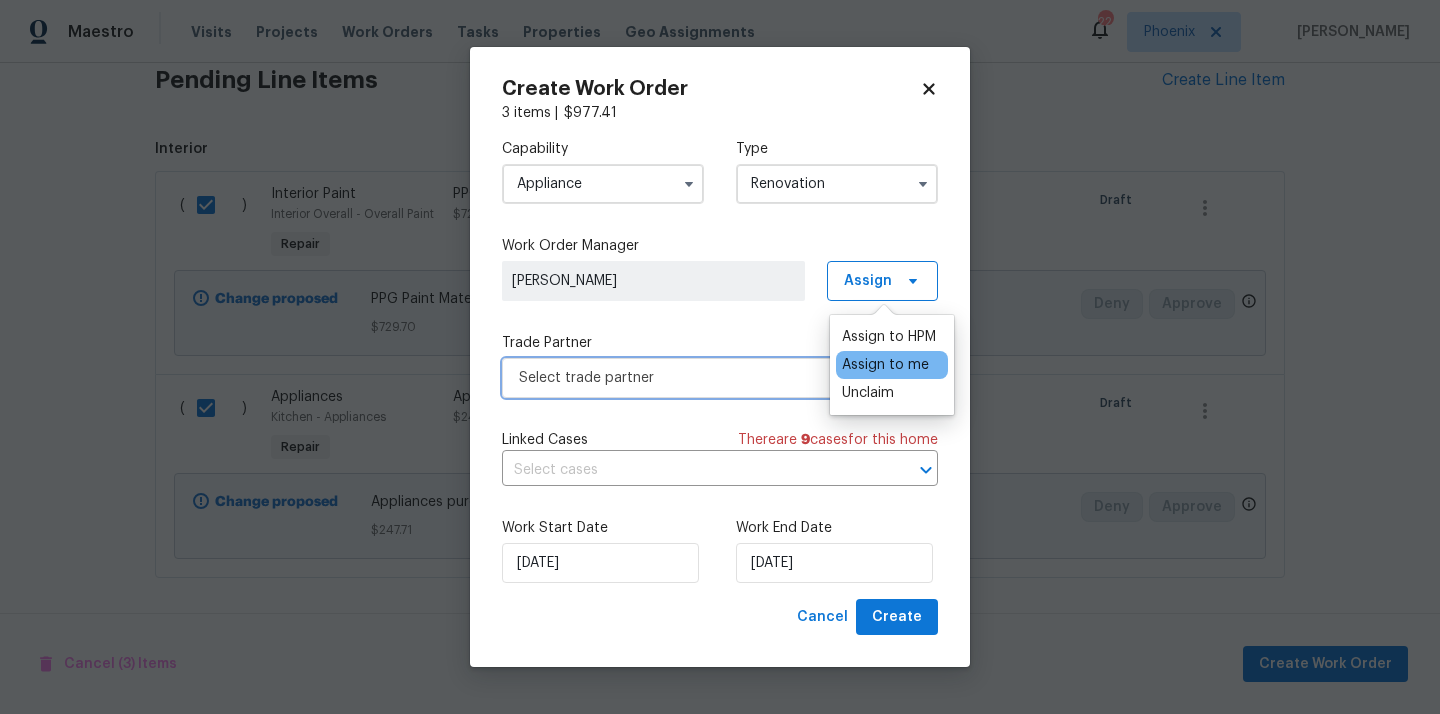 click on "Select trade partner" at bounding box center [705, 378] 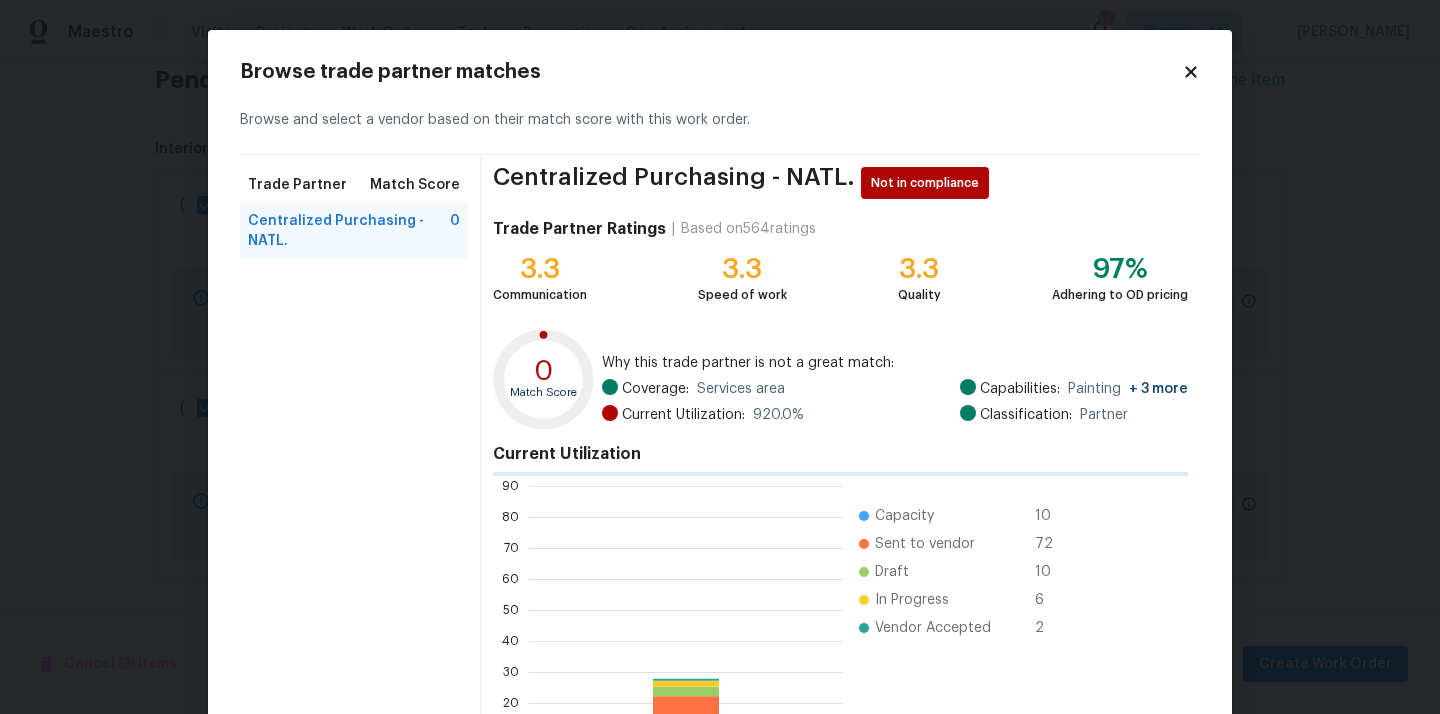 scroll, scrollTop: 2, scrollLeft: 1, axis: both 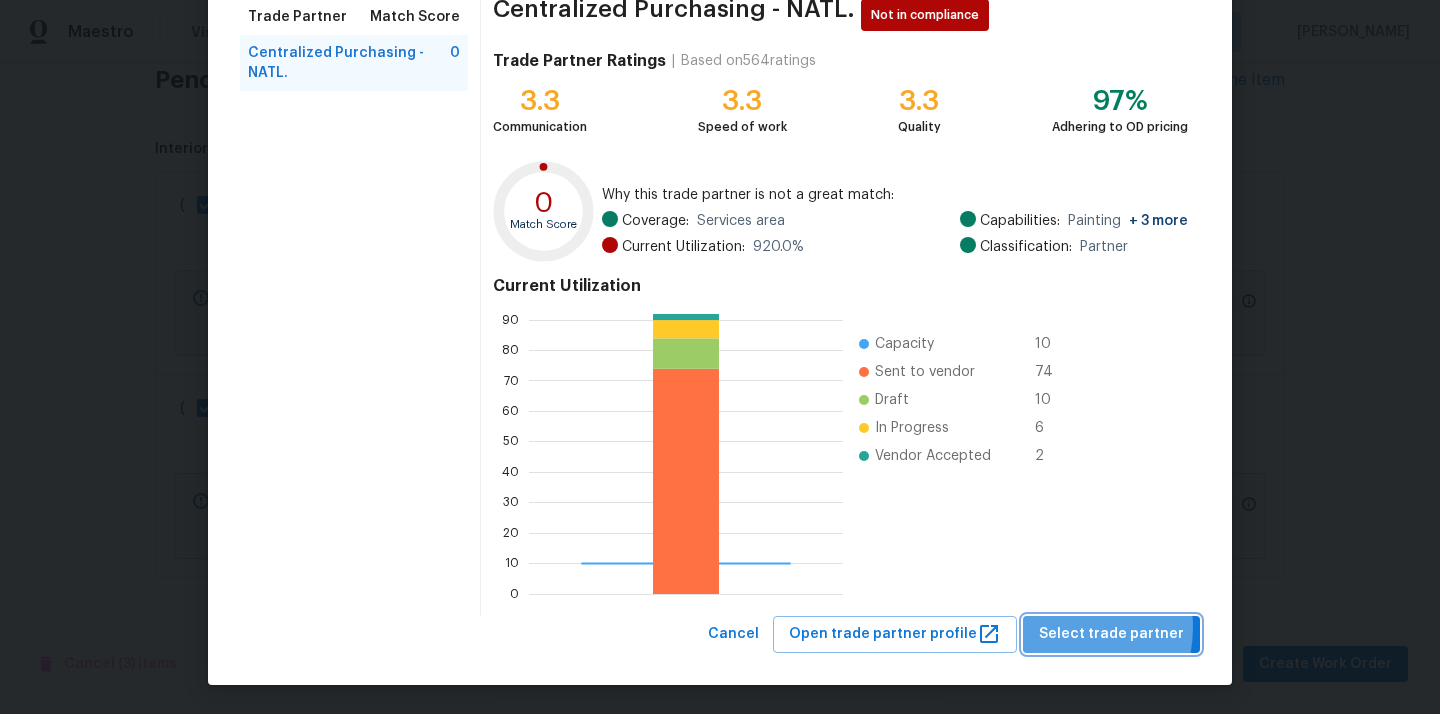 click on "Select trade partner" at bounding box center (1111, 634) 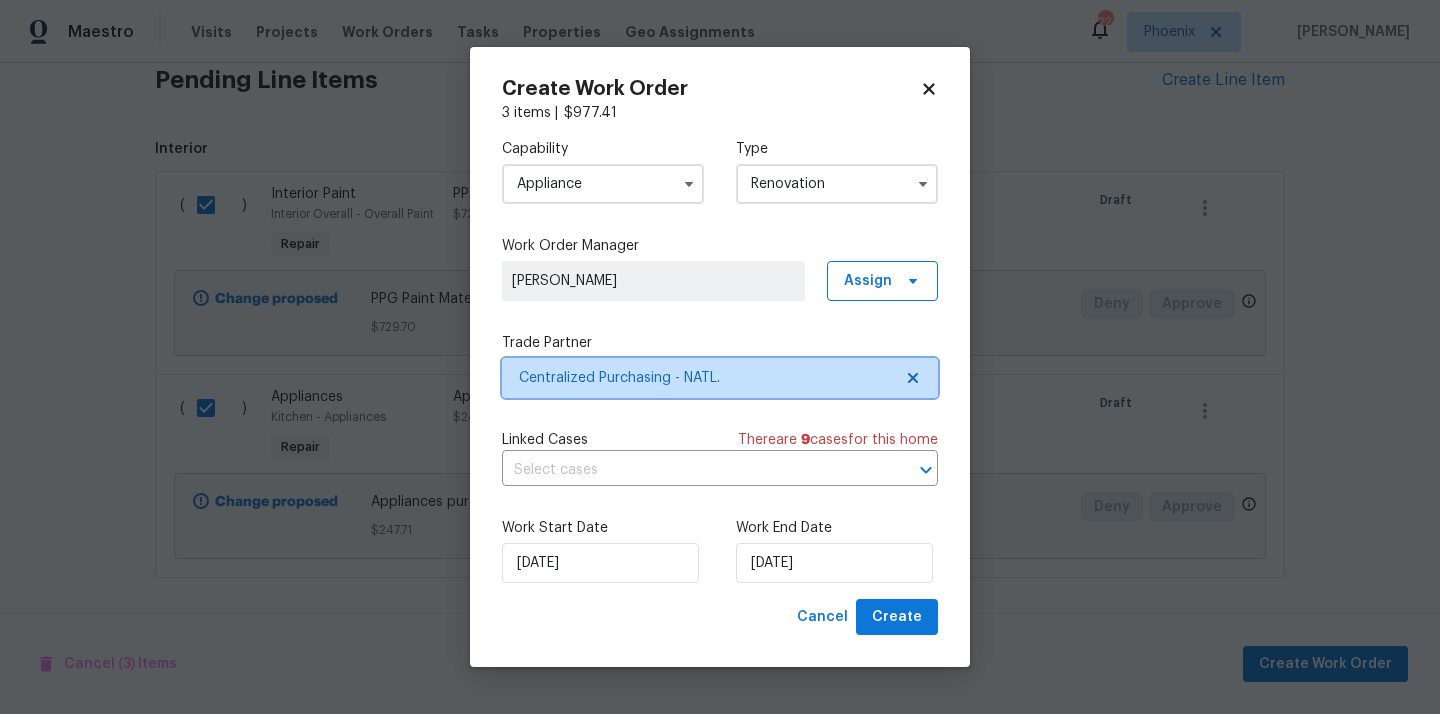 scroll, scrollTop: 0, scrollLeft: 0, axis: both 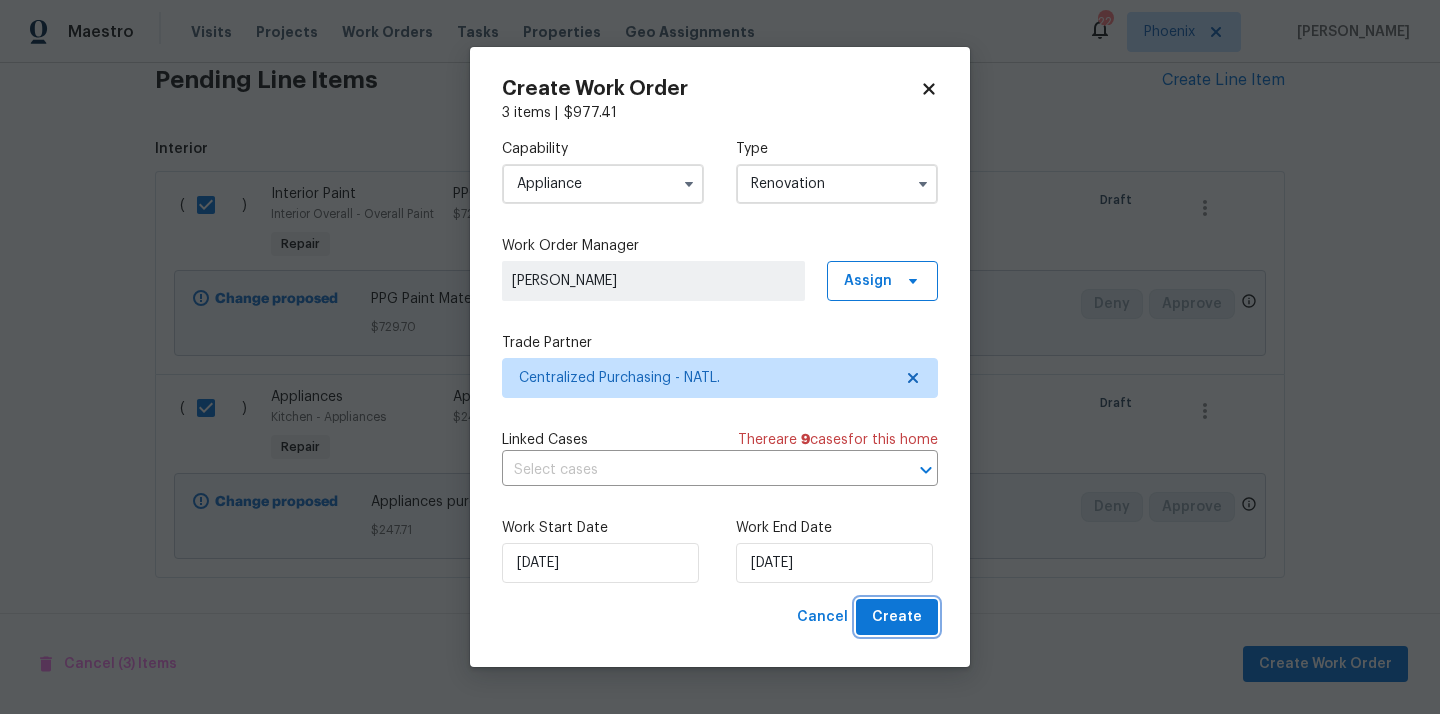 click on "Create" at bounding box center [897, 617] 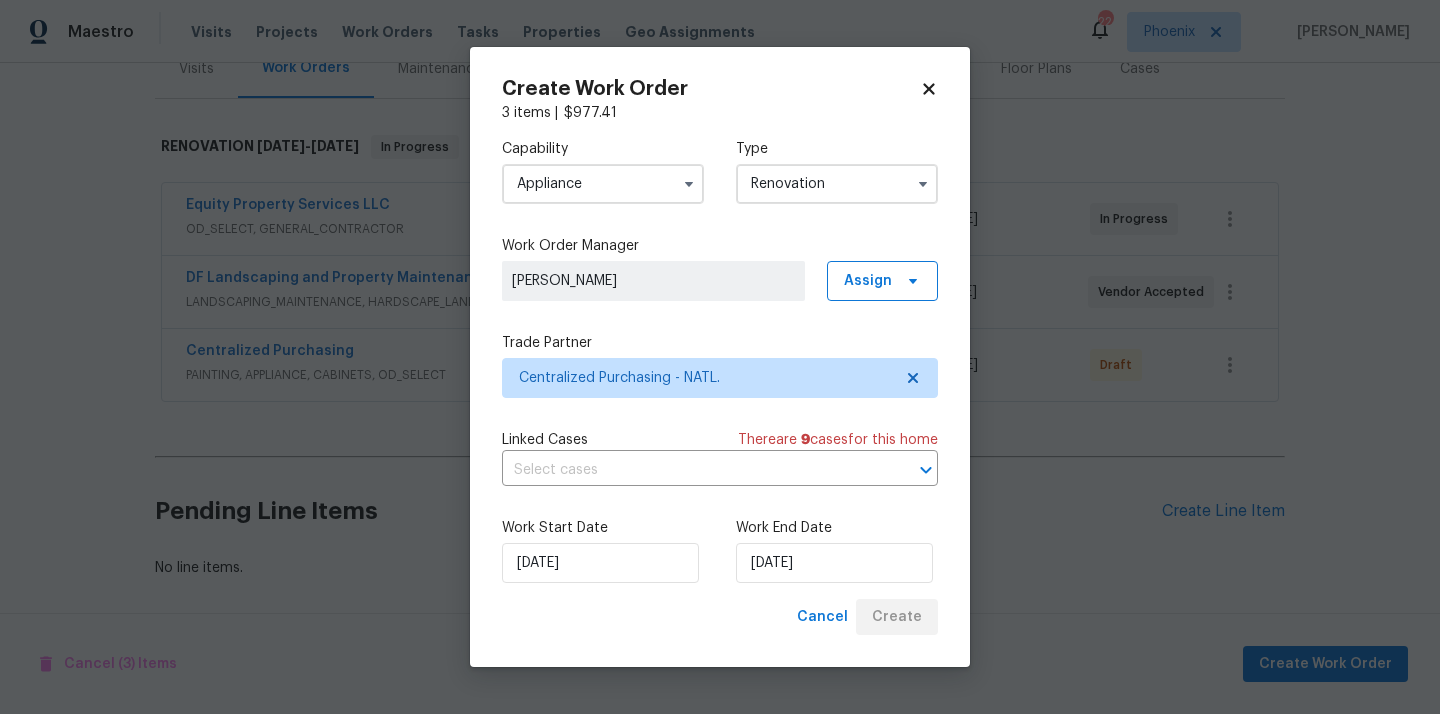 scroll, scrollTop: 264, scrollLeft: 0, axis: vertical 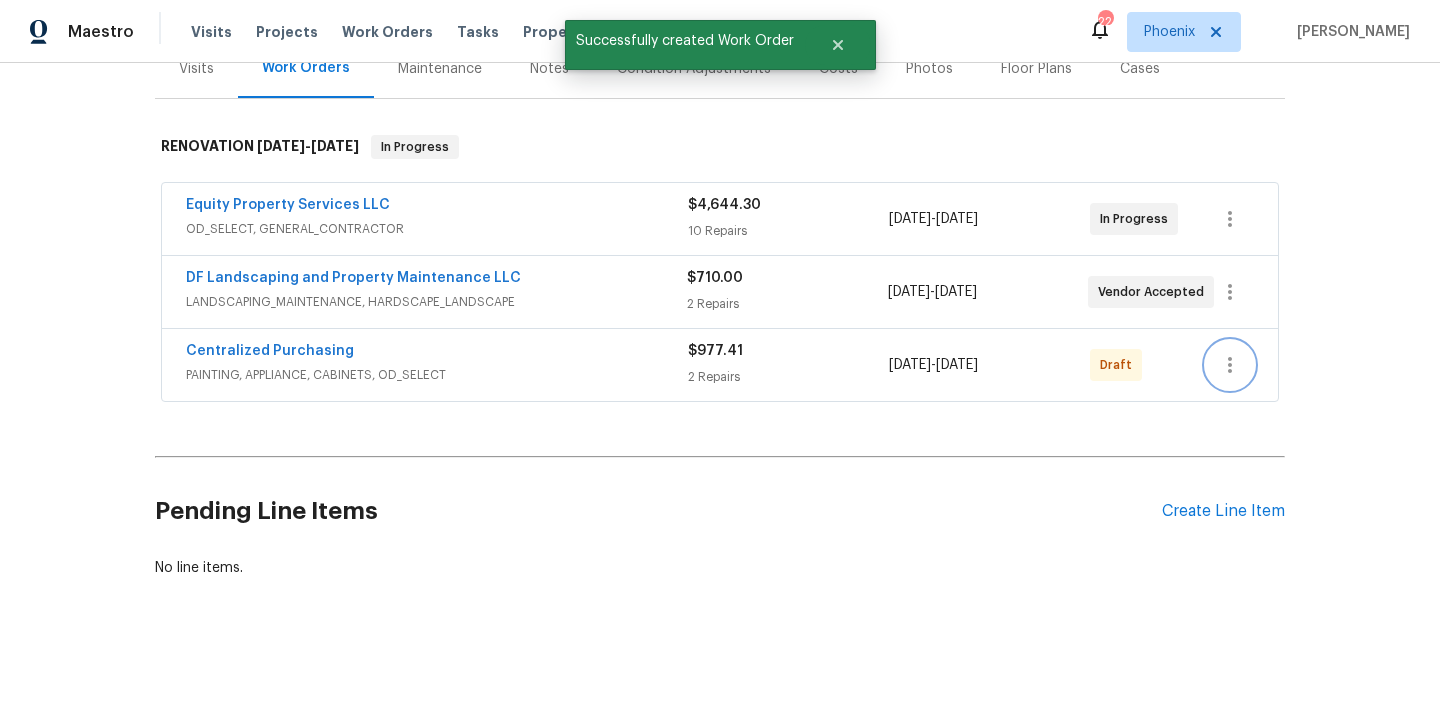 click at bounding box center [1230, 365] 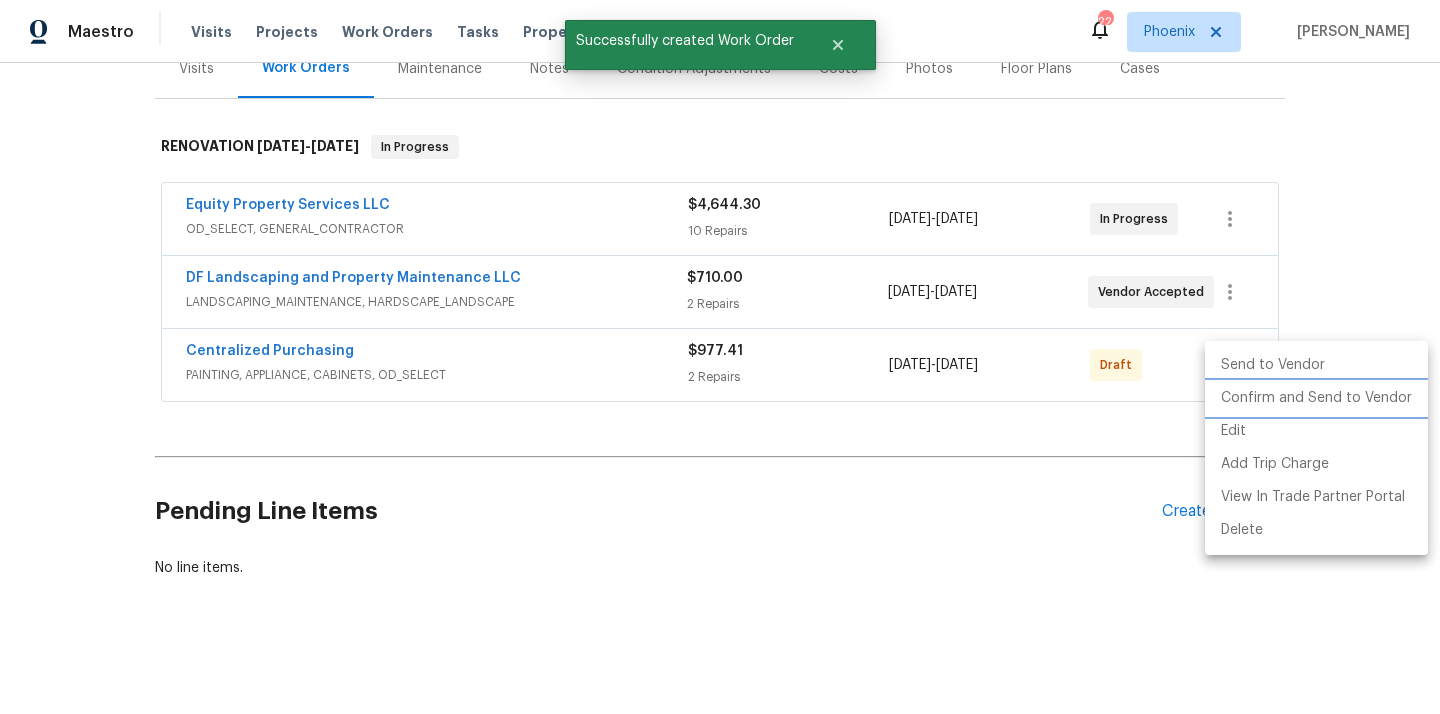 click on "Confirm and Send to Vendor" at bounding box center (1316, 398) 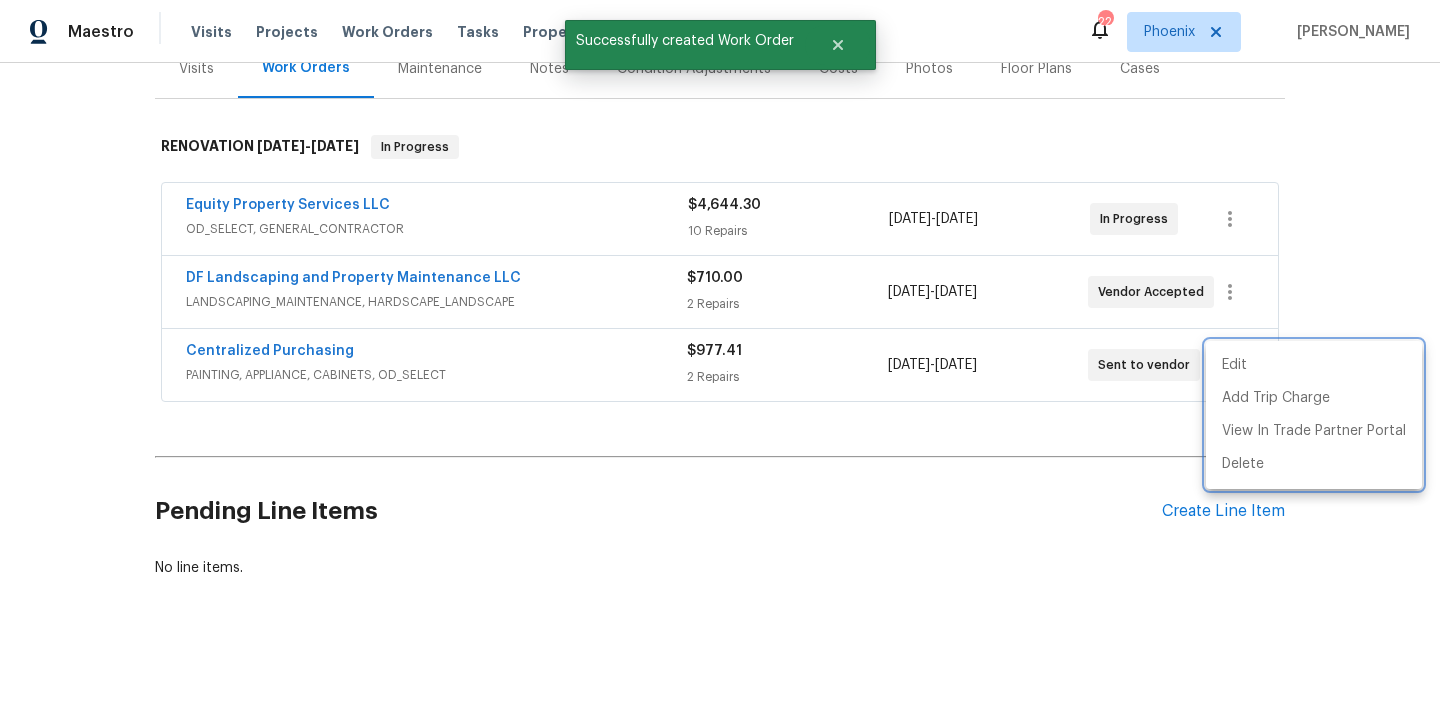 click at bounding box center [720, 357] 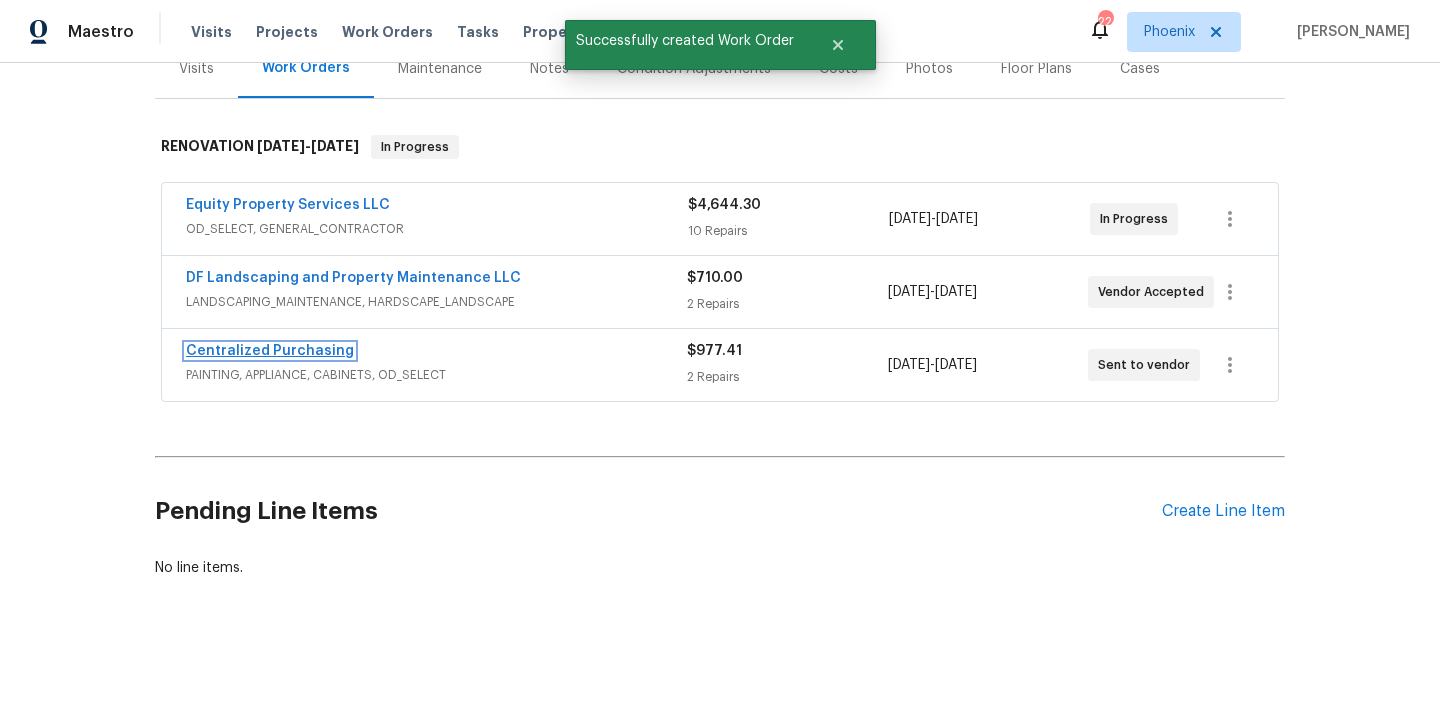 click on "Centralized Purchasing" at bounding box center [270, 351] 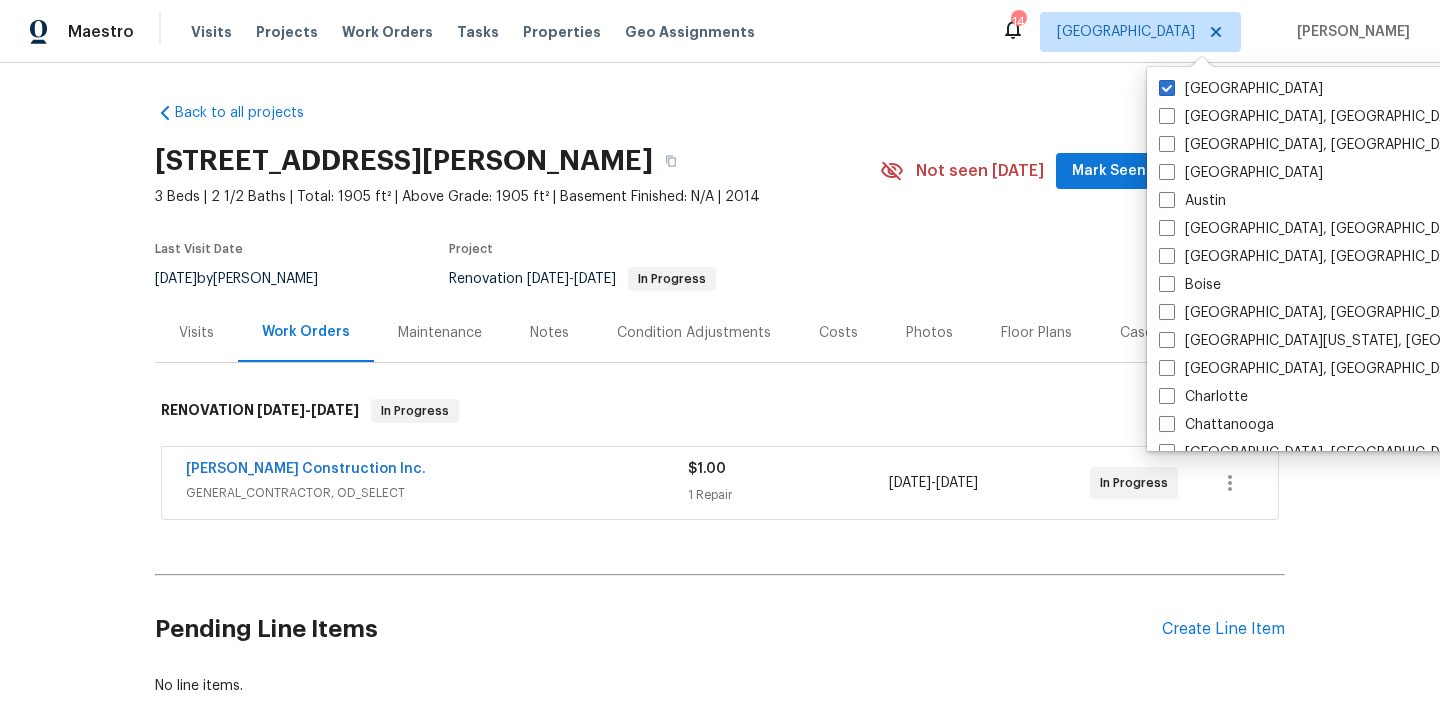 scroll, scrollTop: 0, scrollLeft: 0, axis: both 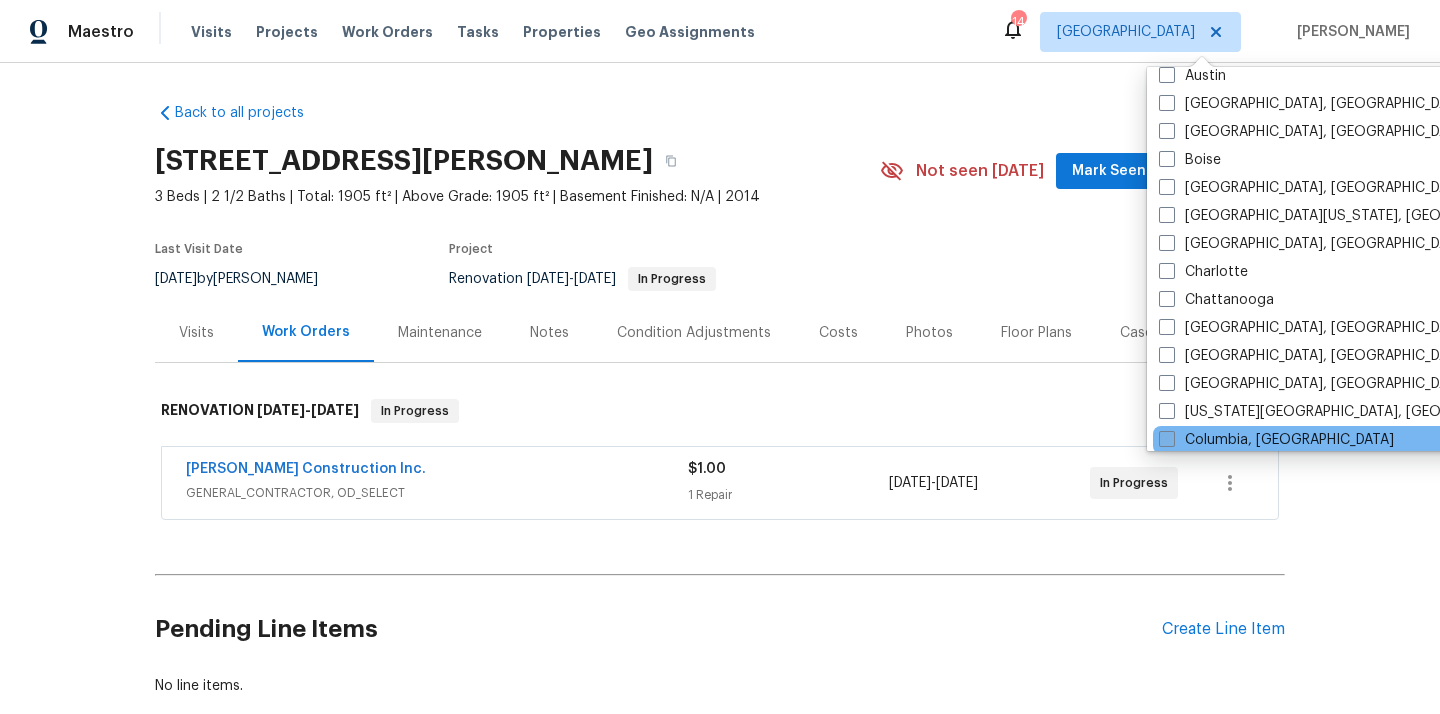 click on "Columbia, [GEOGRAPHIC_DATA]" at bounding box center [1276, 440] 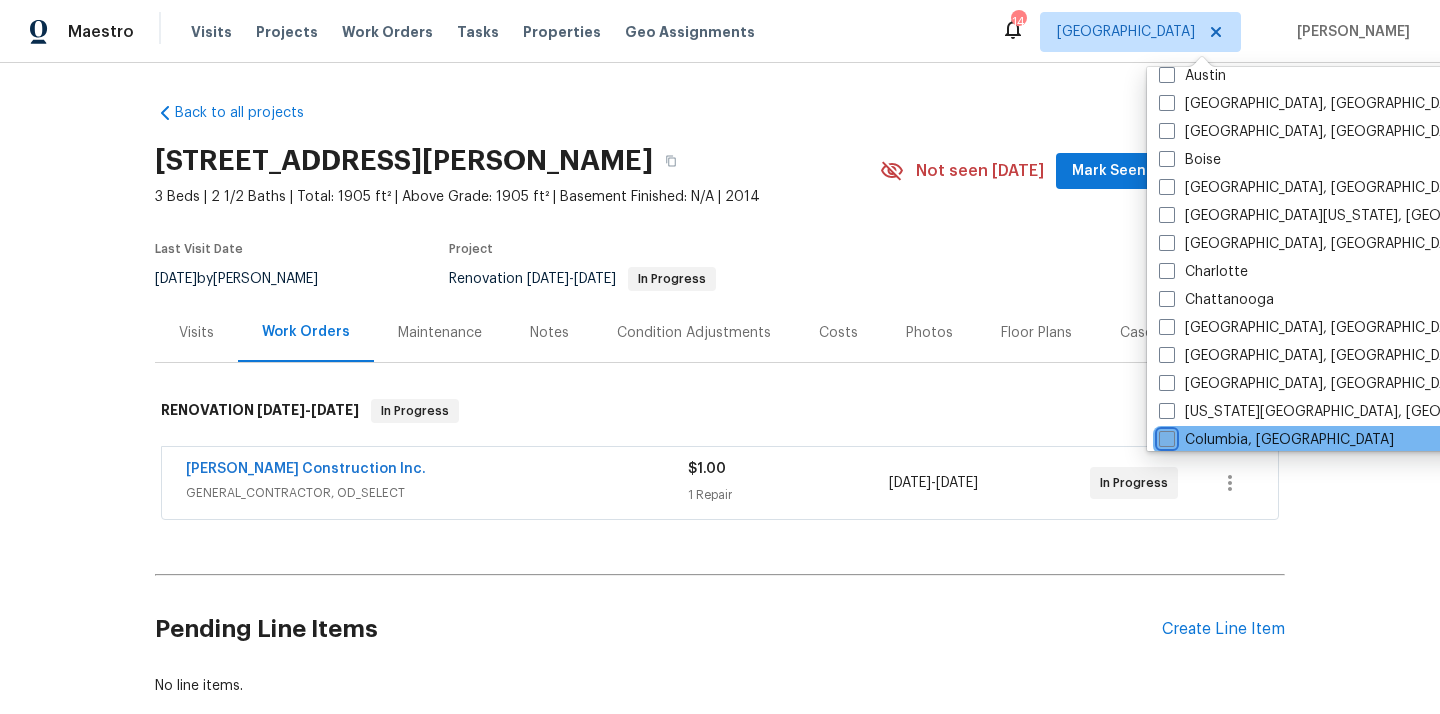 click on "Columbia, [GEOGRAPHIC_DATA]" at bounding box center [1165, 436] 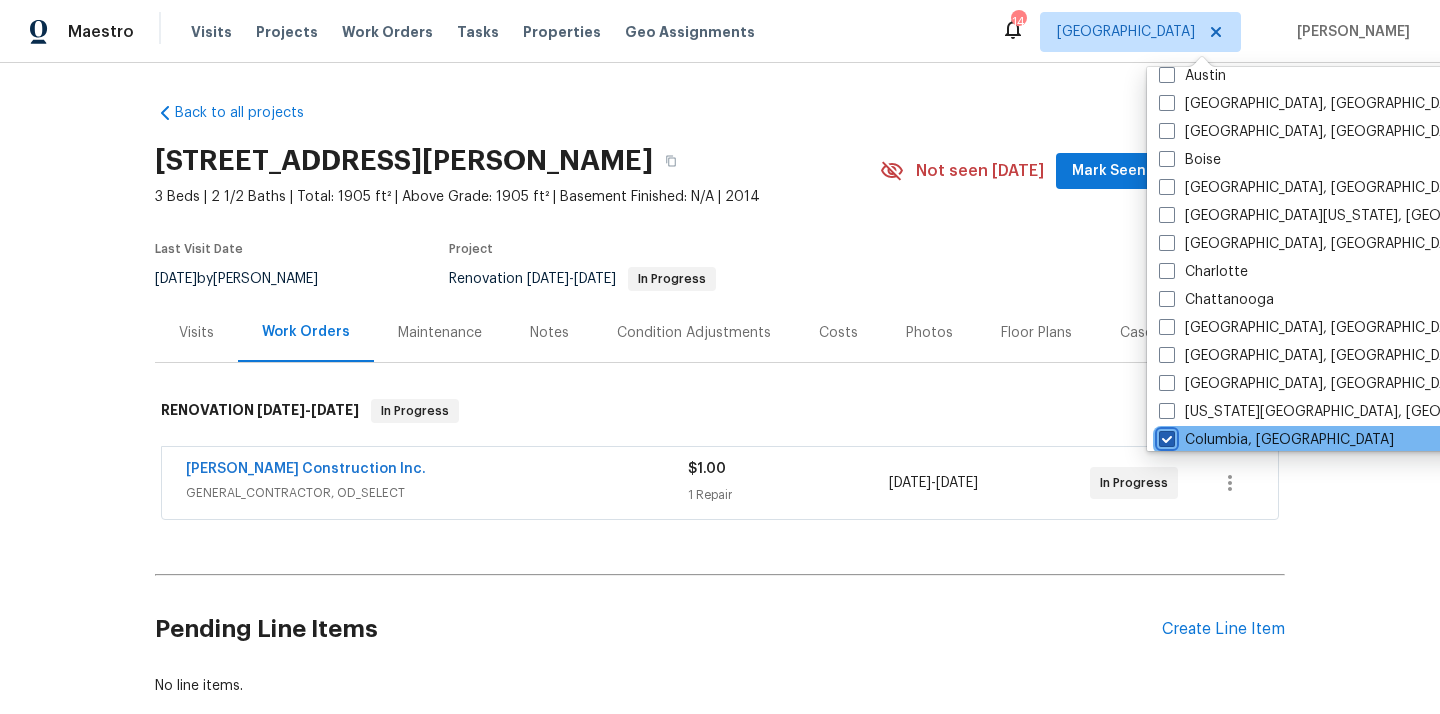 checkbox on "true" 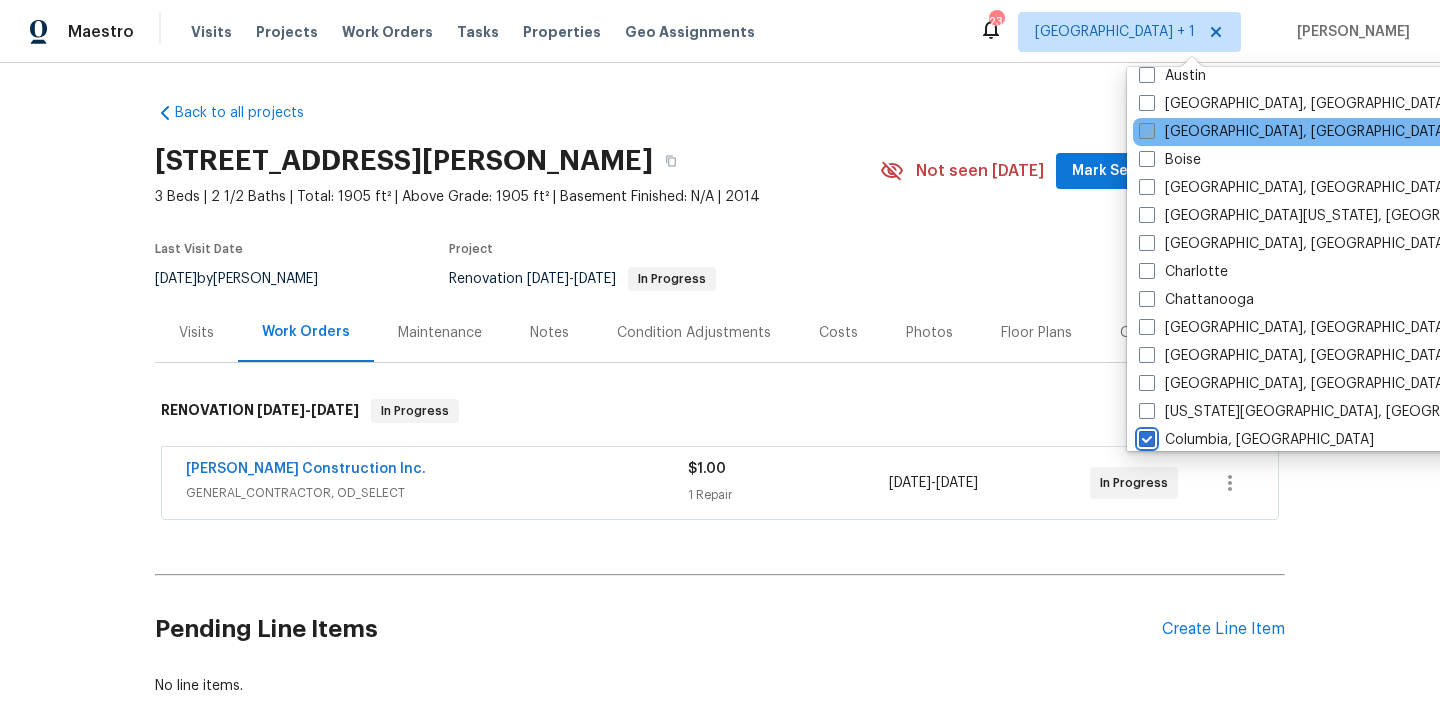 scroll, scrollTop: 0, scrollLeft: 0, axis: both 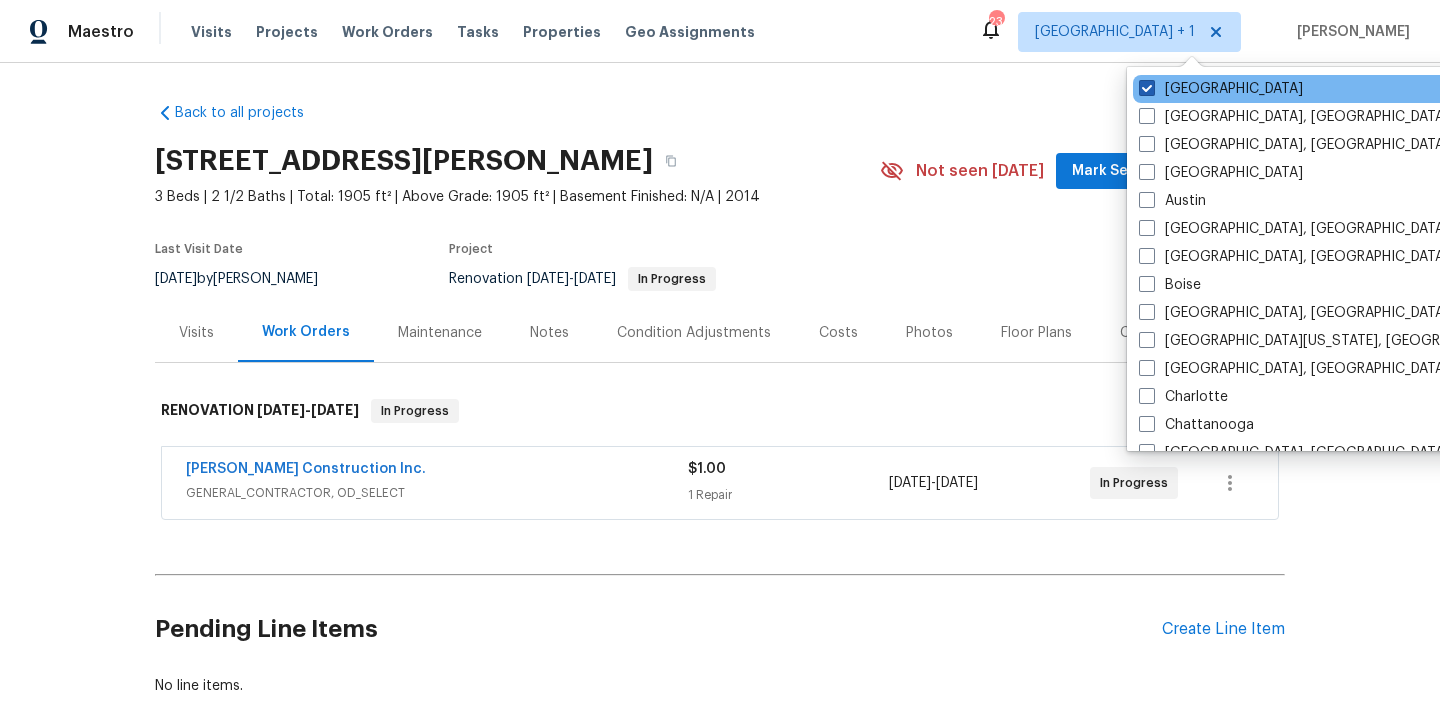 click on "[GEOGRAPHIC_DATA]" at bounding box center [1221, 89] 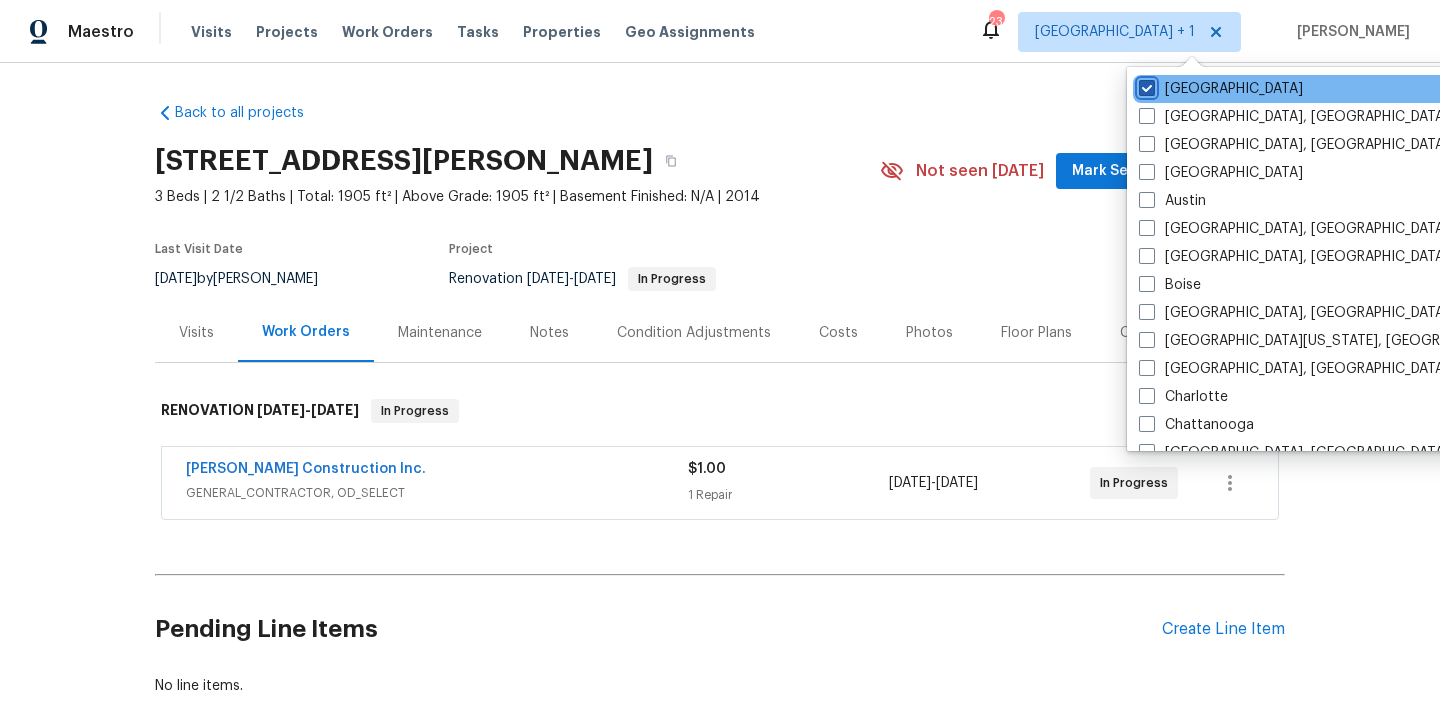 click on "[GEOGRAPHIC_DATA]" at bounding box center [1145, 85] 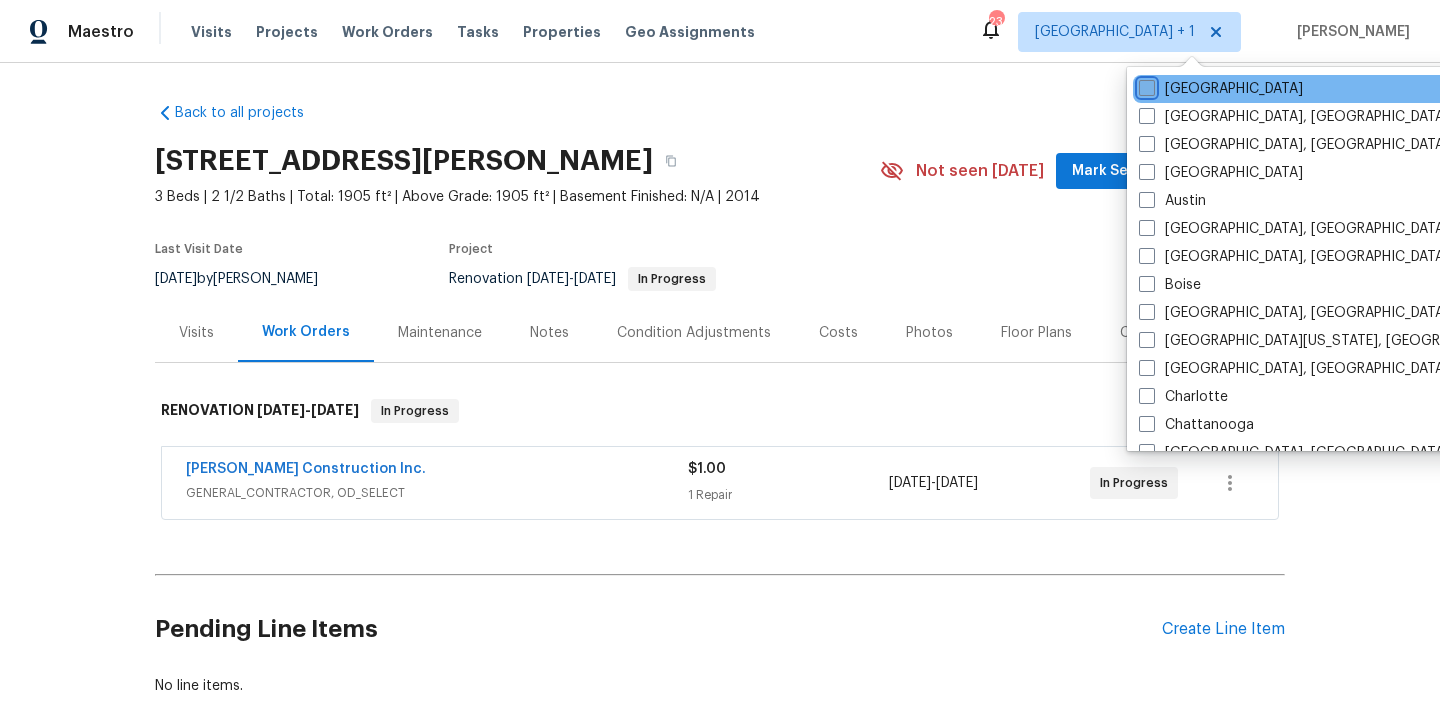 checkbox on "false" 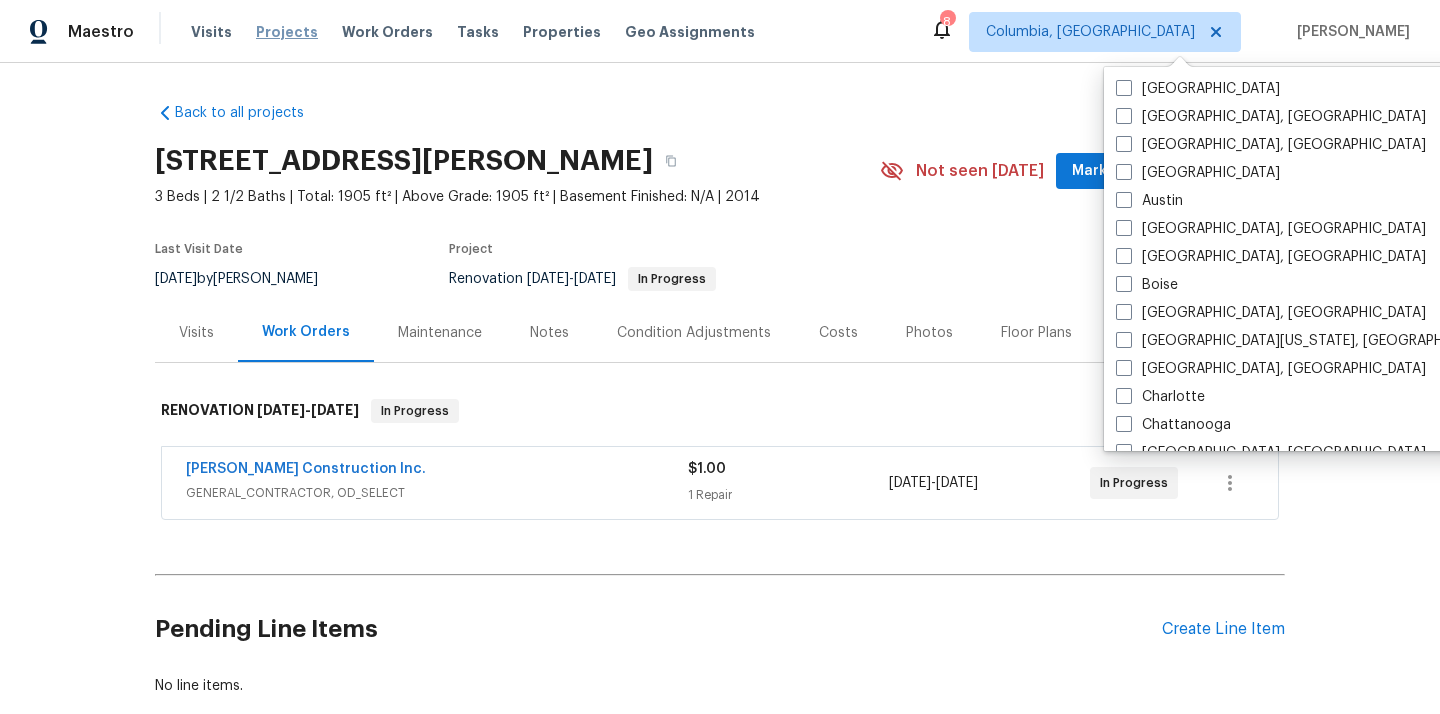 click on "Projects" at bounding box center [287, 32] 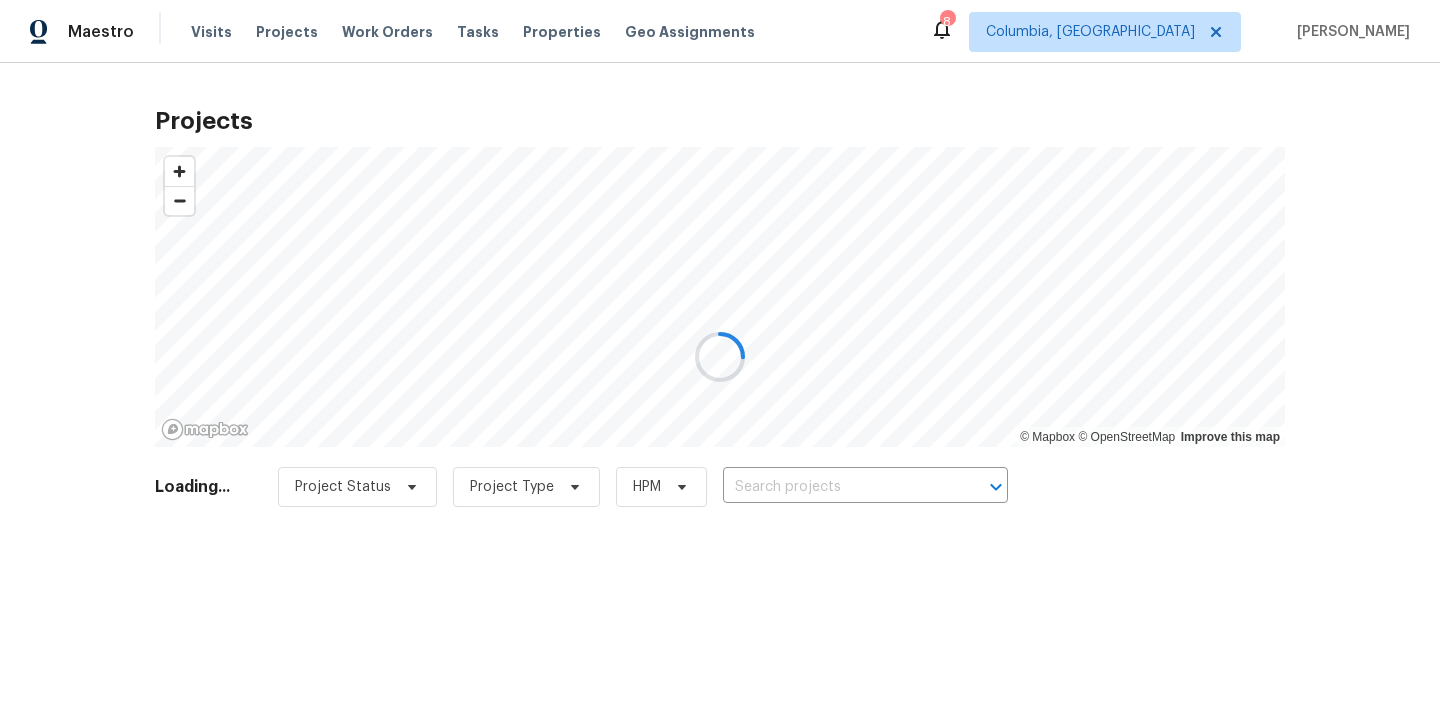 click at bounding box center (720, 357) 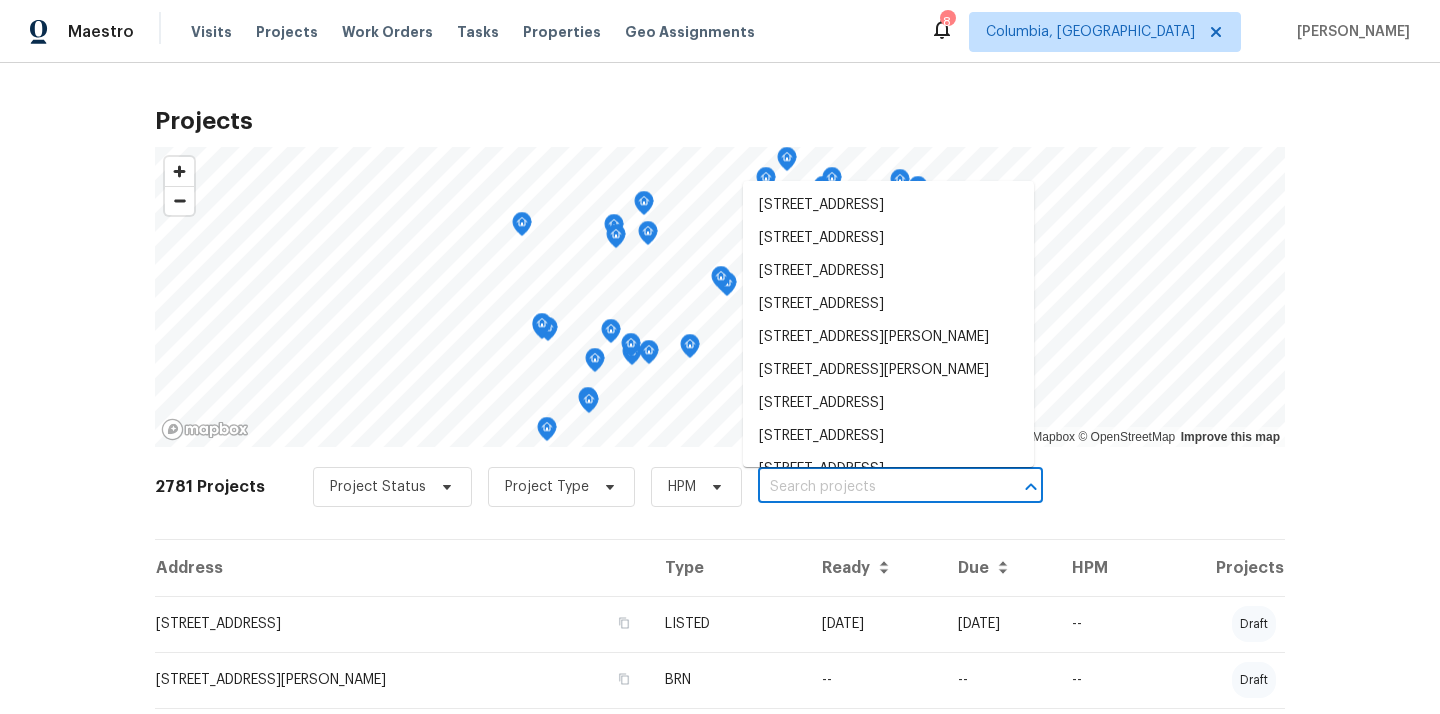 click at bounding box center [872, 487] 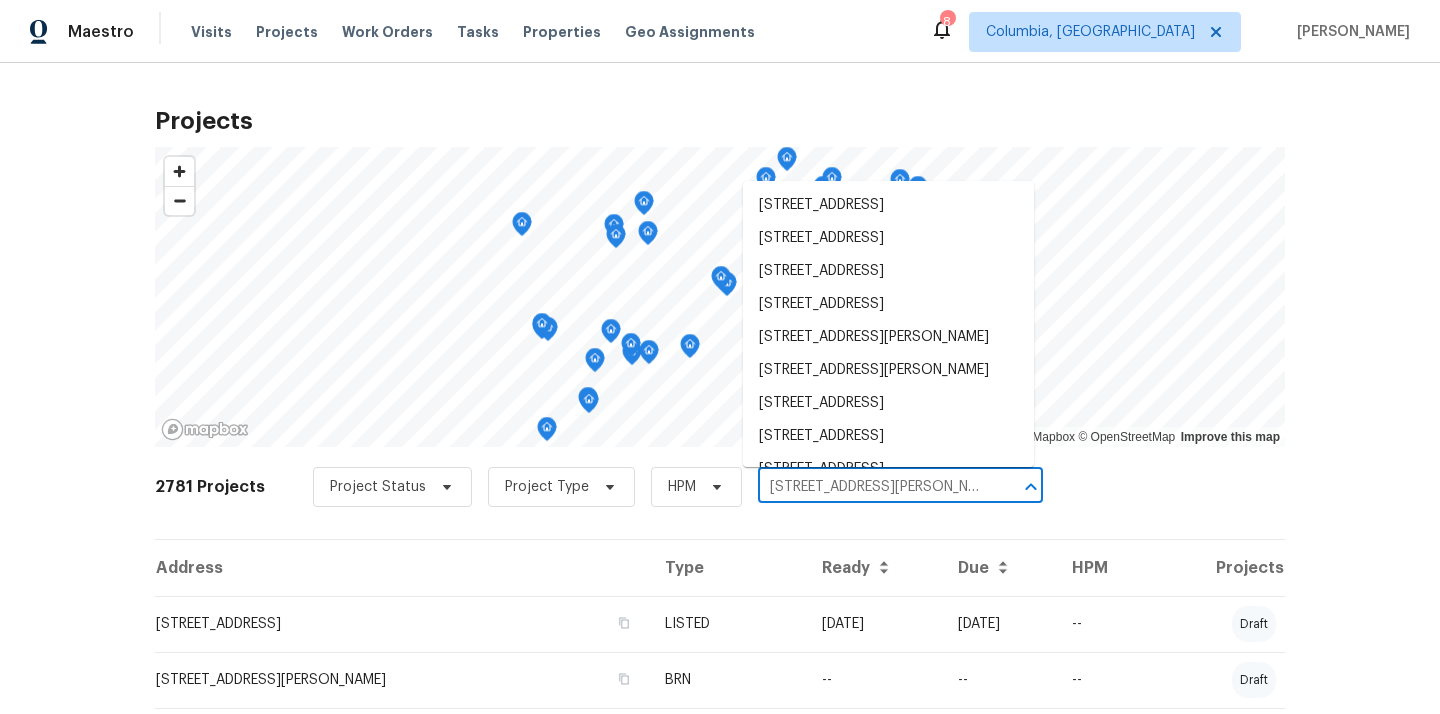 scroll, scrollTop: 0, scrollLeft: 24, axis: horizontal 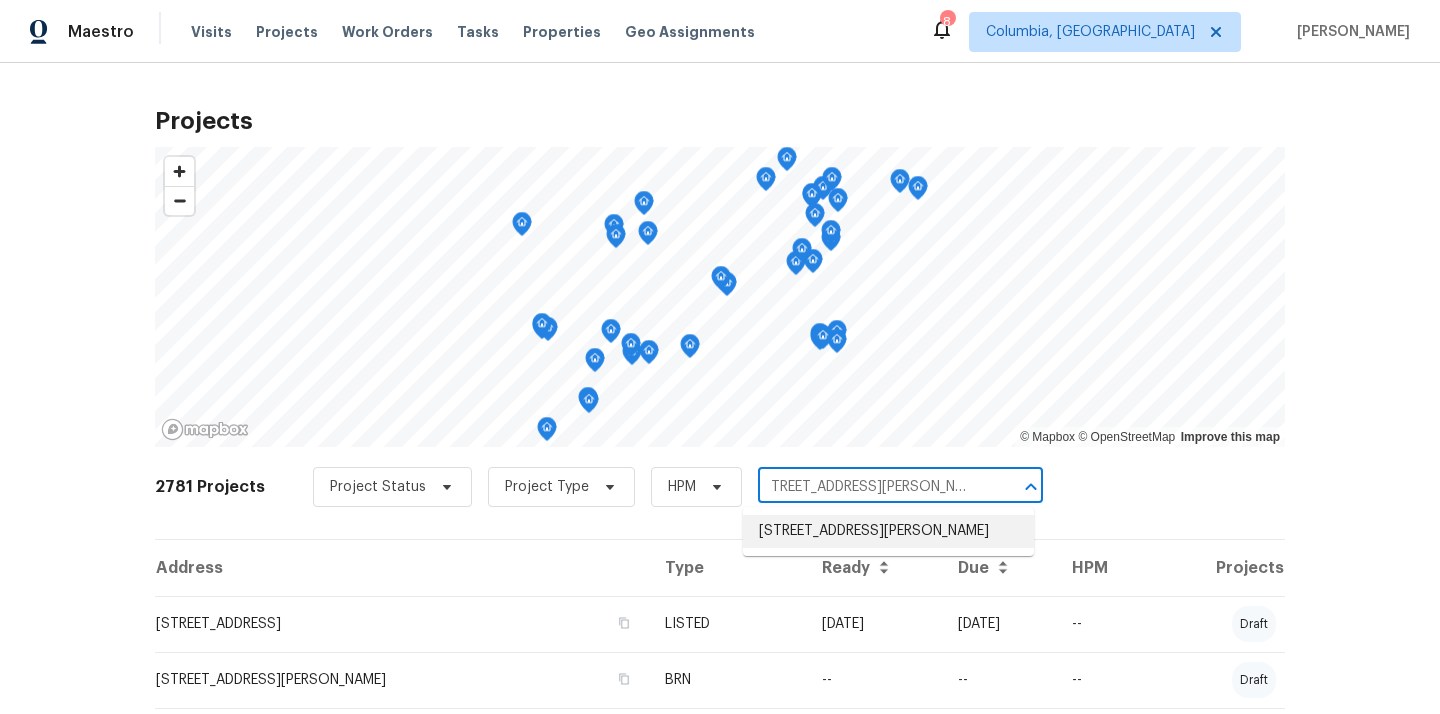 click on "605 Thornhill Dr, Columbia, SC 29229" at bounding box center (888, 531) 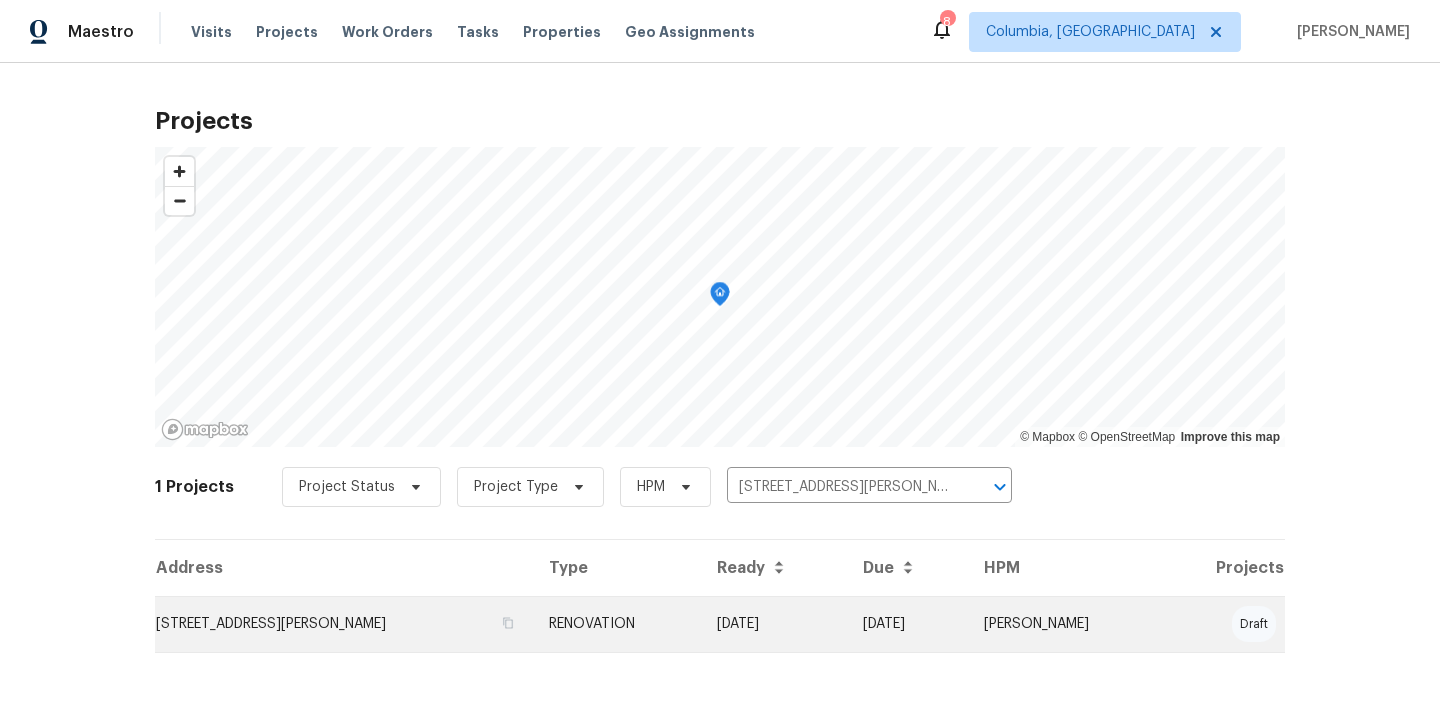 click on "605 Thornhill Dr, Columbia, SC 29229" at bounding box center [344, 624] 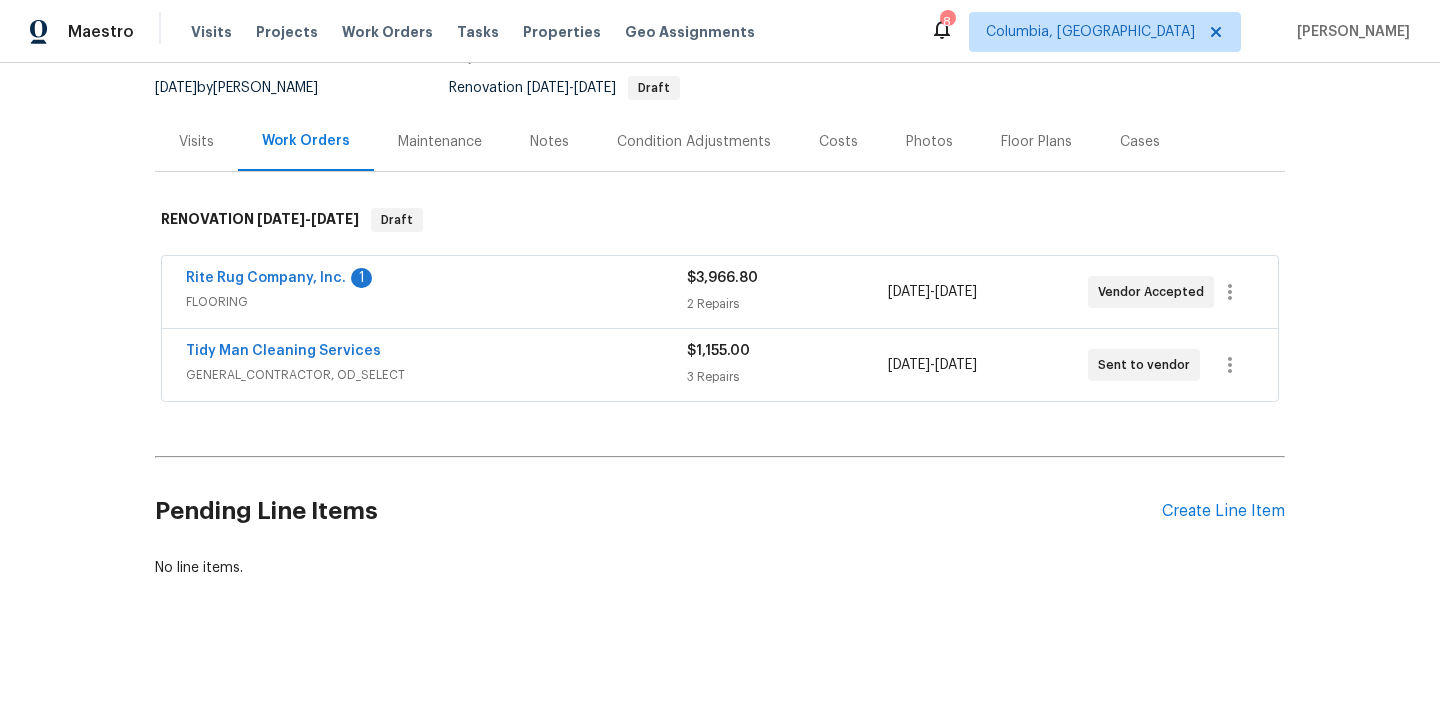 scroll, scrollTop: 0, scrollLeft: 0, axis: both 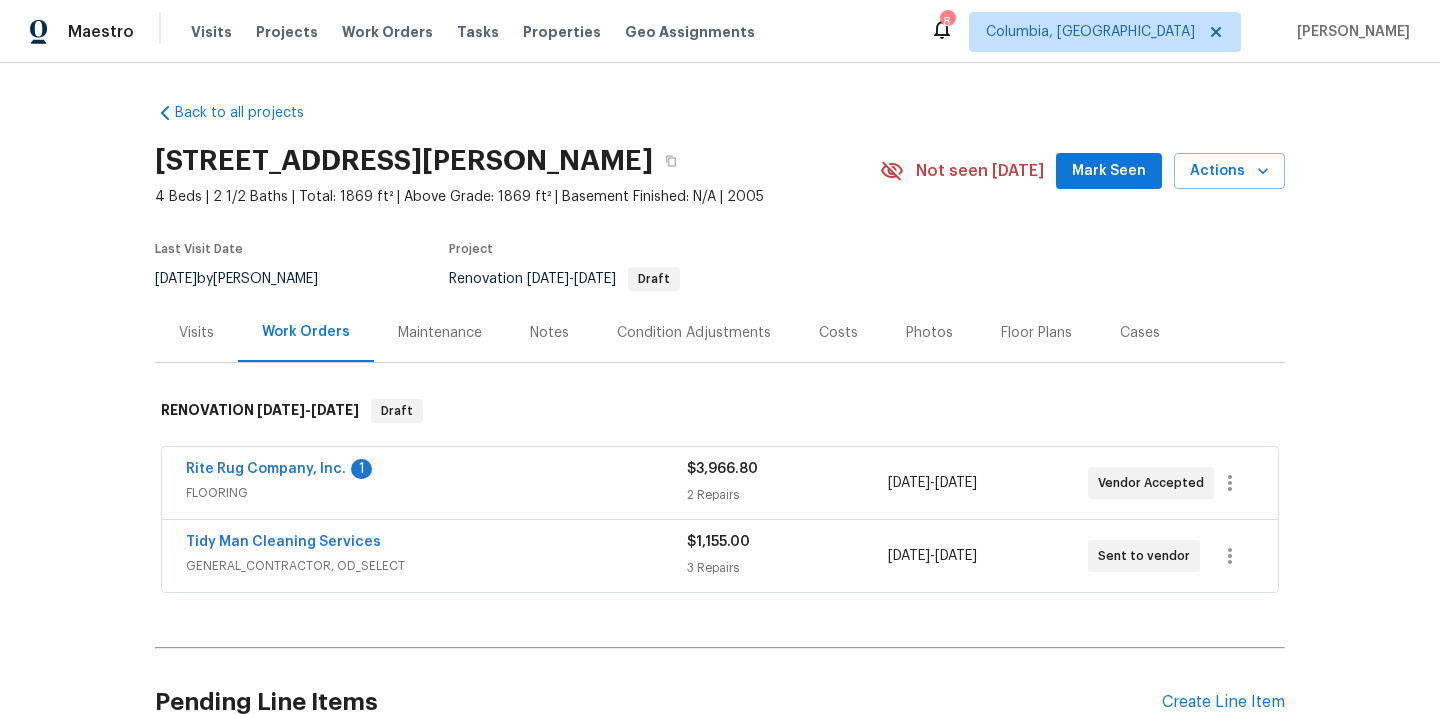 click on "605 Thornhill Dr, Columbia, SC 29229" at bounding box center (404, 161) 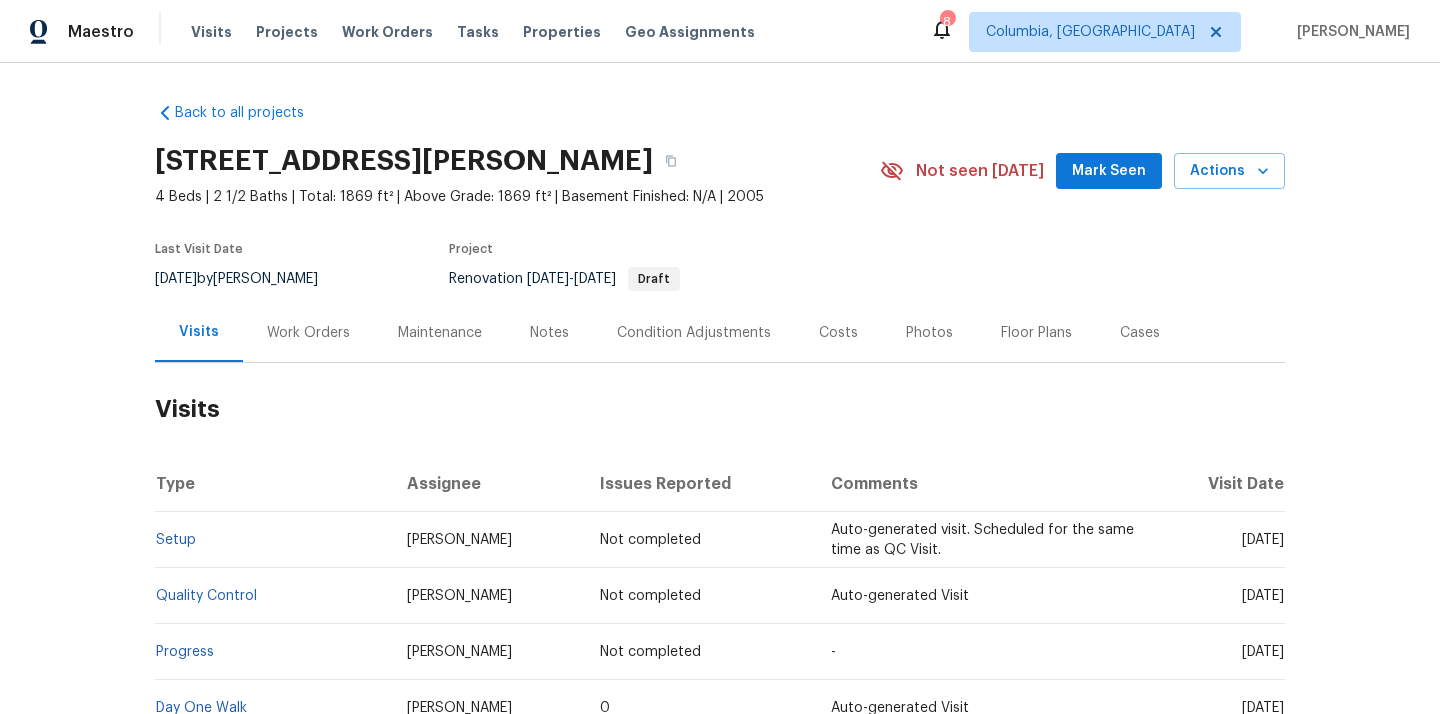 scroll, scrollTop: 214, scrollLeft: 0, axis: vertical 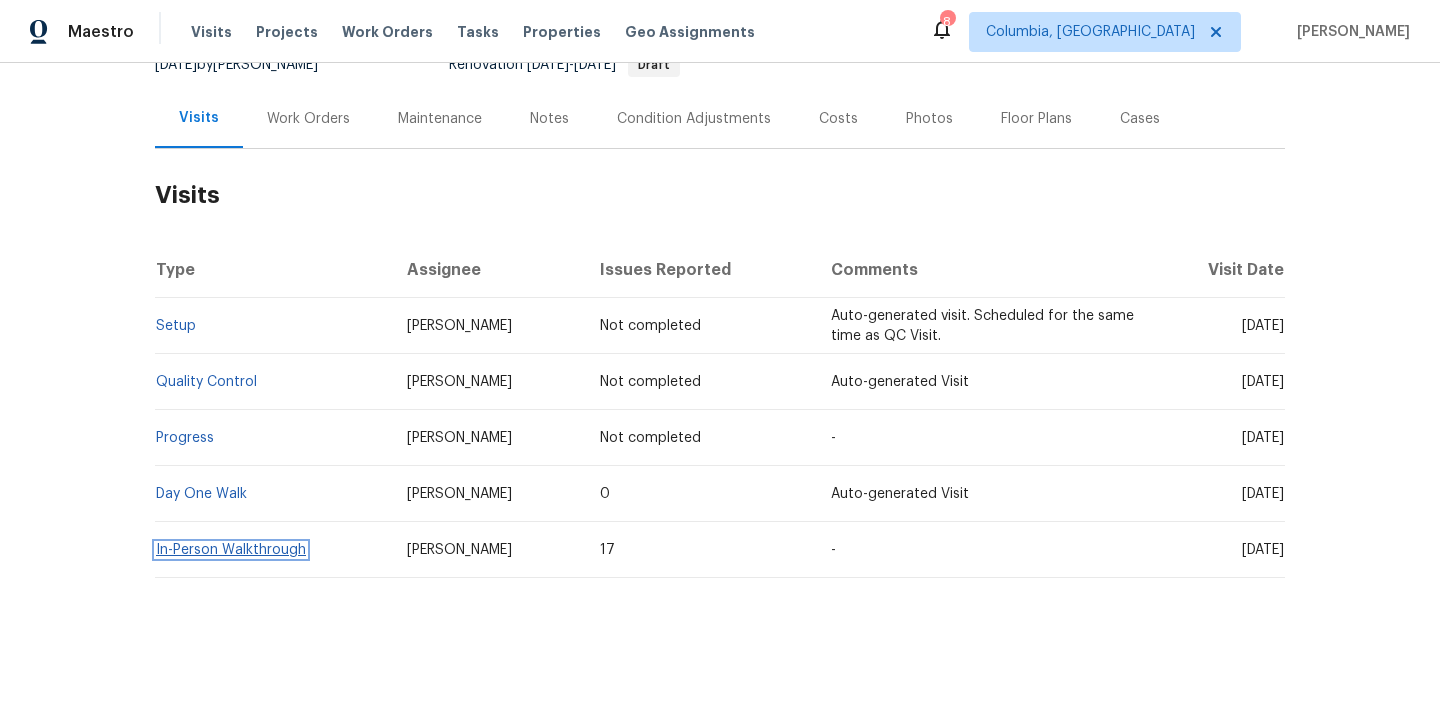 click on "In-Person Walkthrough" at bounding box center [231, 550] 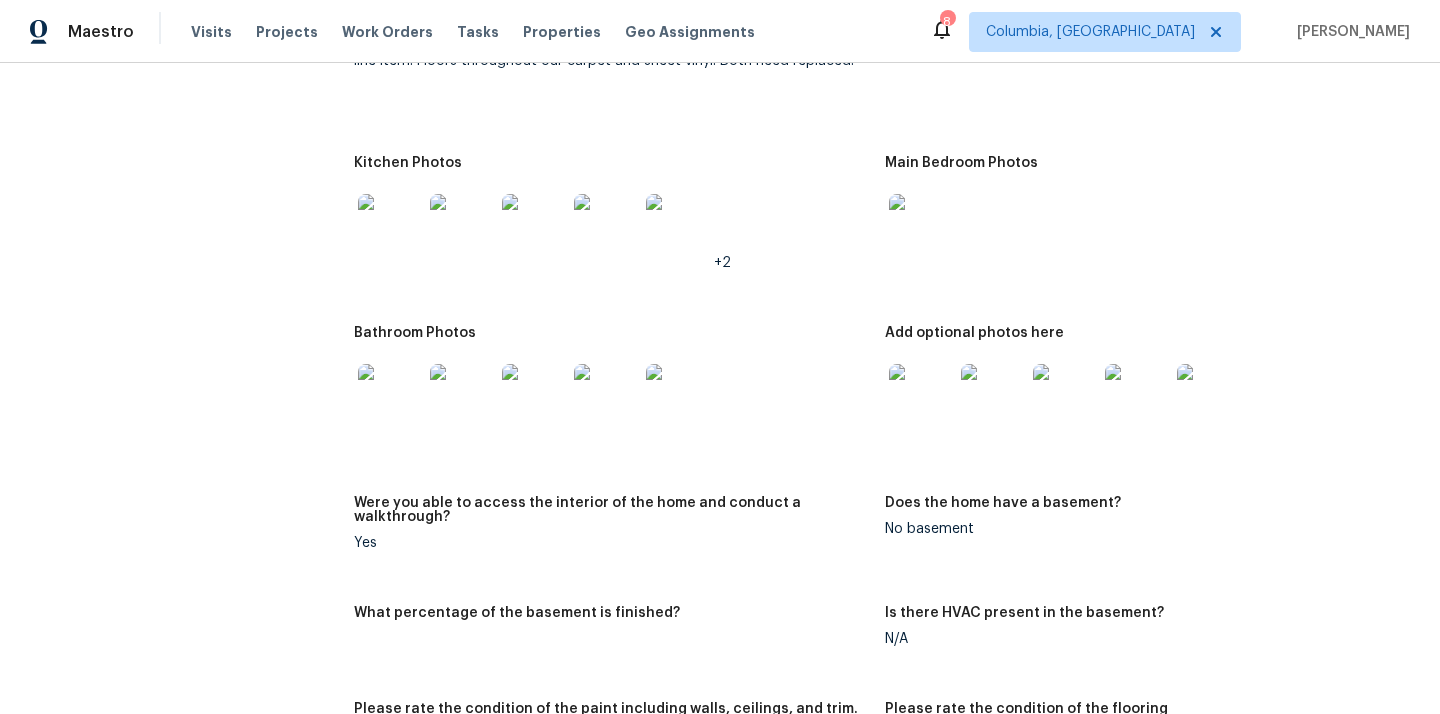 scroll, scrollTop: 2507, scrollLeft: 0, axis: vertical 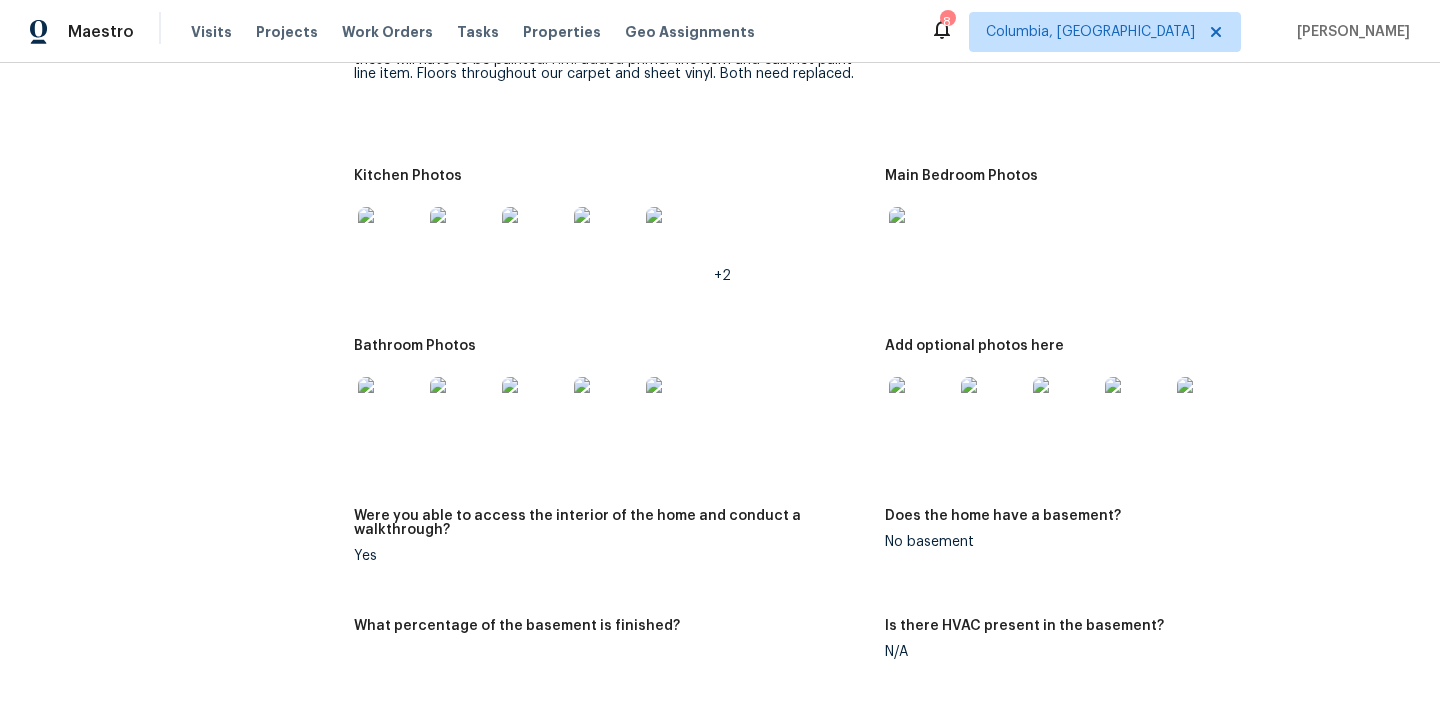 click at bounding box center [390, 239] 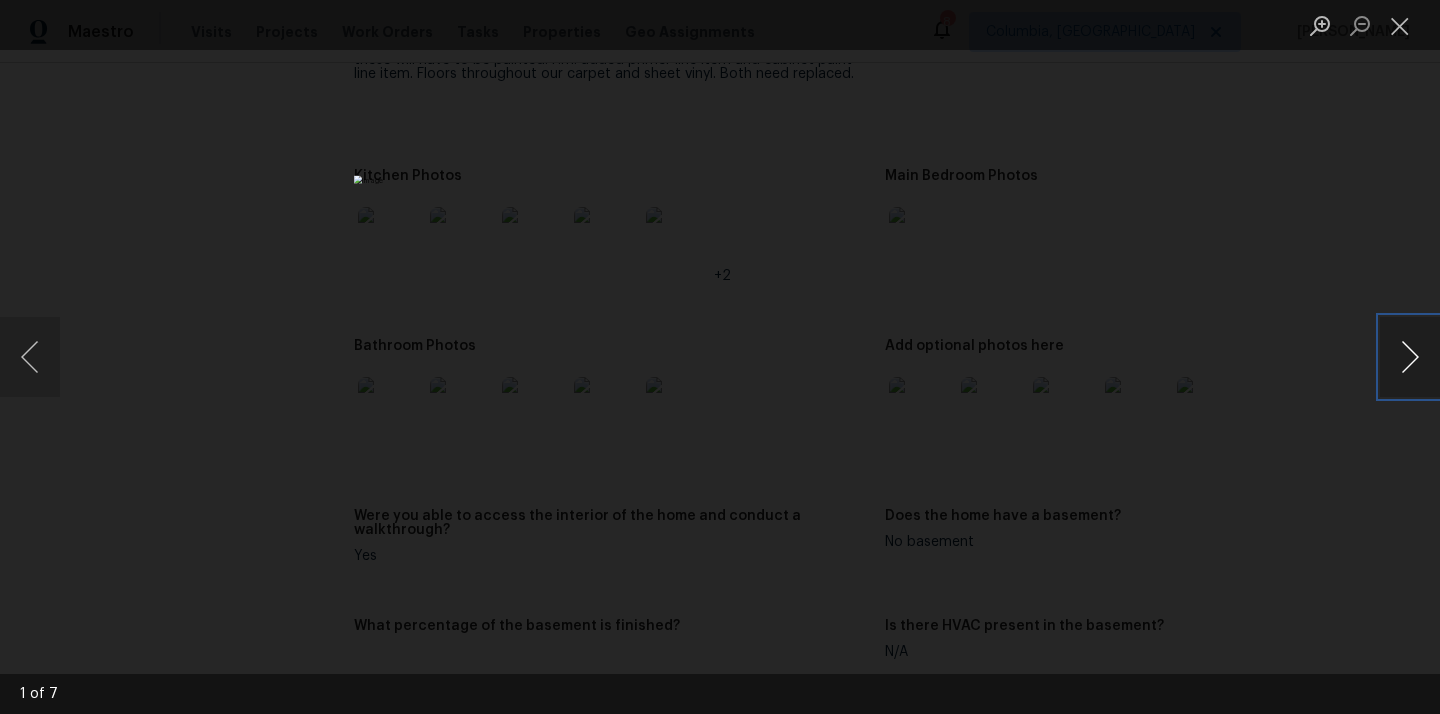 click at bounding box center [1410, 357] 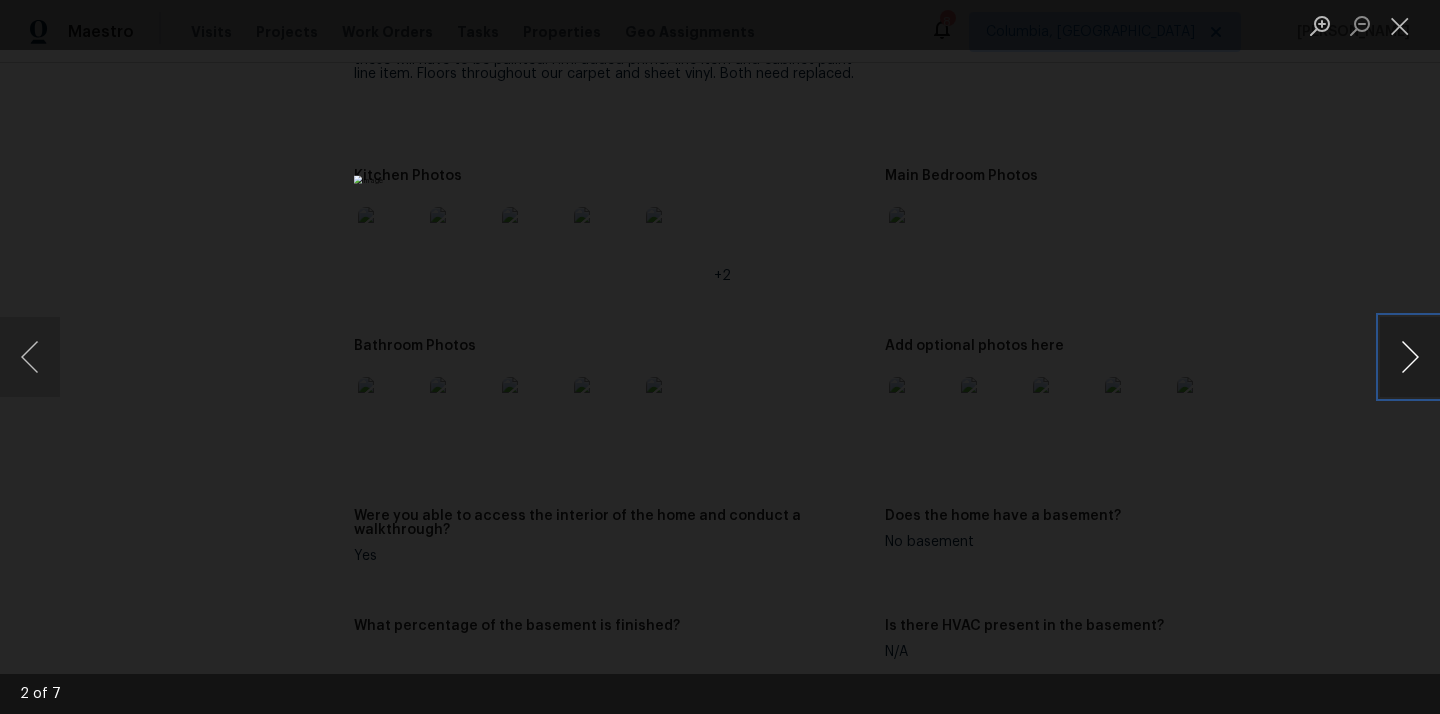 click at bounding box center [1410, 357] 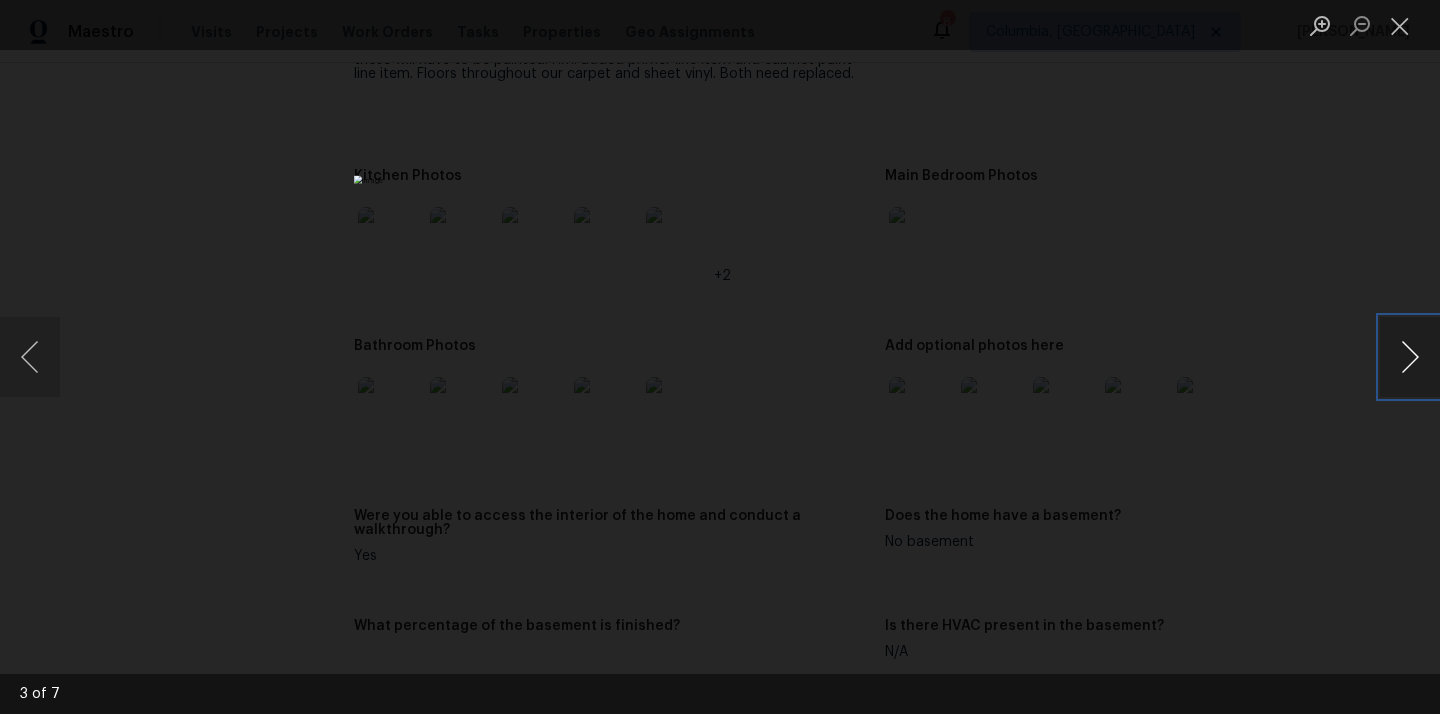 click at bounding box center (1410, 357) 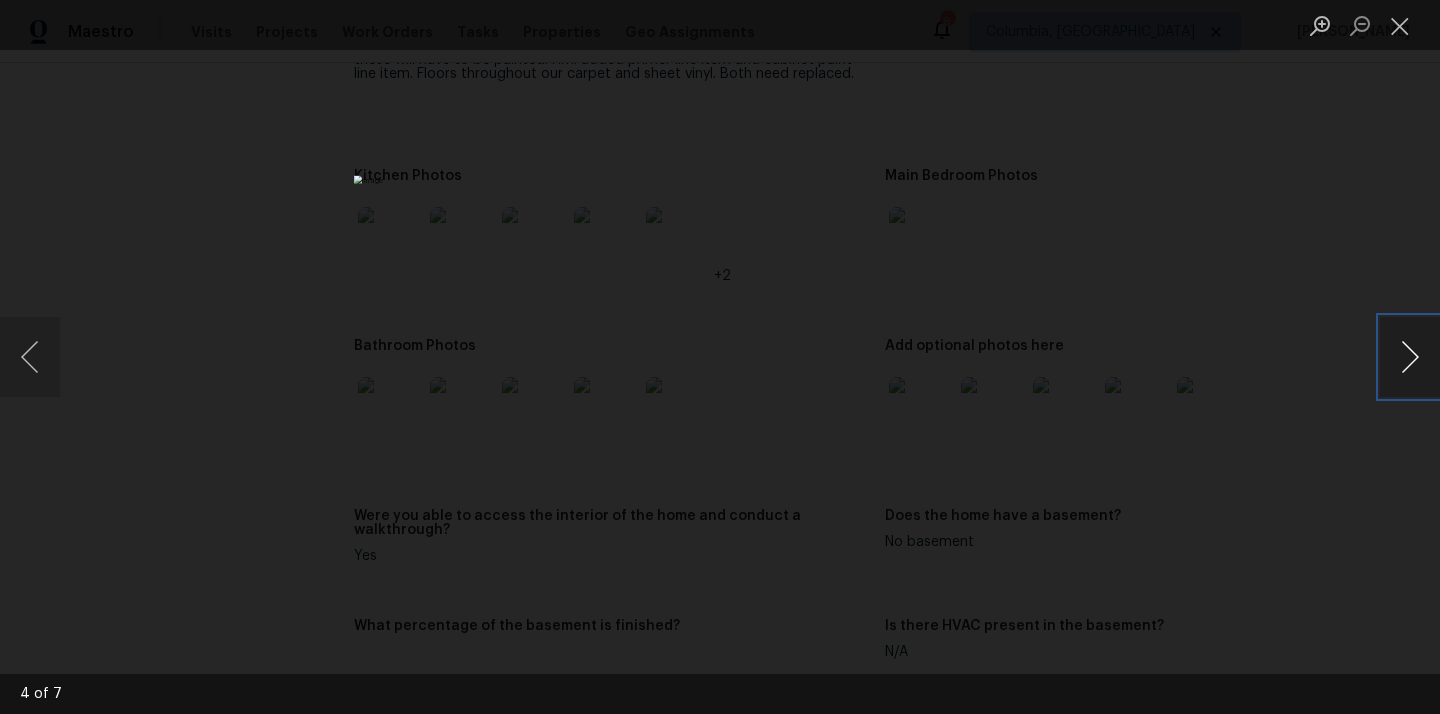 click at bounding box center [1410, 357] 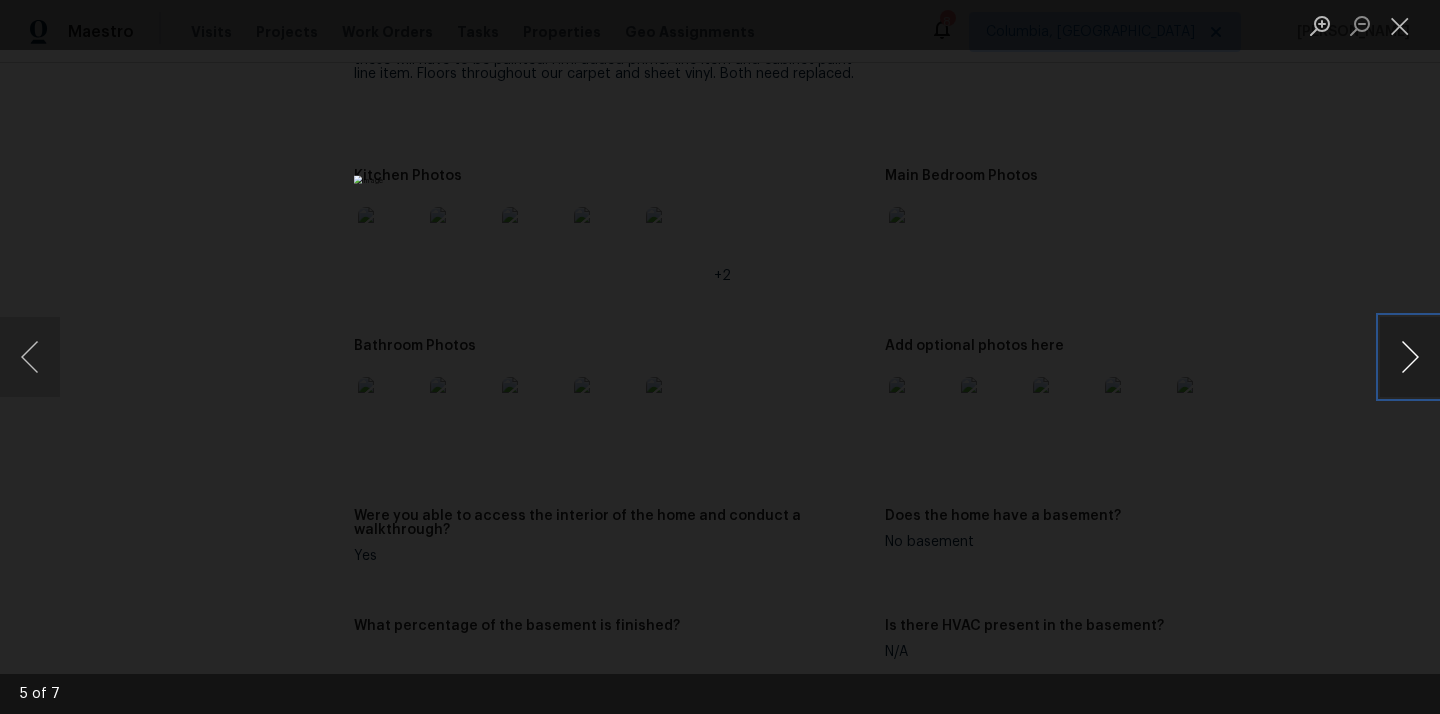 click at bounding box center [1410, 357] 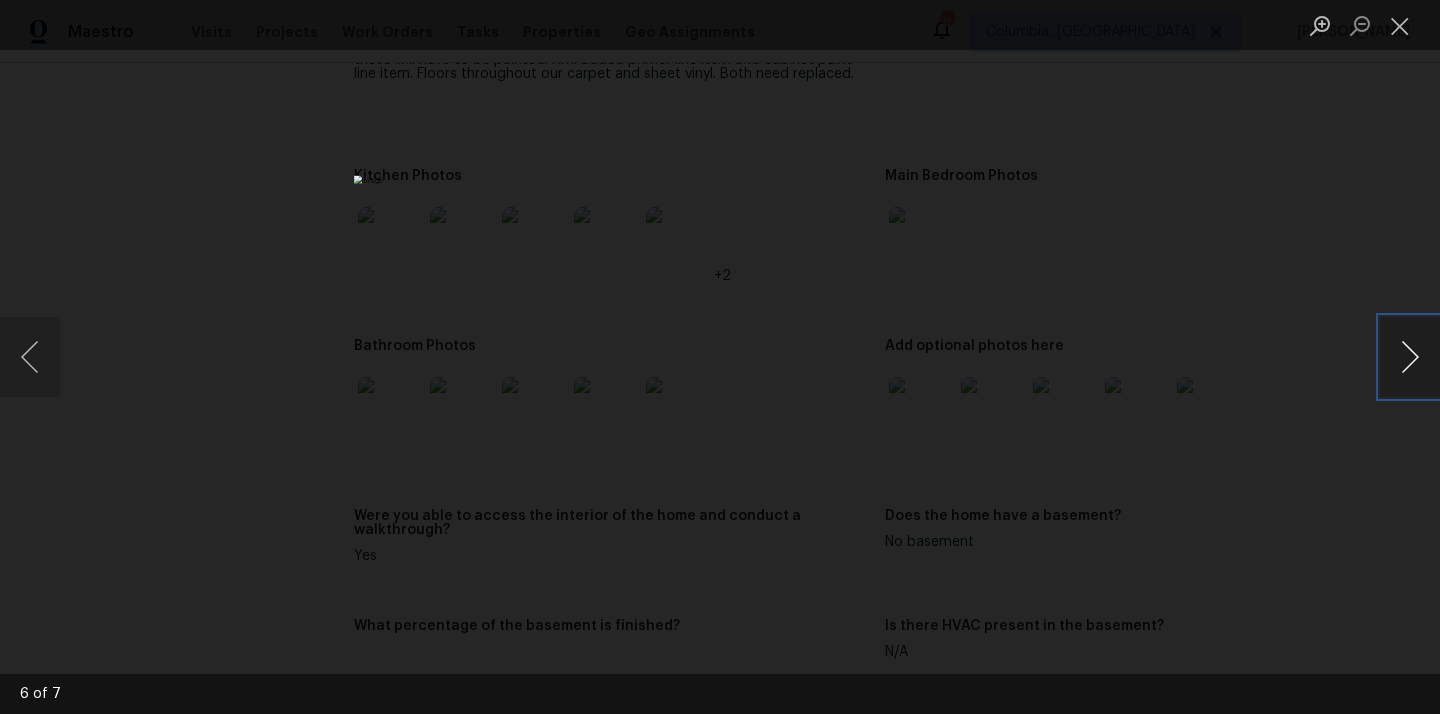 click at bounding box center (1410, 357) 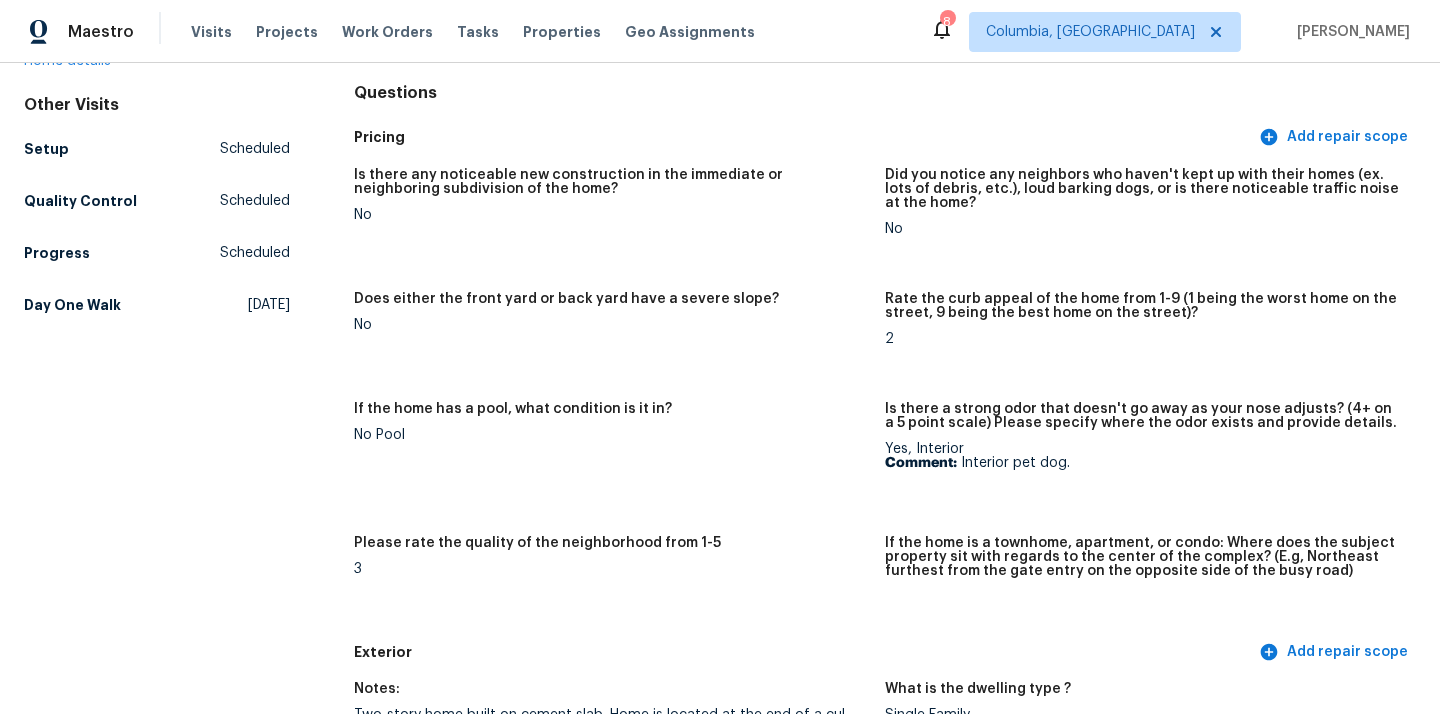 scroll, scrollTop: 0, scrollLeft: 0, axis: both 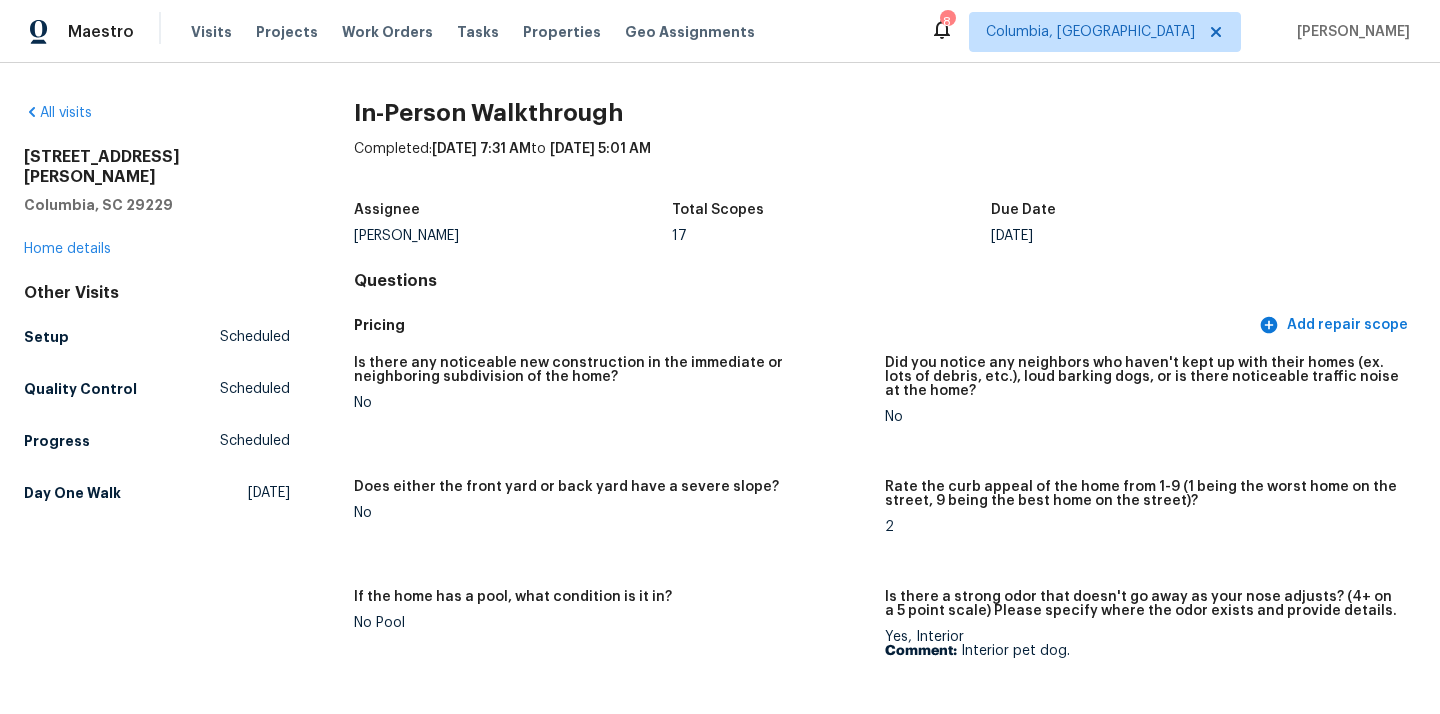 click on "605 Thornhill Dr Columbia, SC 29229 Home details" at bounding box center [157, 203] 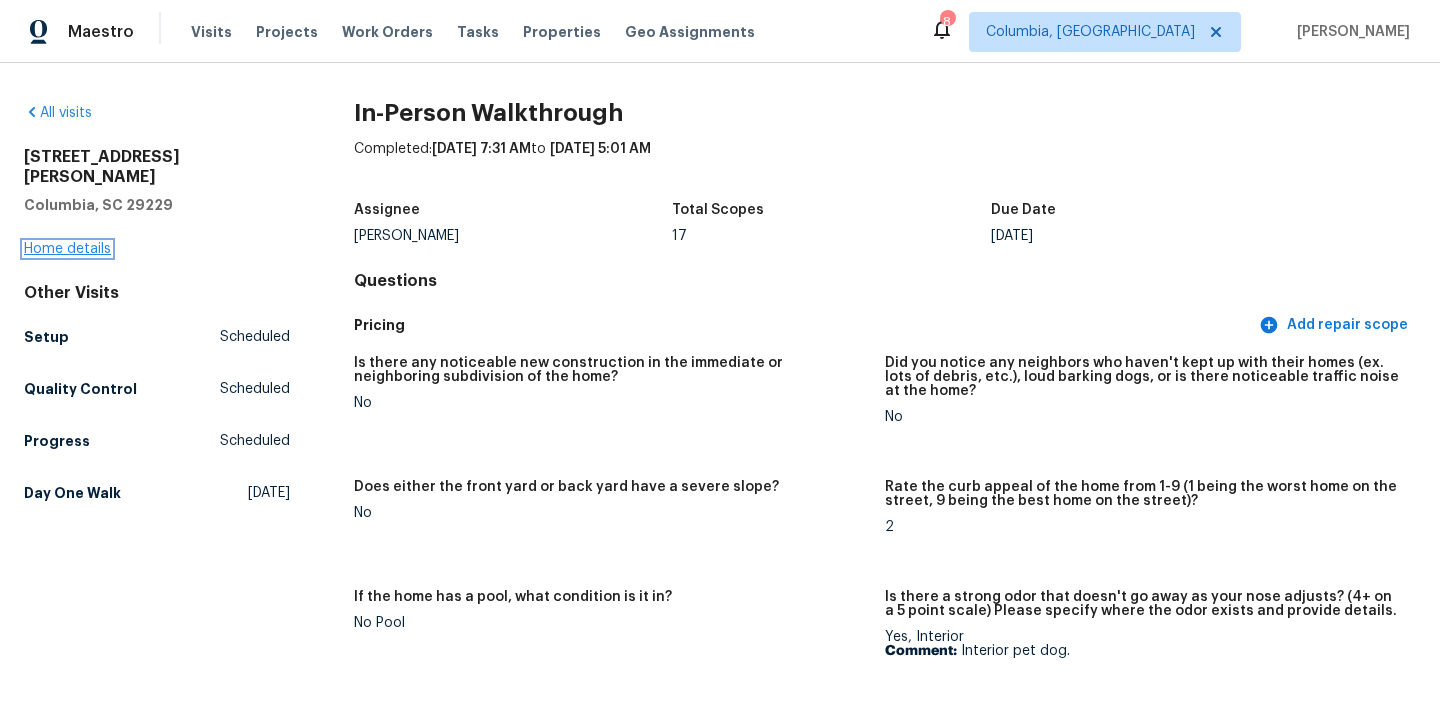 click on "Home details" at bounding box center [67, 249] 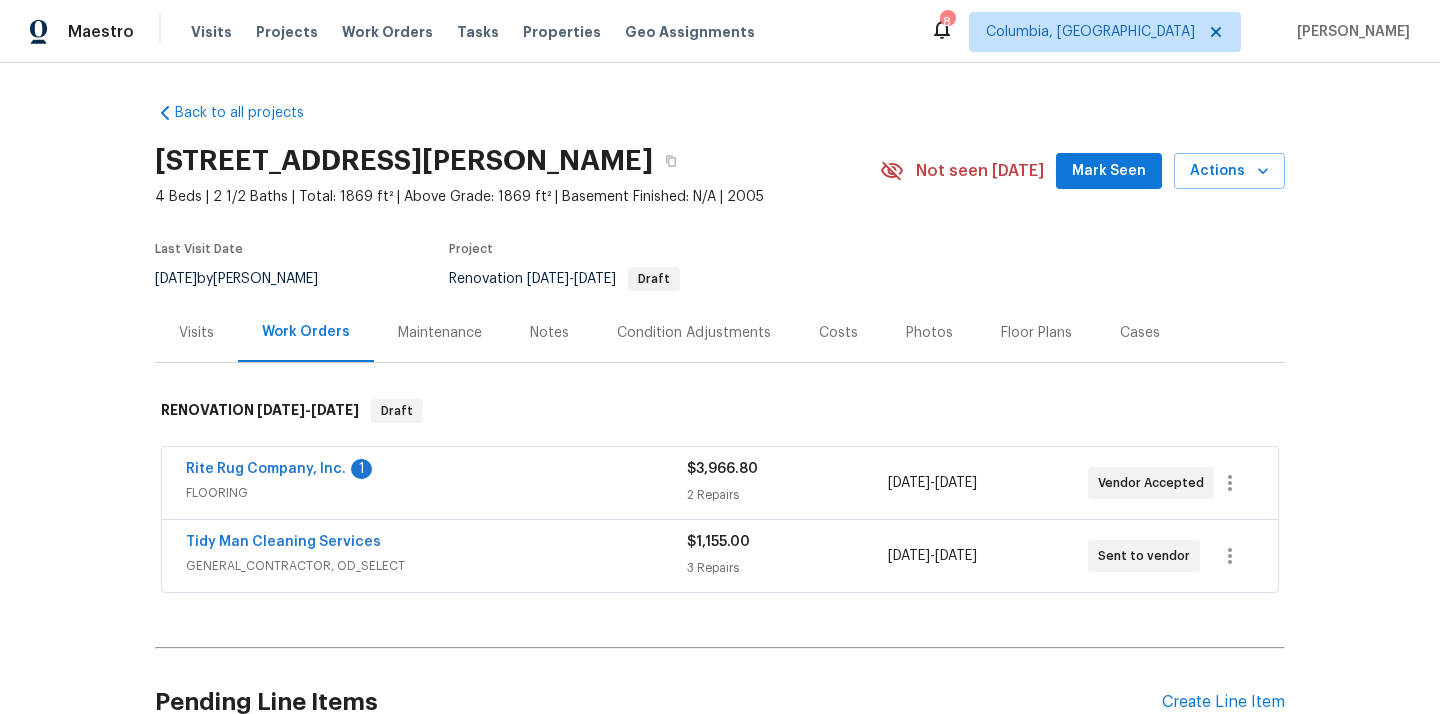 scroll, scrollTop: 191, scrollLeft: 0, axis: vertical 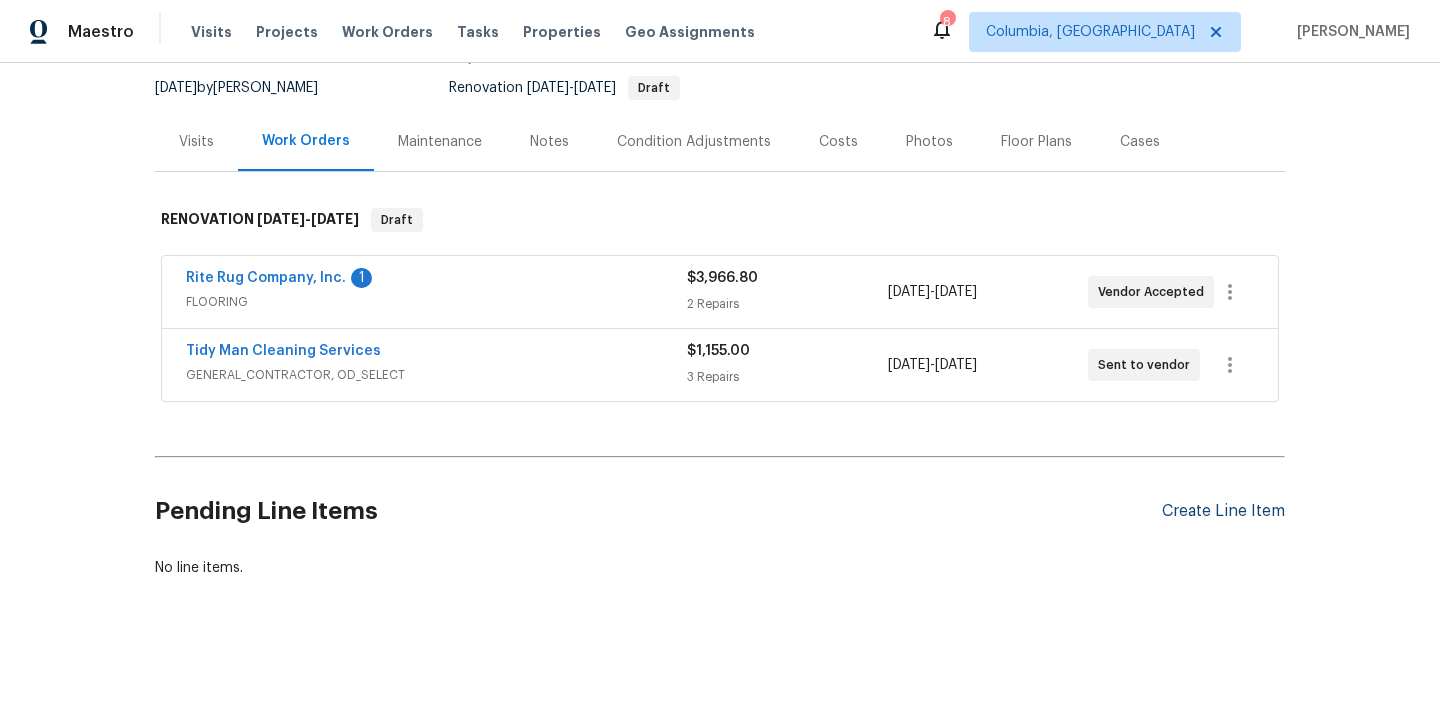 click on "Create Line Item" at bounding box center [1223, 511] 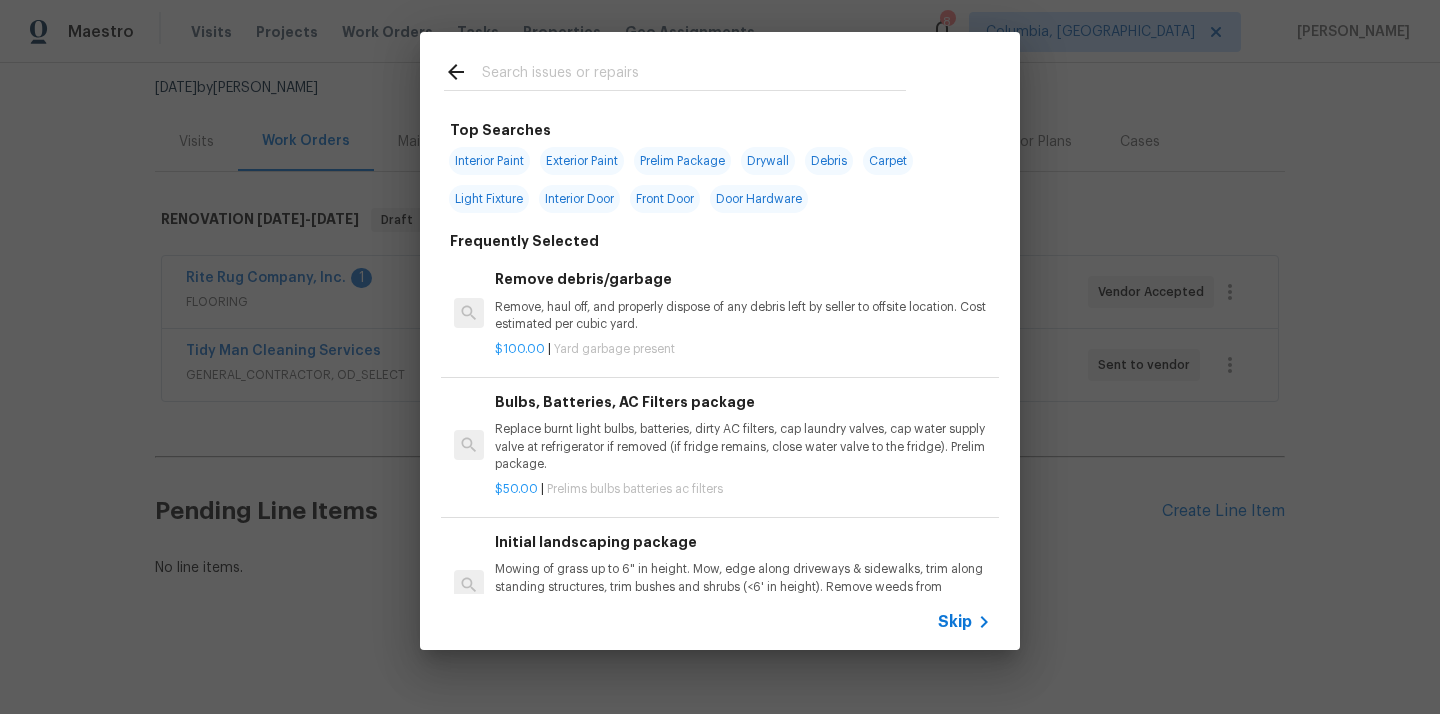 click at bounding box center (694, 75) 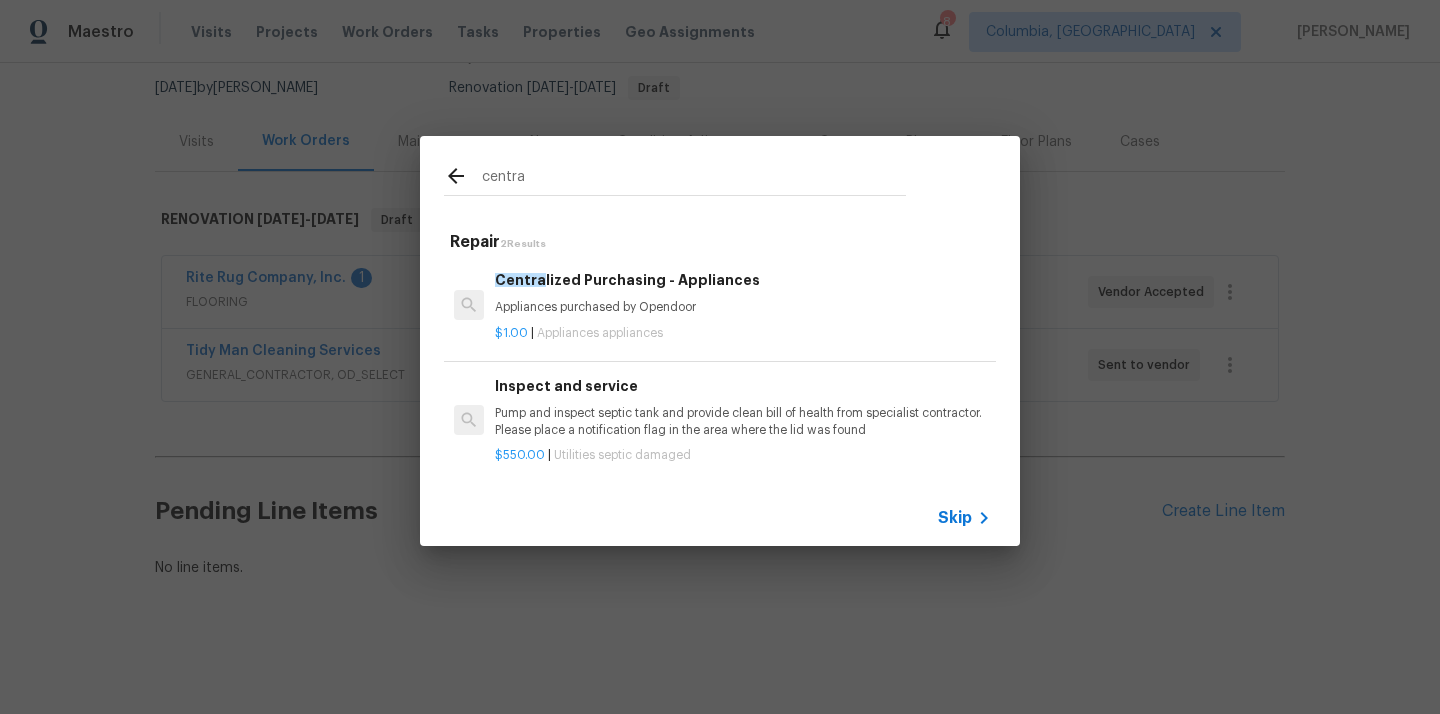 type on "centra" 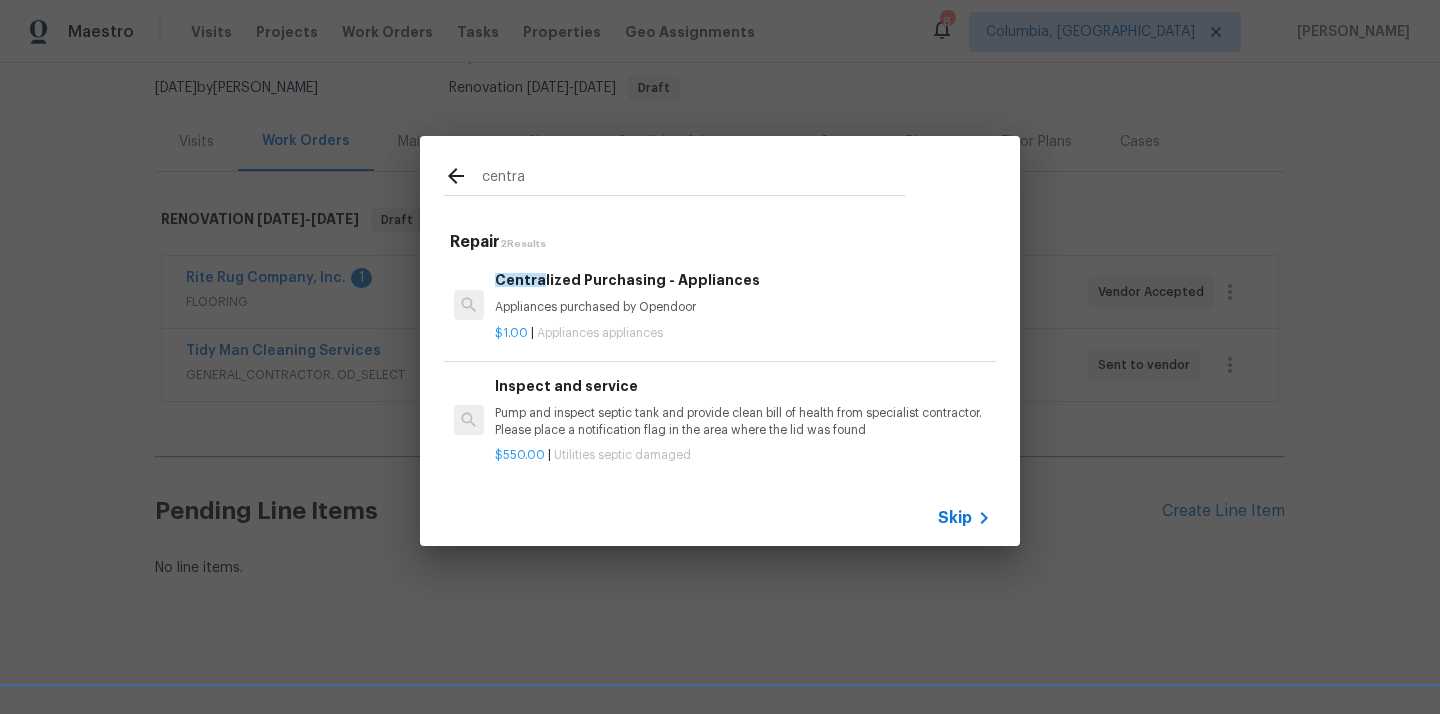 click on "$1.00   |   Appliances appliances" at bounding box center [743, 329] 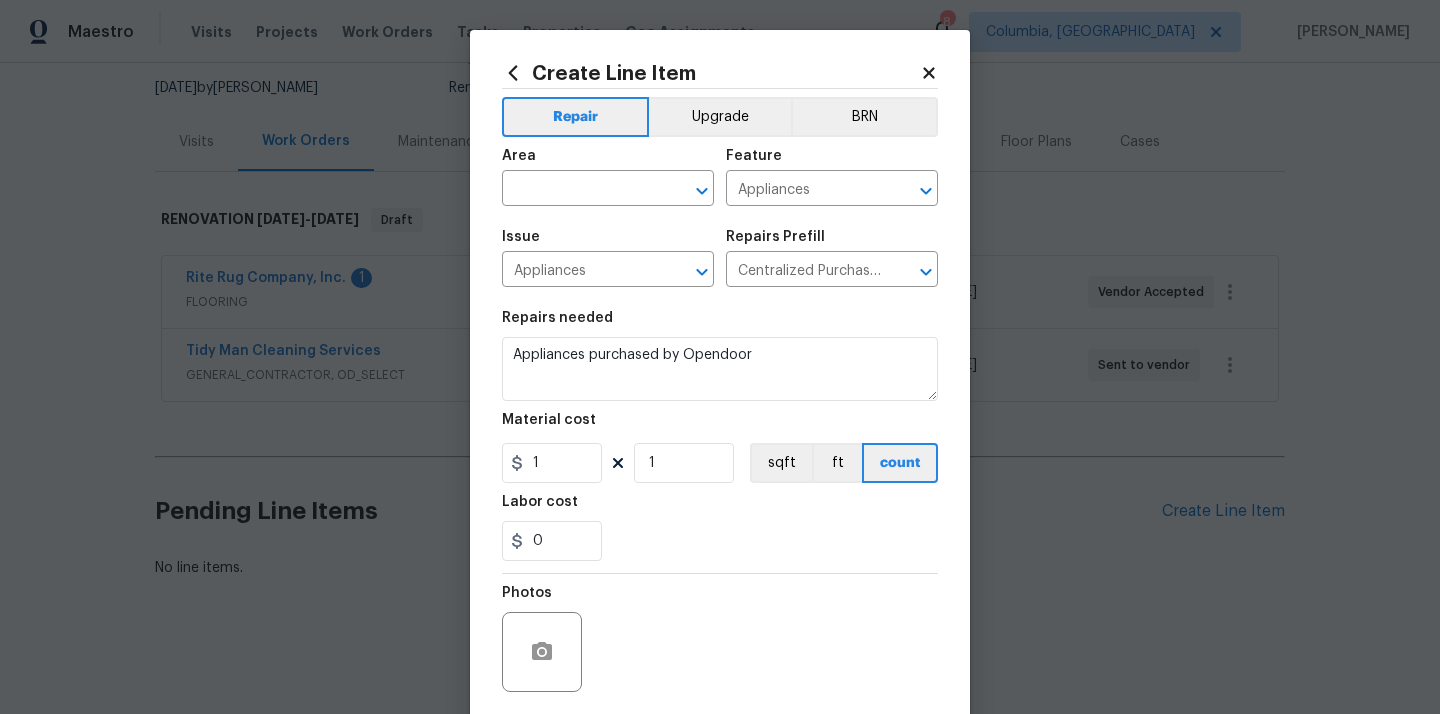 click on "Area ​" at bounding box center (608, 177) 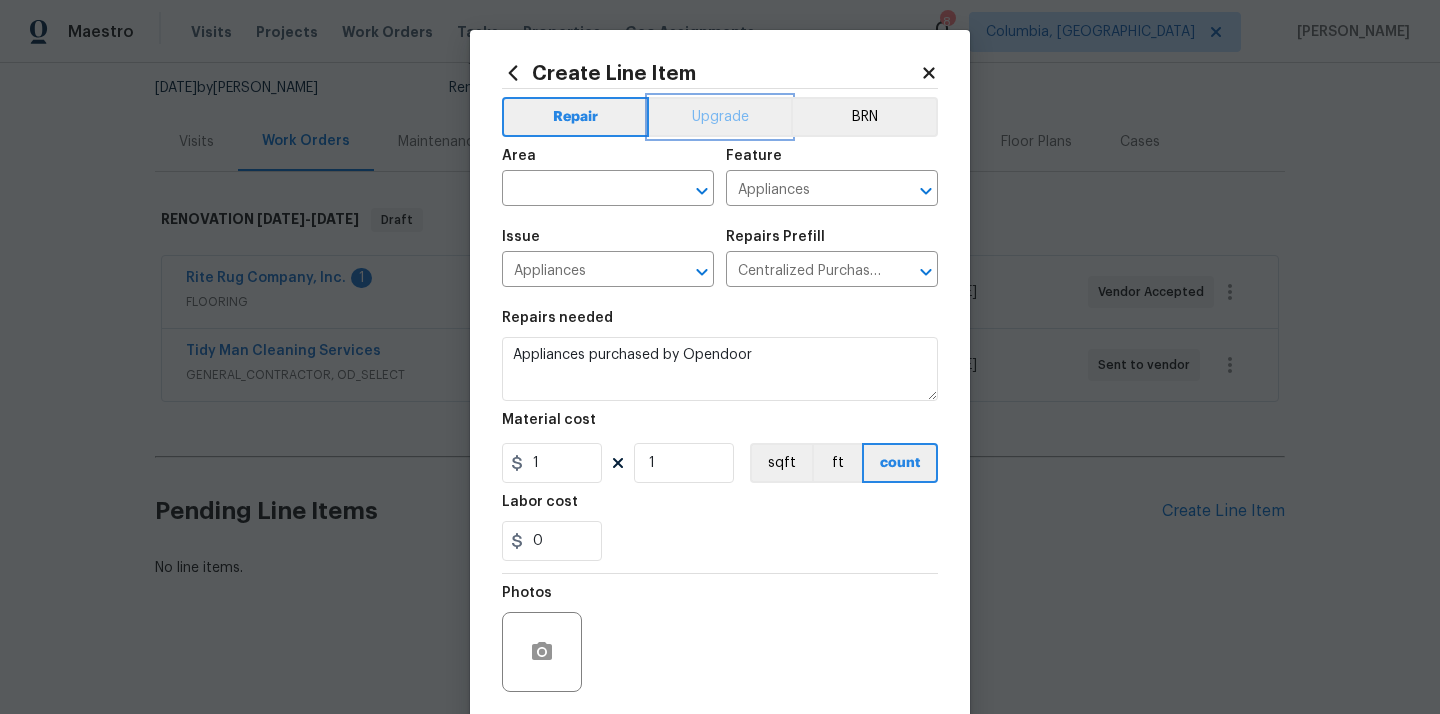 click on "Upgrade" at bounding box center (720, 117) 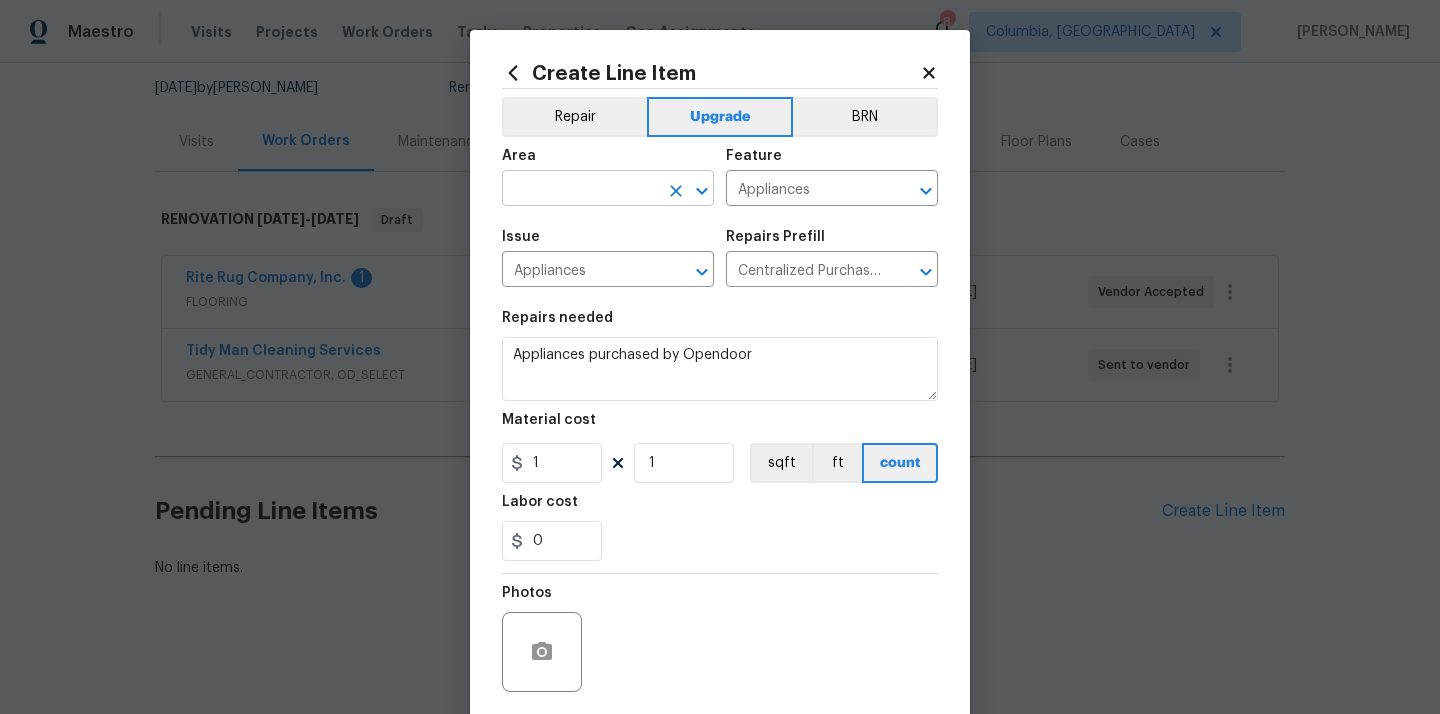 click at bounding box center [580, 190] 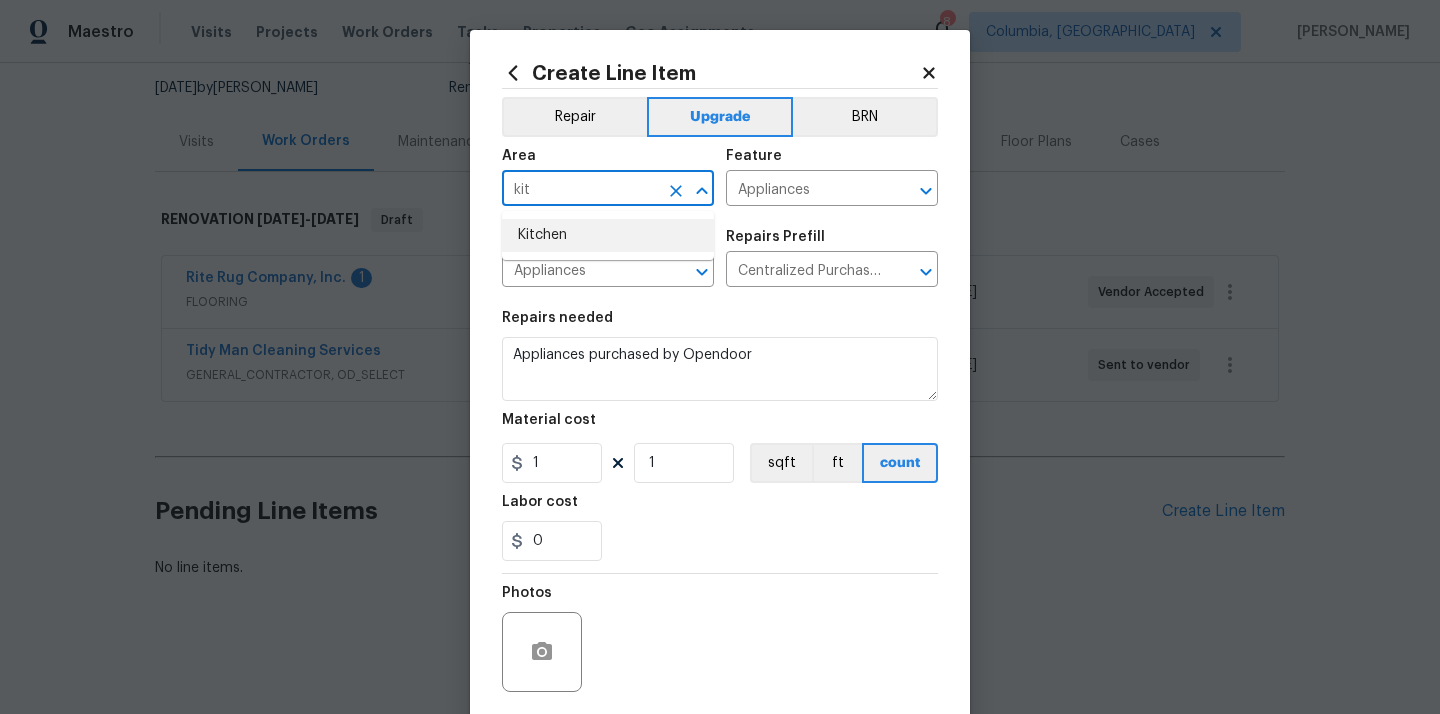click on "Kitchen" at bounding box center [608, 235] 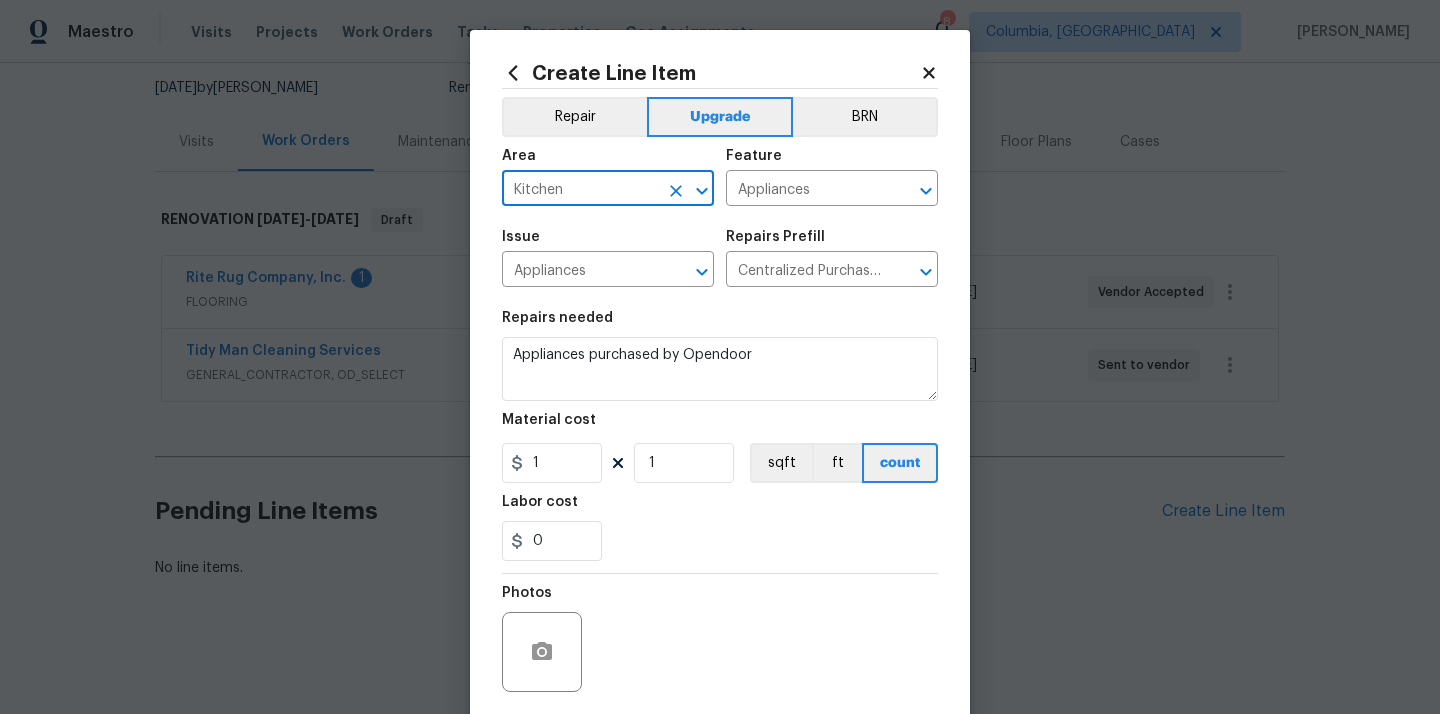 type on "Kitchen" 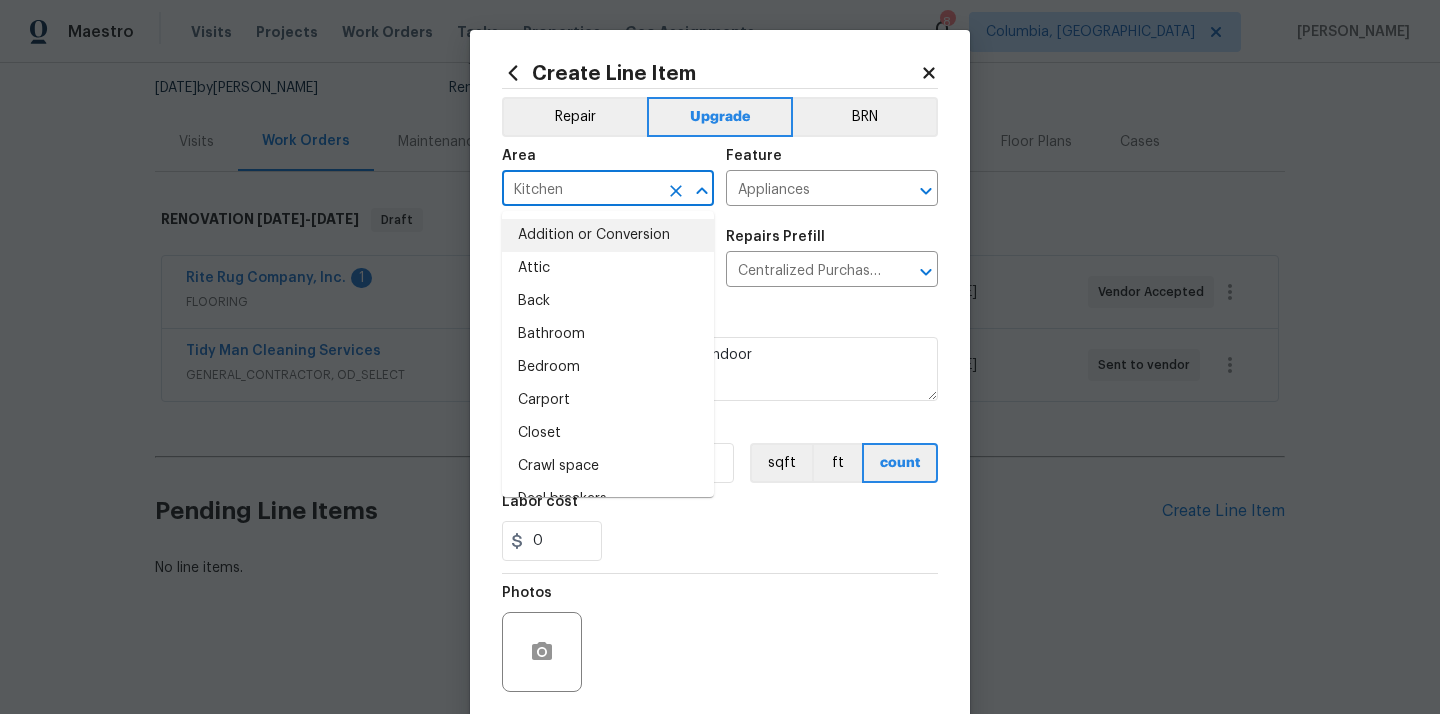 click on "Repairs needed" at bounding box center (720, 324) 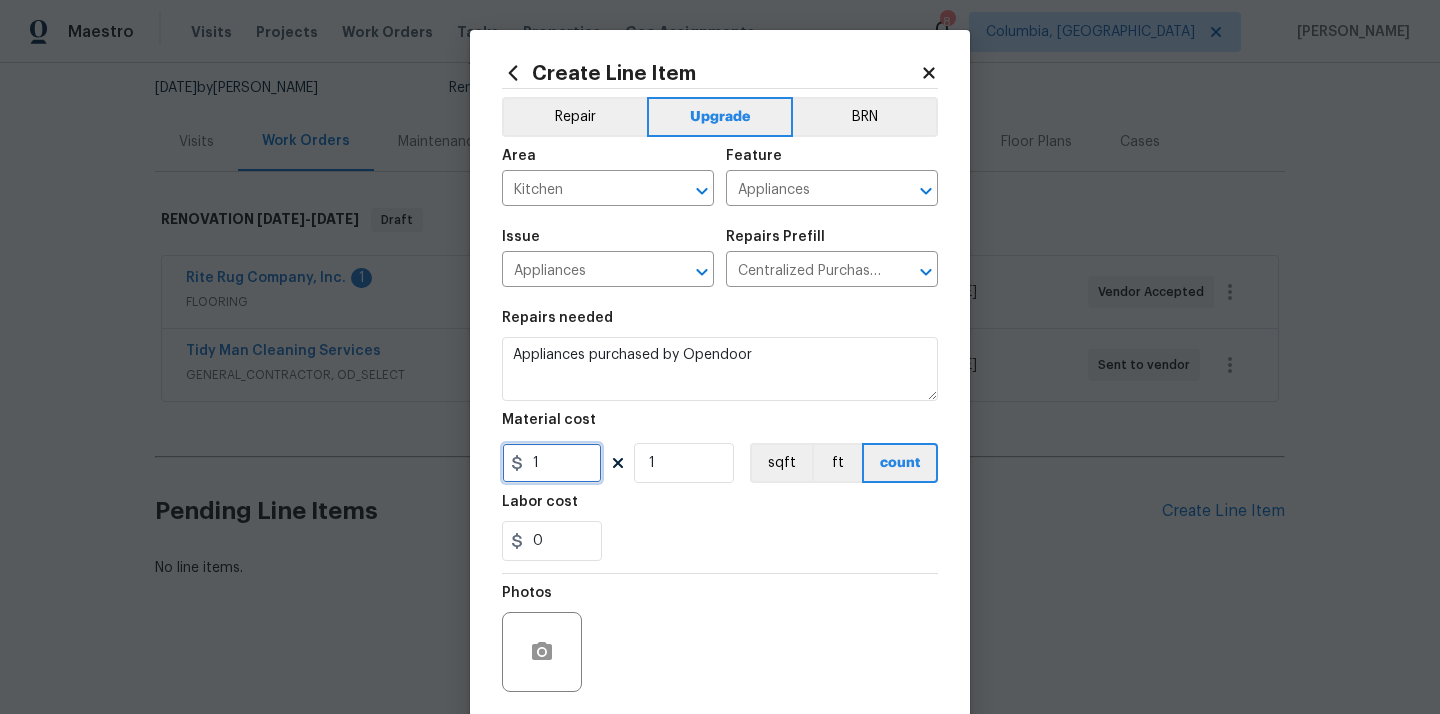drag, startPoint x: 570, startPoint y: 463, endPoint x: 440, endPoint y: 463, distance: 130 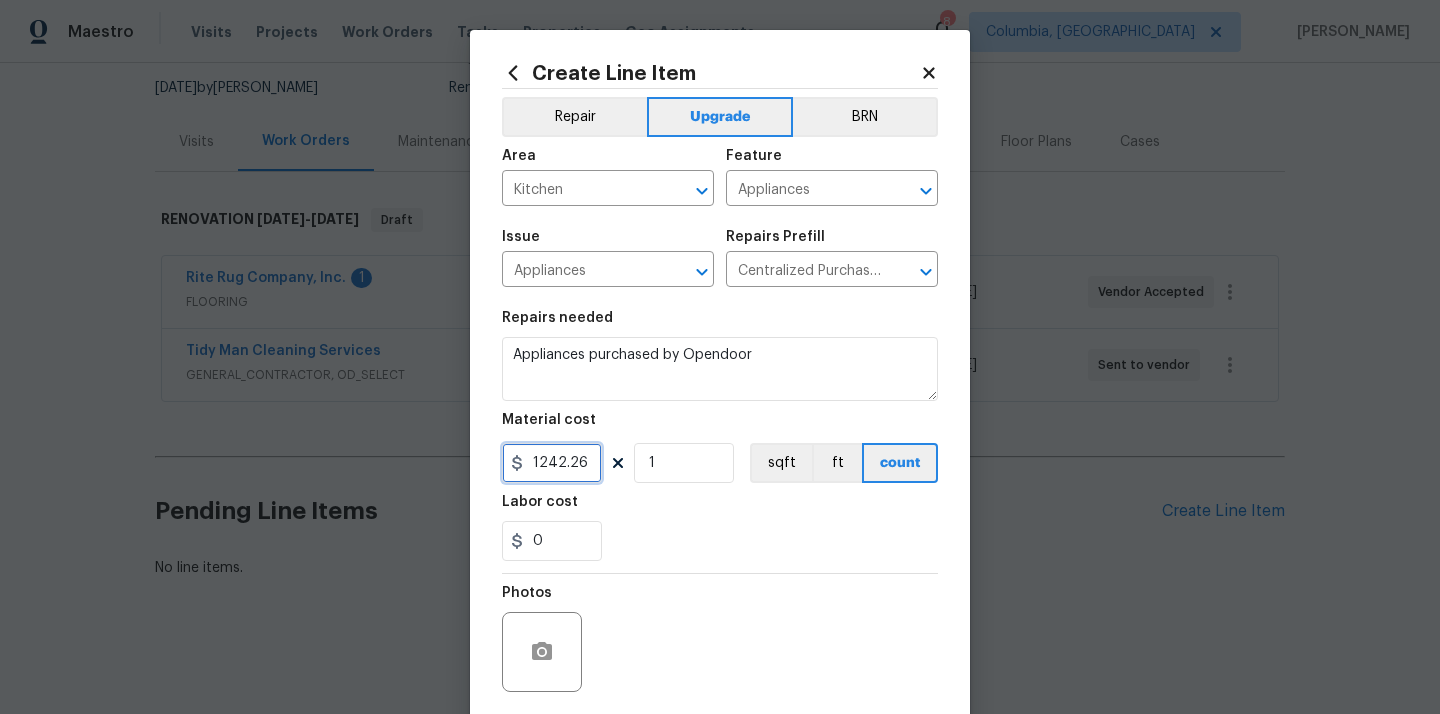 scroll, scrollTop: 148, scrollLeft: 0, axis: vertical 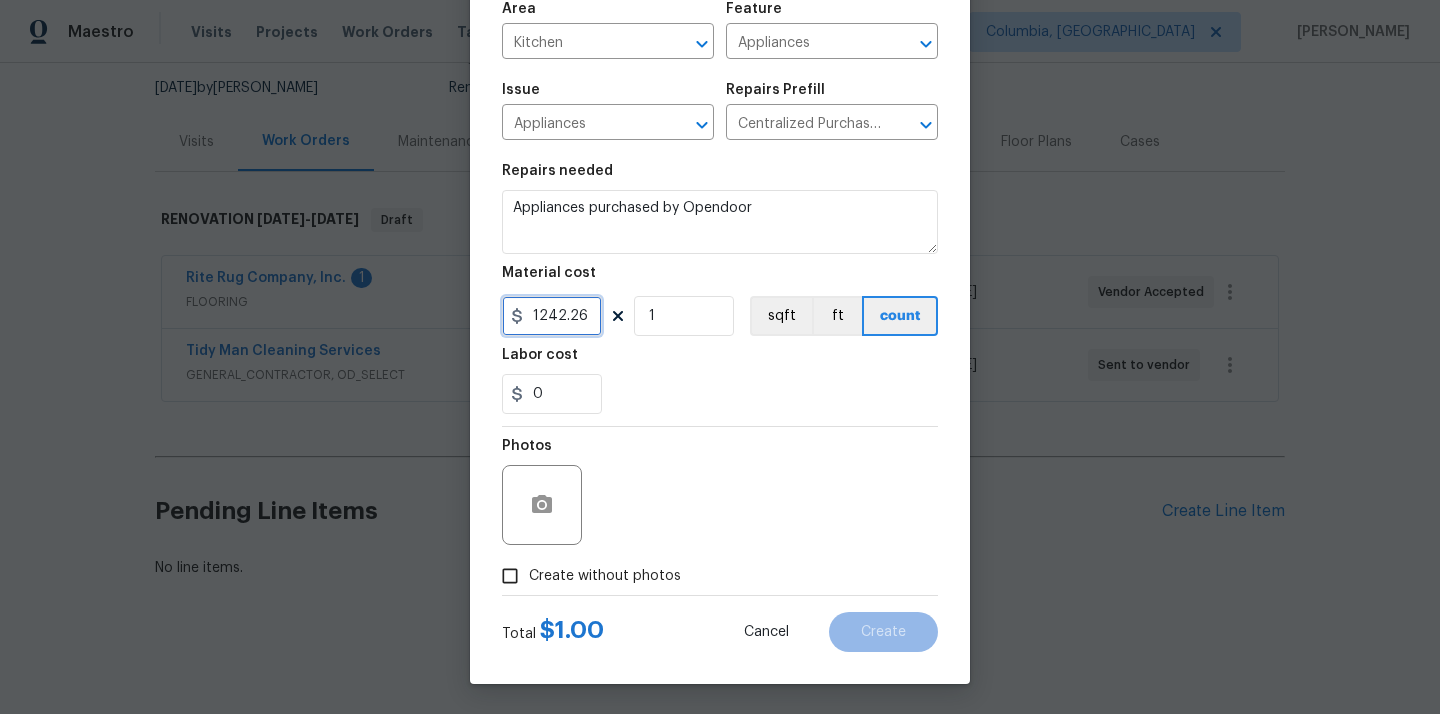 type on "1242.26" 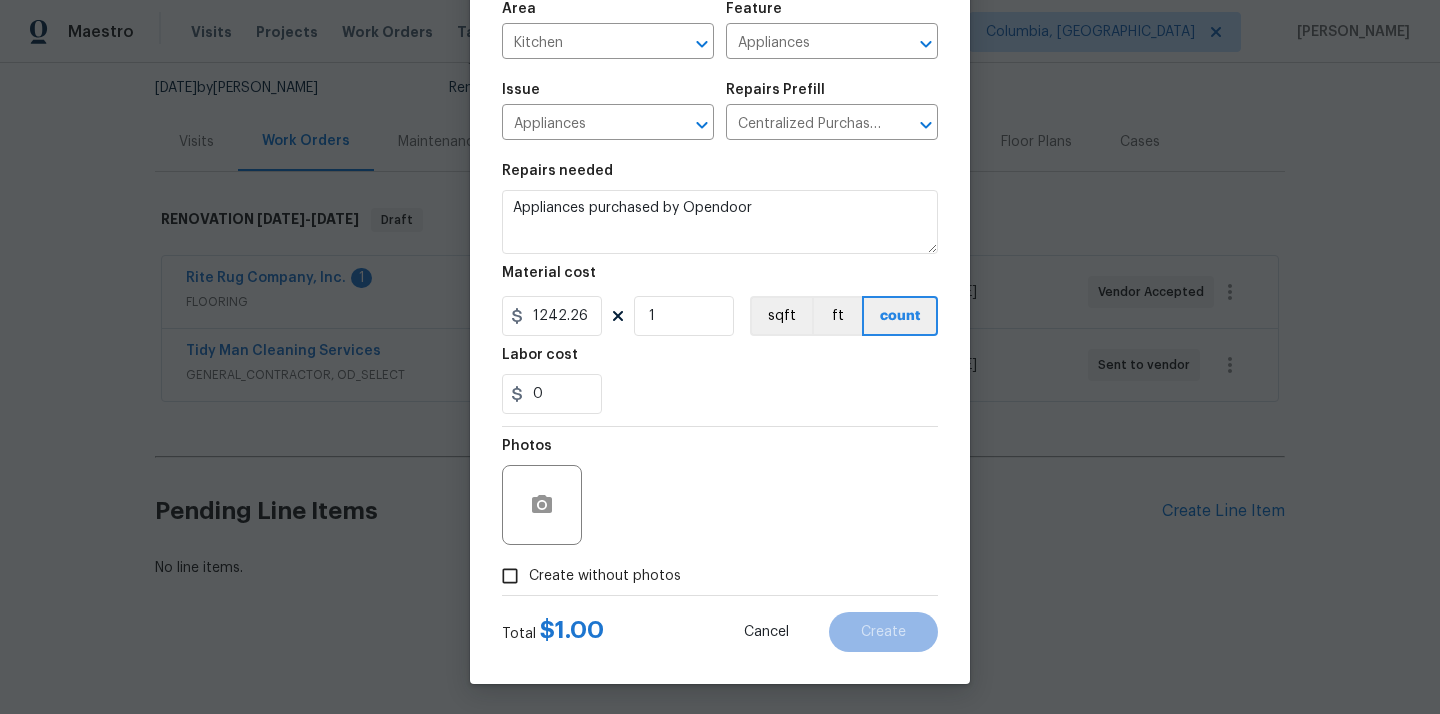 click on "Create without photos" at bounding box center (605, 576) 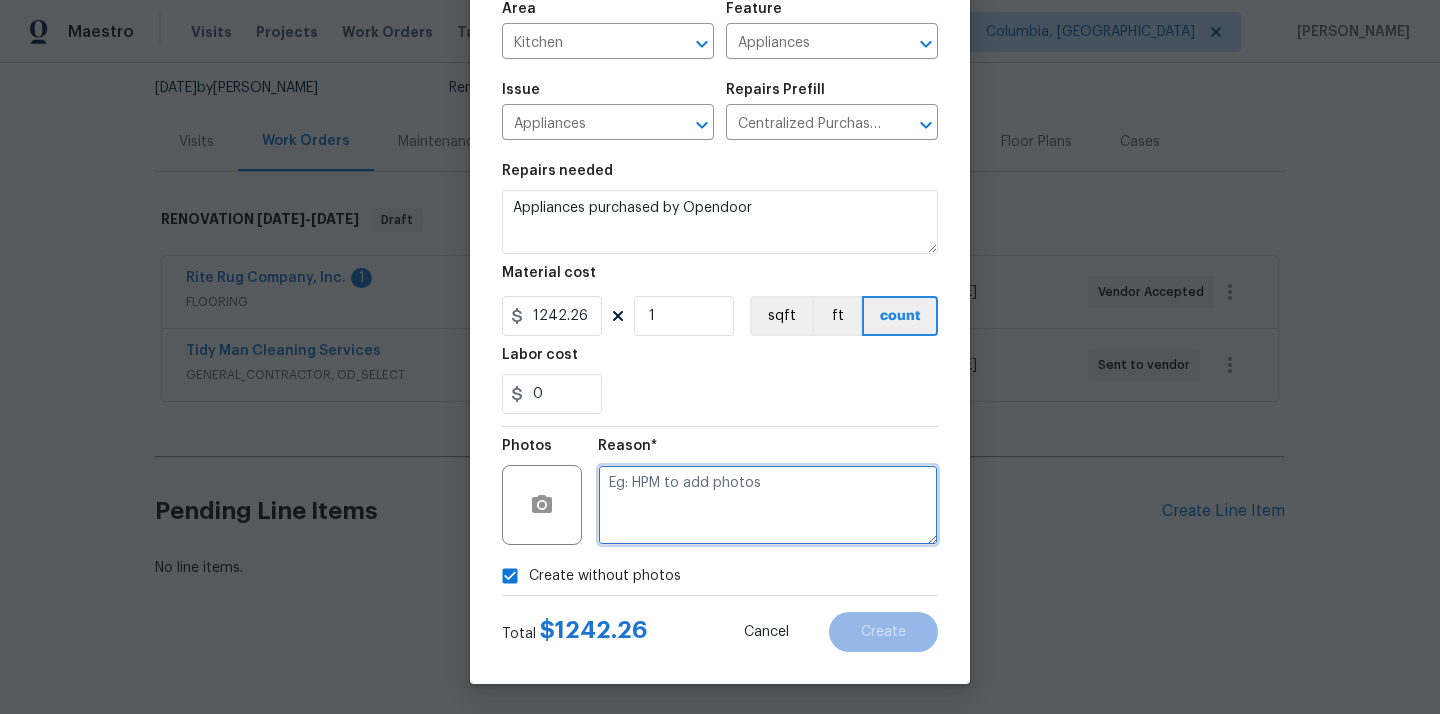 click at bounding box center (768, 505) 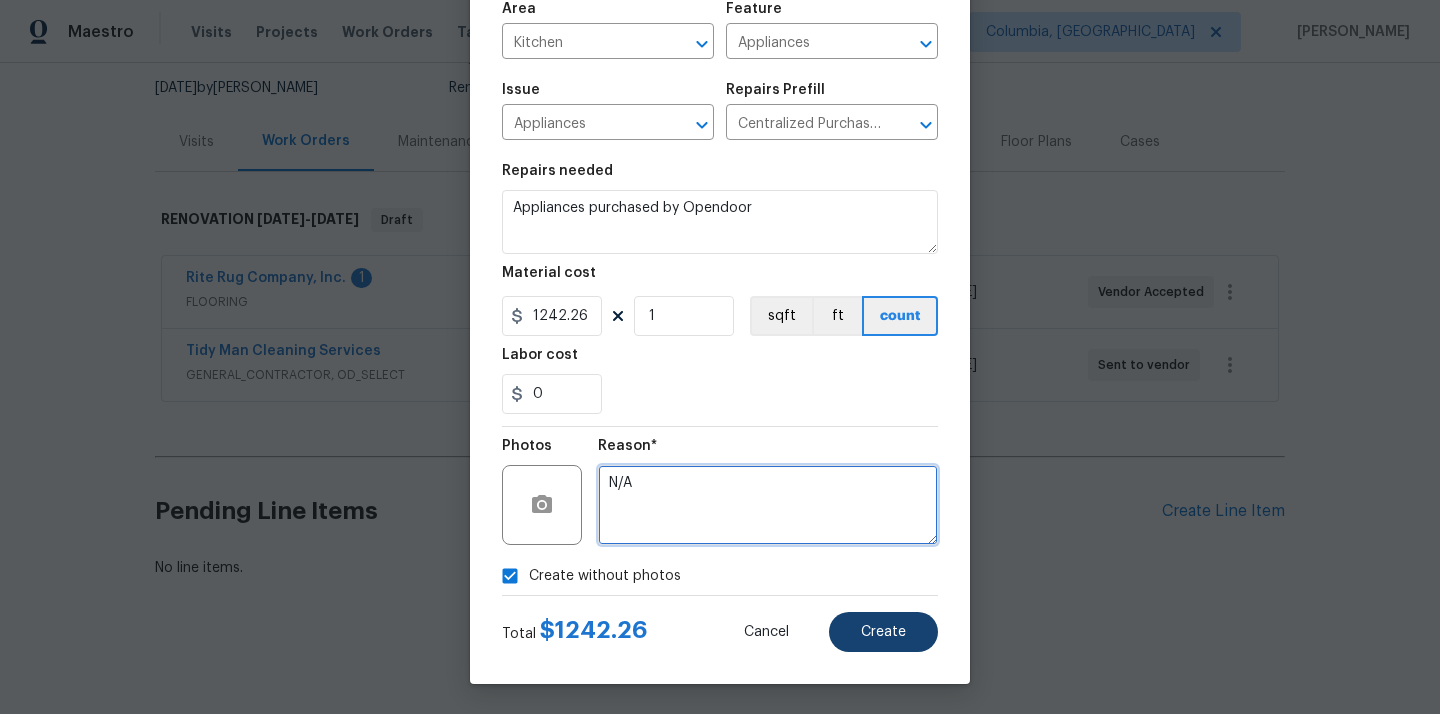 type on "N/A" 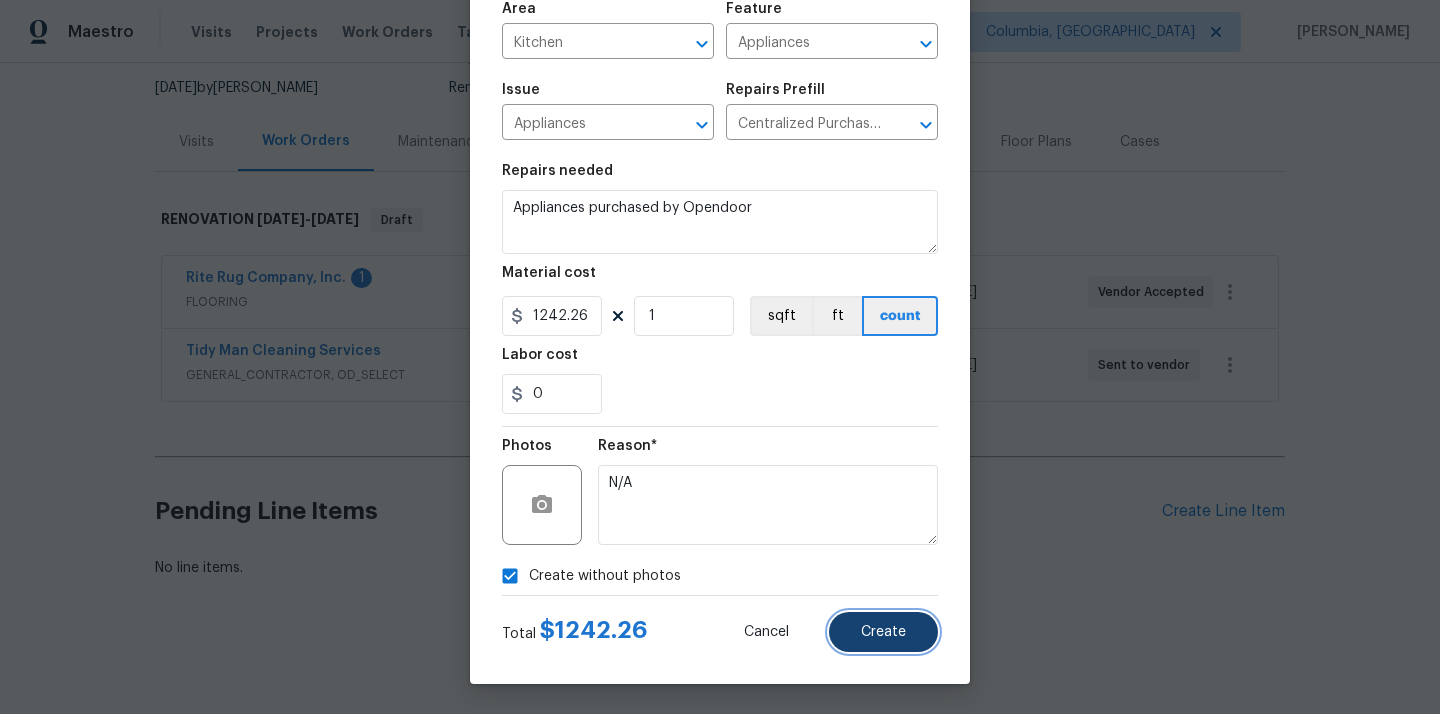 click on "Create" at bounding box center (883, 632) 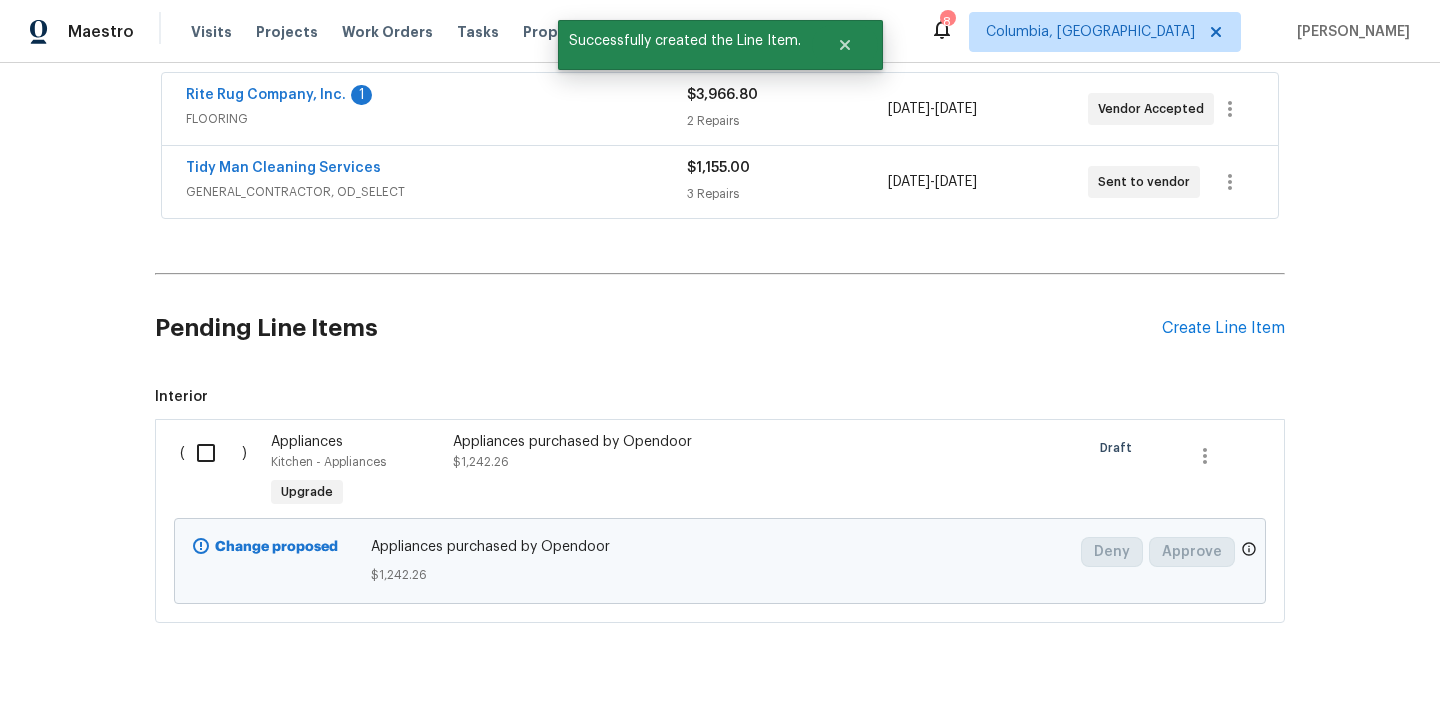 scroll, scrollTop: 393, scrollLeft: 0, axis: vertical 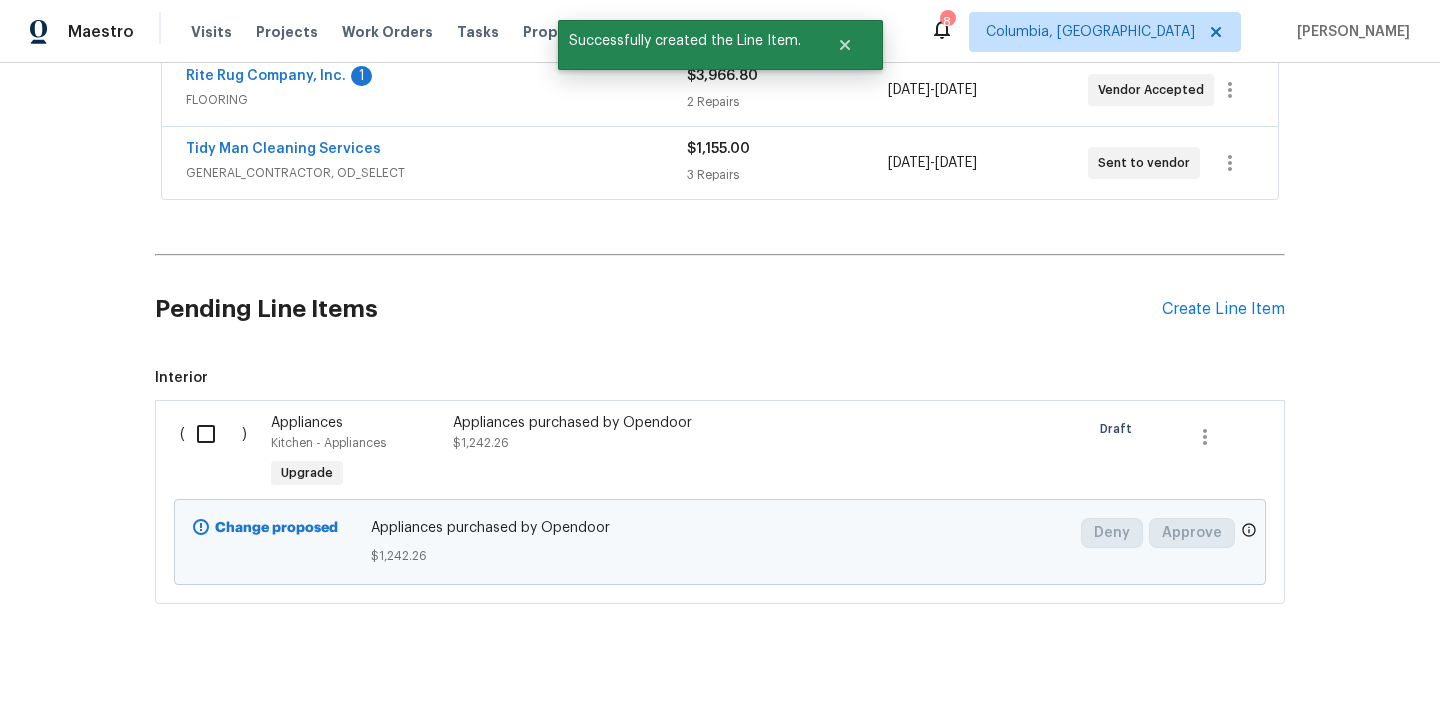 click at bounding box center [213, 434] 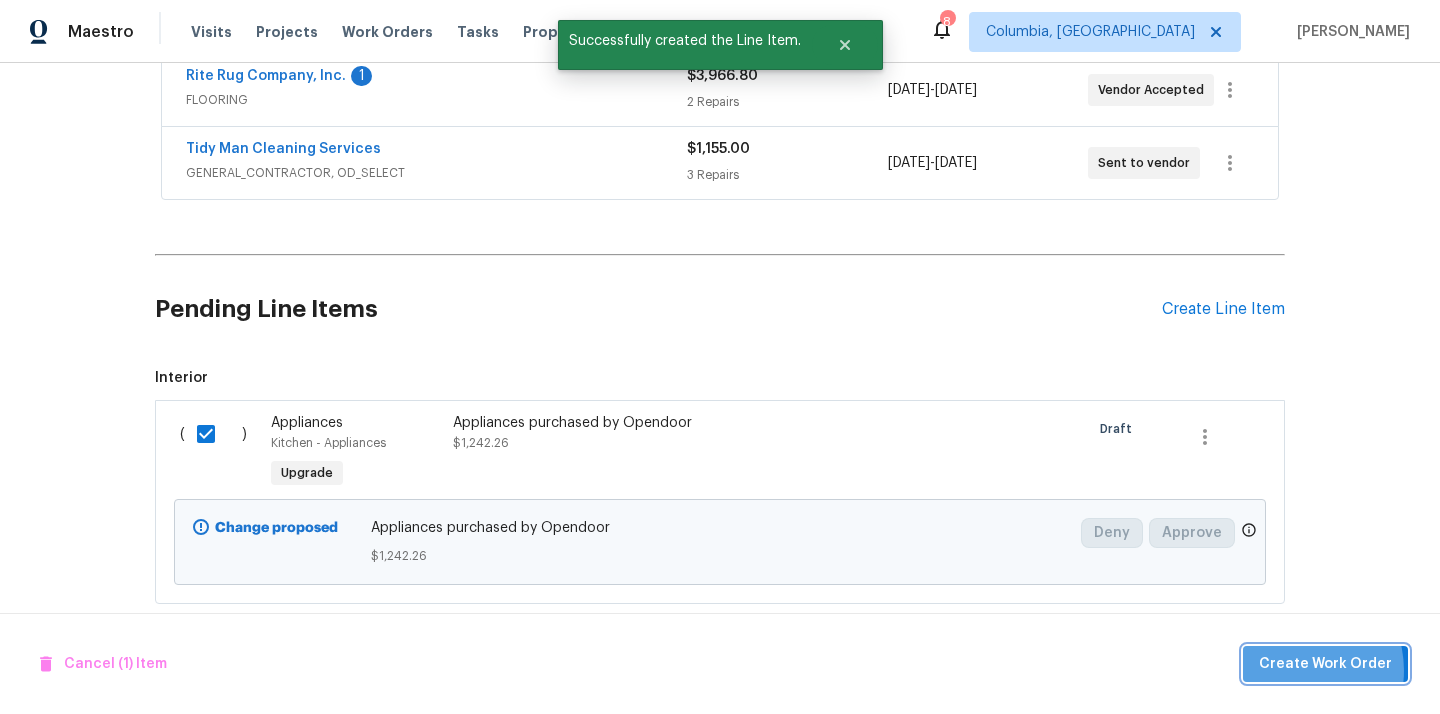 click on "Create Work Order" at bounding box center (1325, 664) 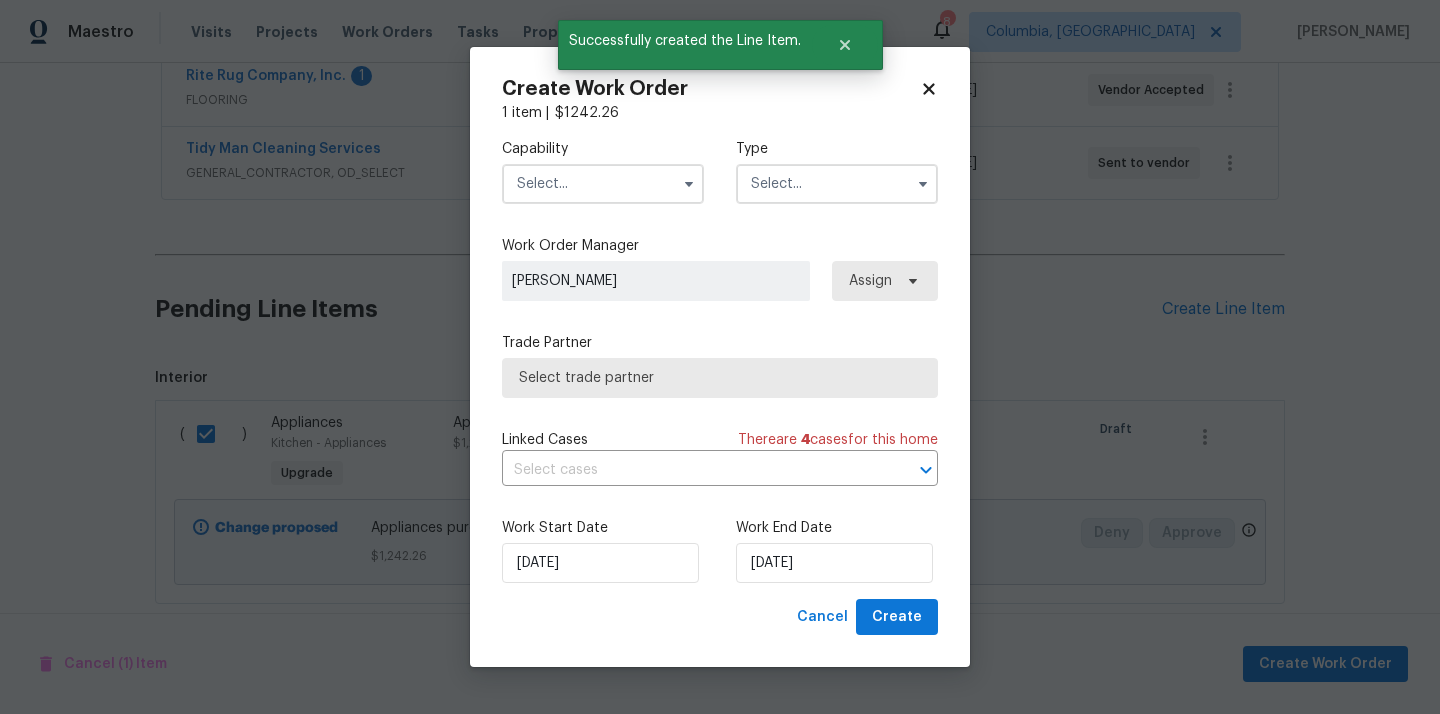 click on "Capability   Type" at bounding box center [720, 171] 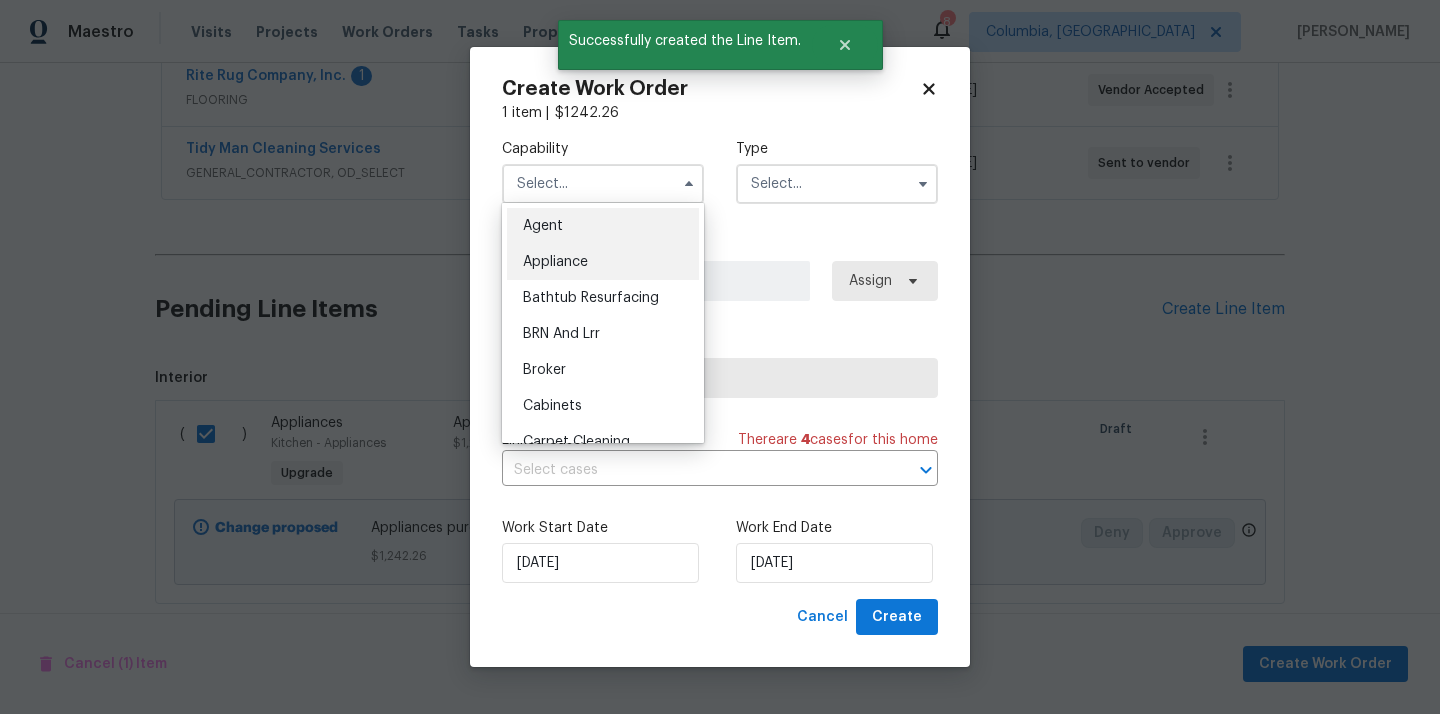 click on "Appliance" at bounding box center (603, 262) 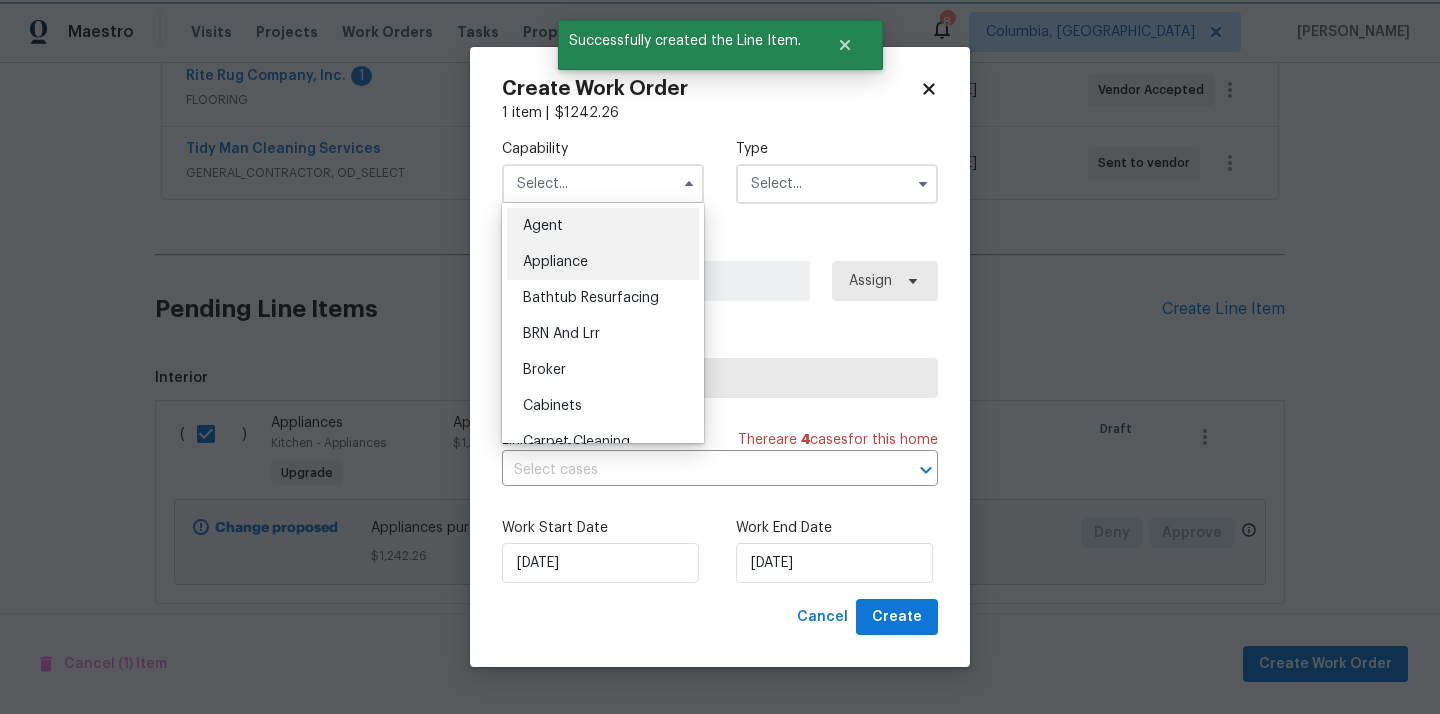 type on "Appliance" 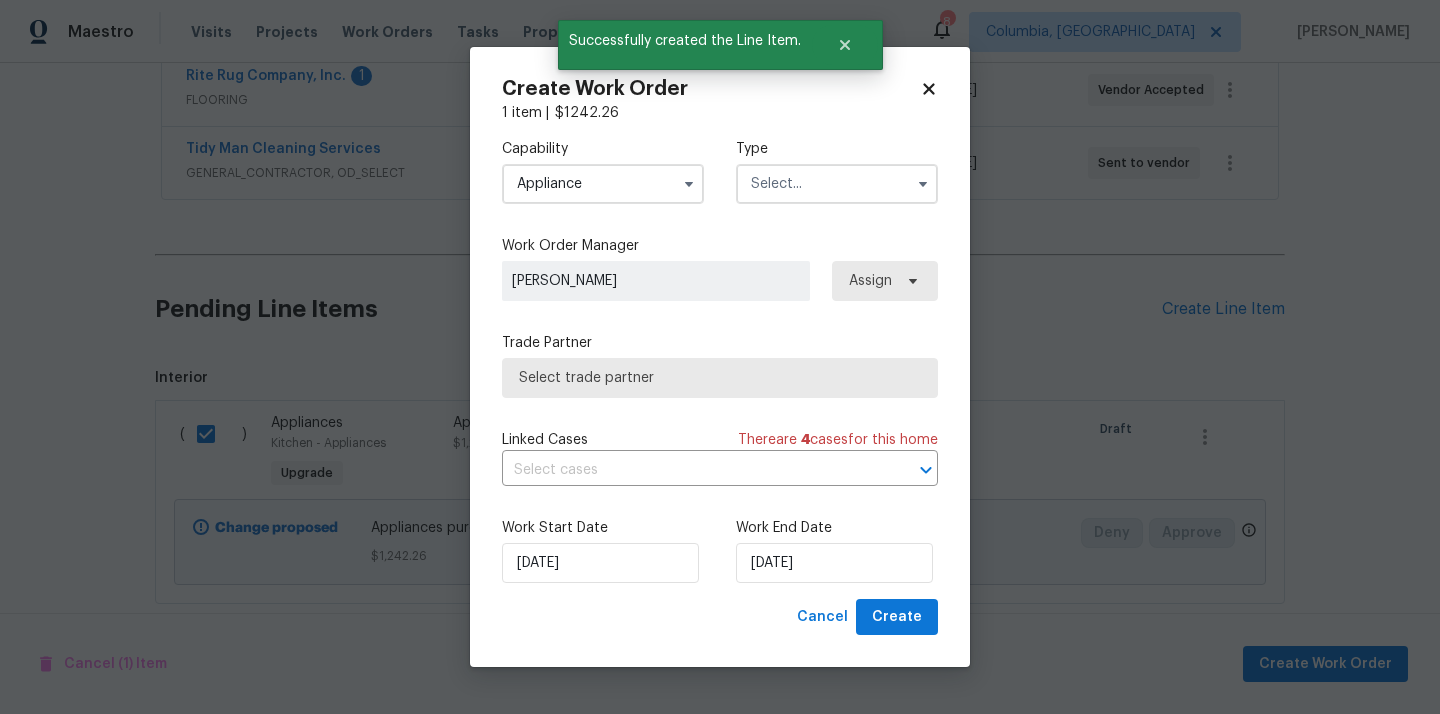 click at bounding box center [837, 184] 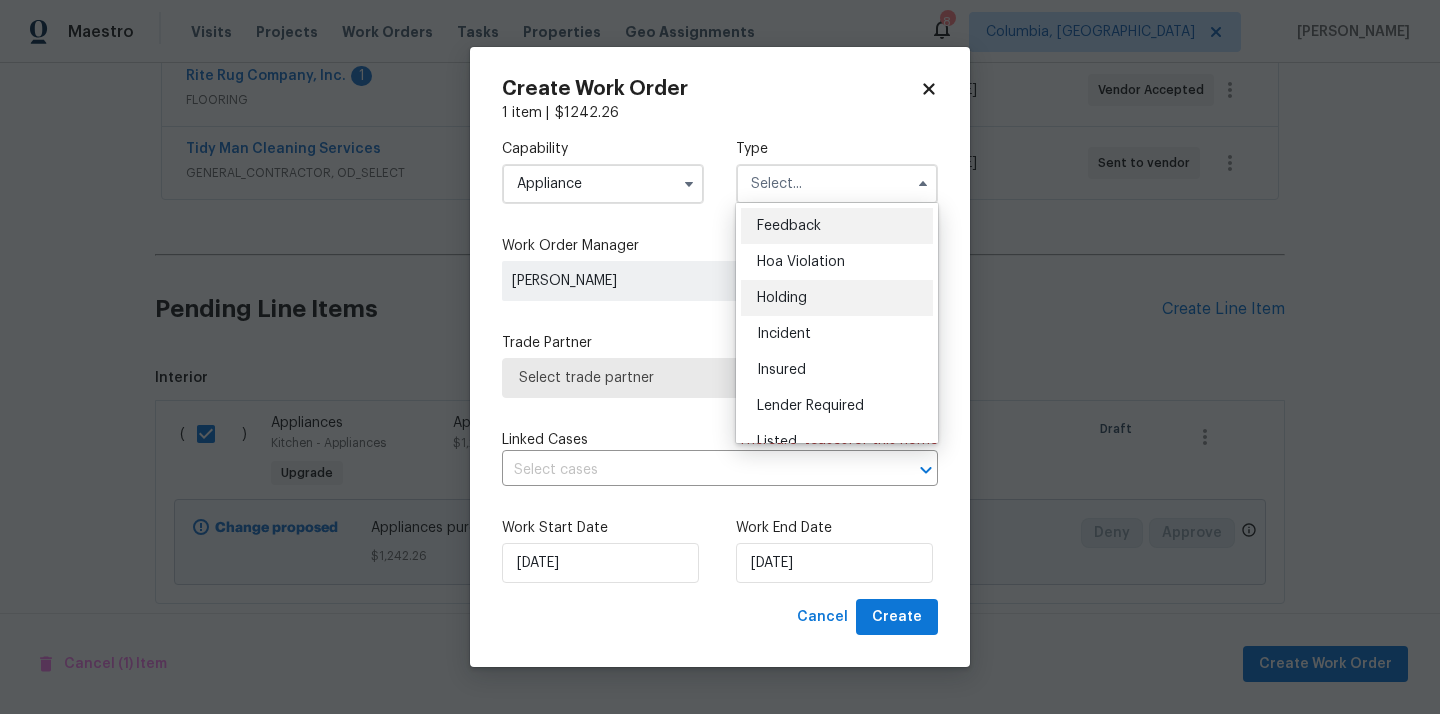 scroll, scrollTop: 454, scrollLeft: 0, axis: vertical 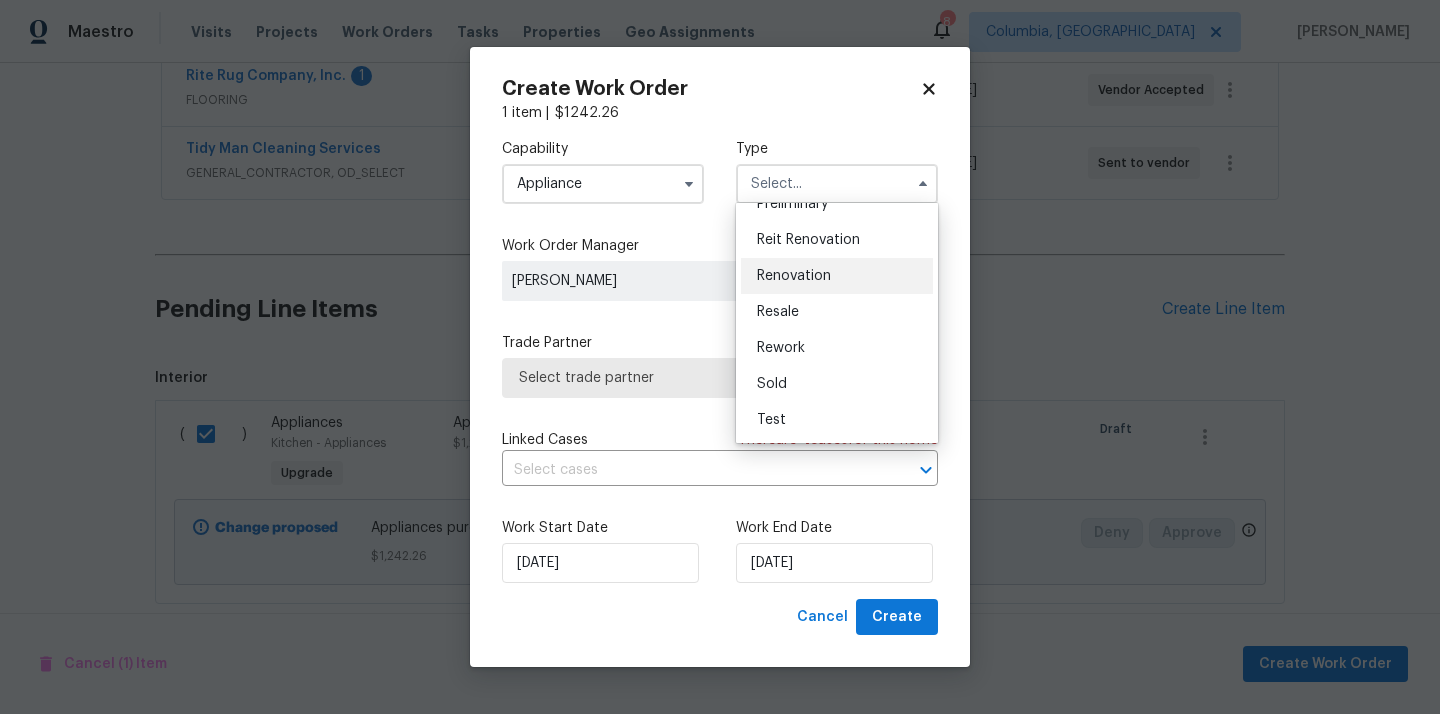 click on "Renovation" at bounding box center [837, 276] 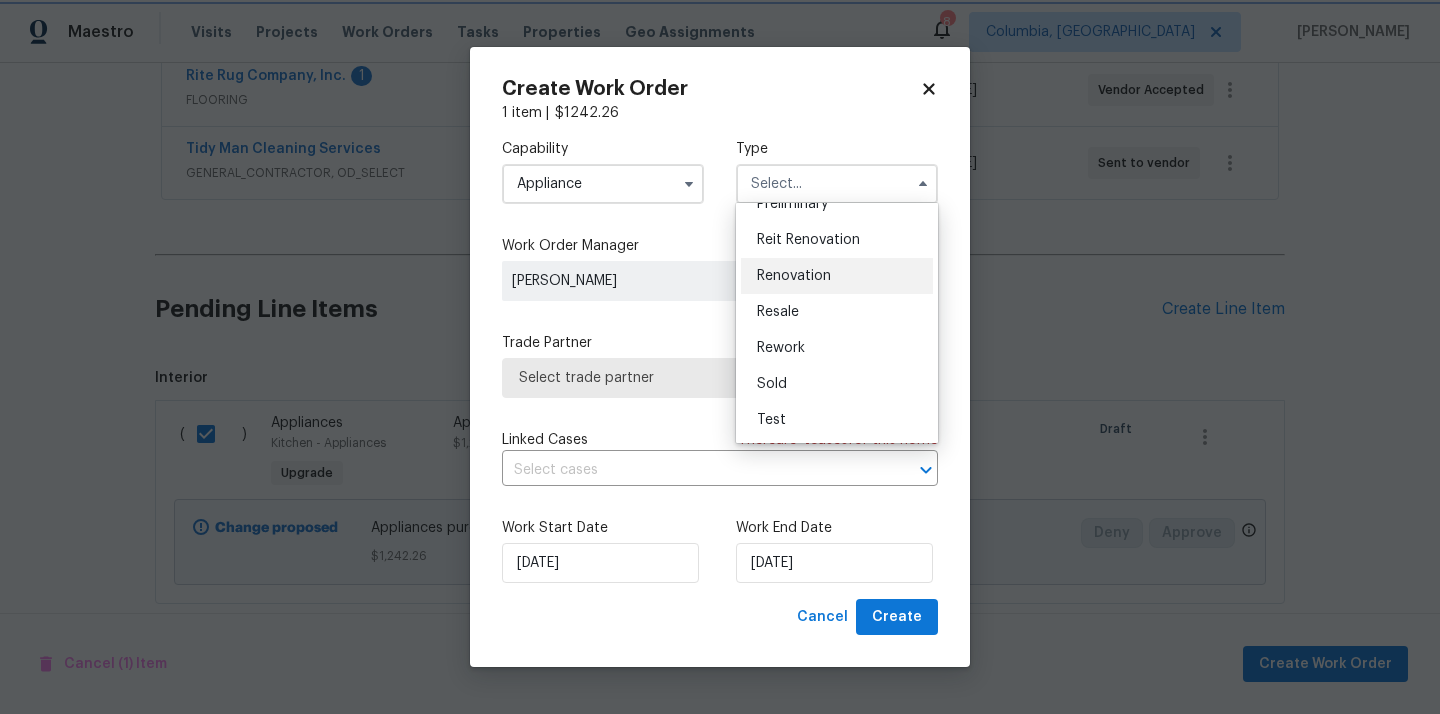 type on "Renovation" 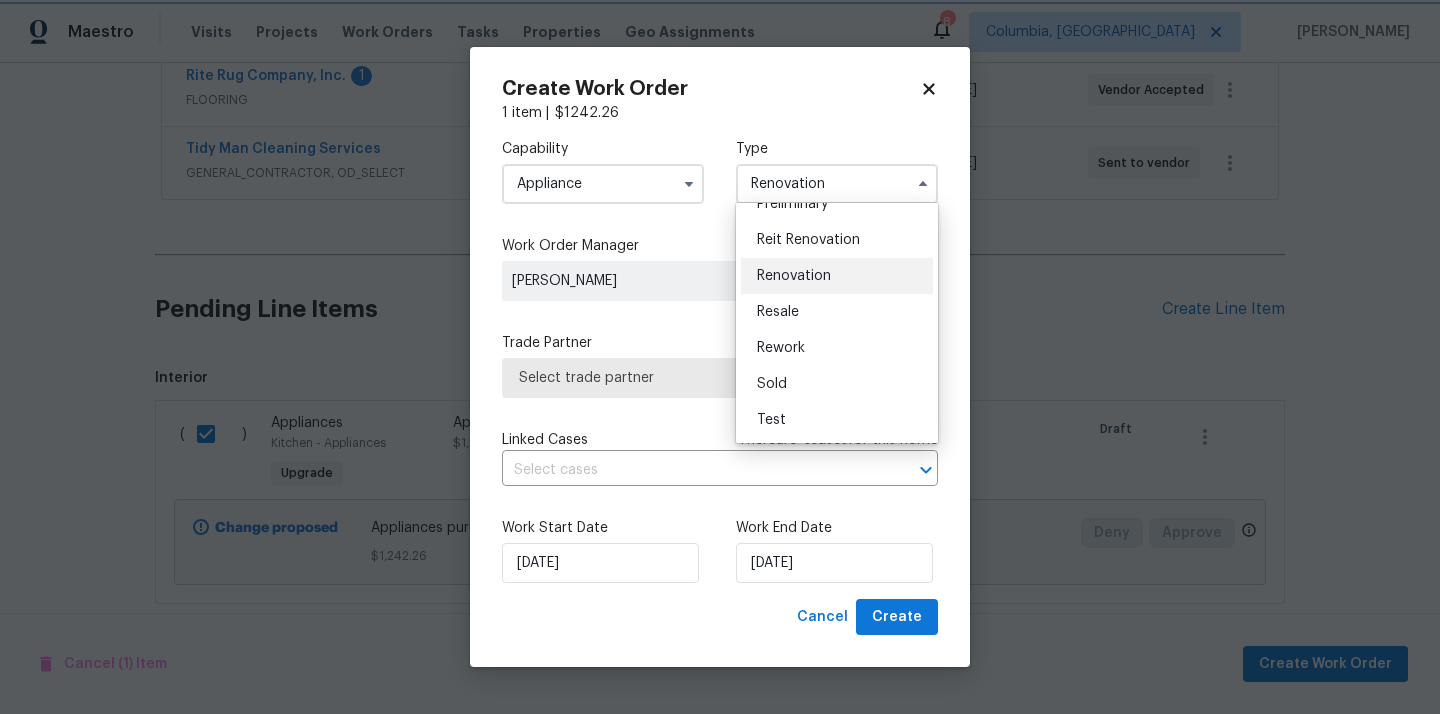 scroll, scrollTop: 0, scrollLeft: 0, axis: both 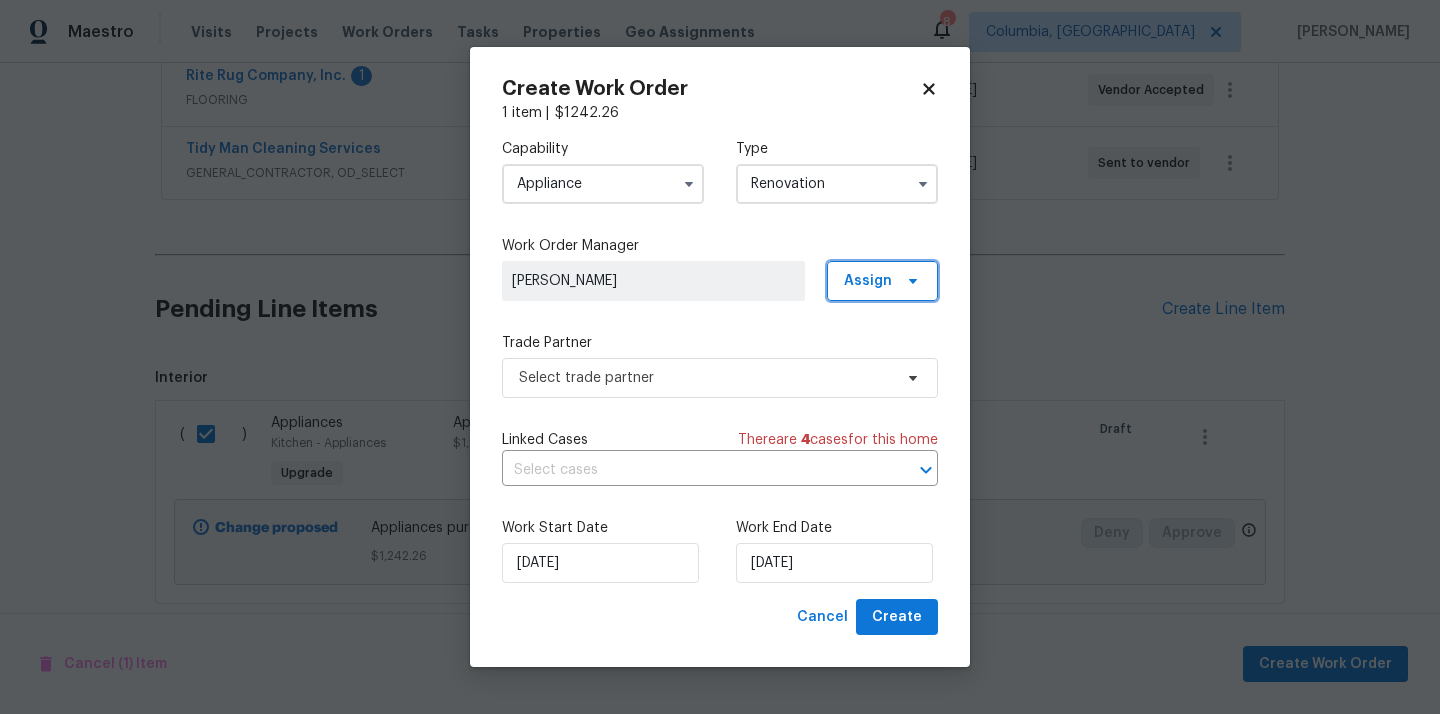 click on "Assign" at bounding box center [868, 281] 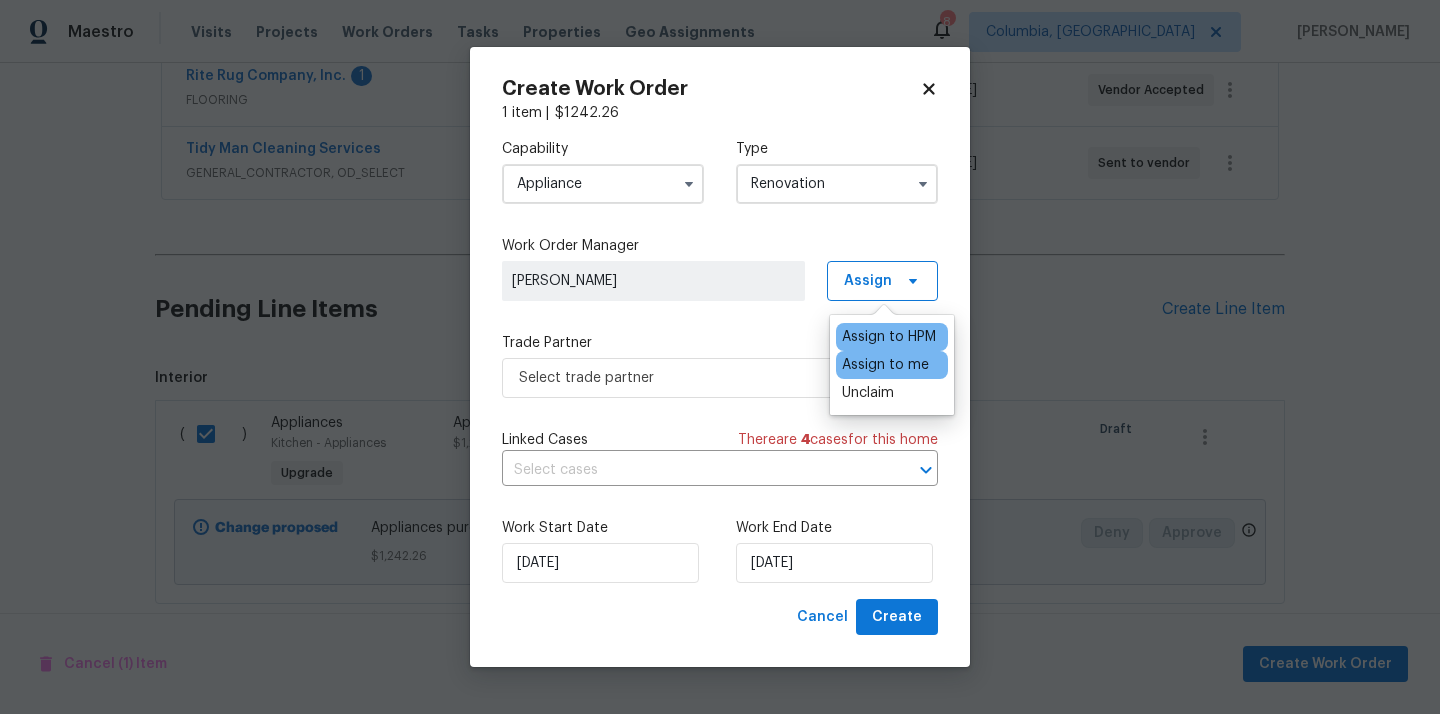 click on "Assign to me" at bounding box center [885, 365] 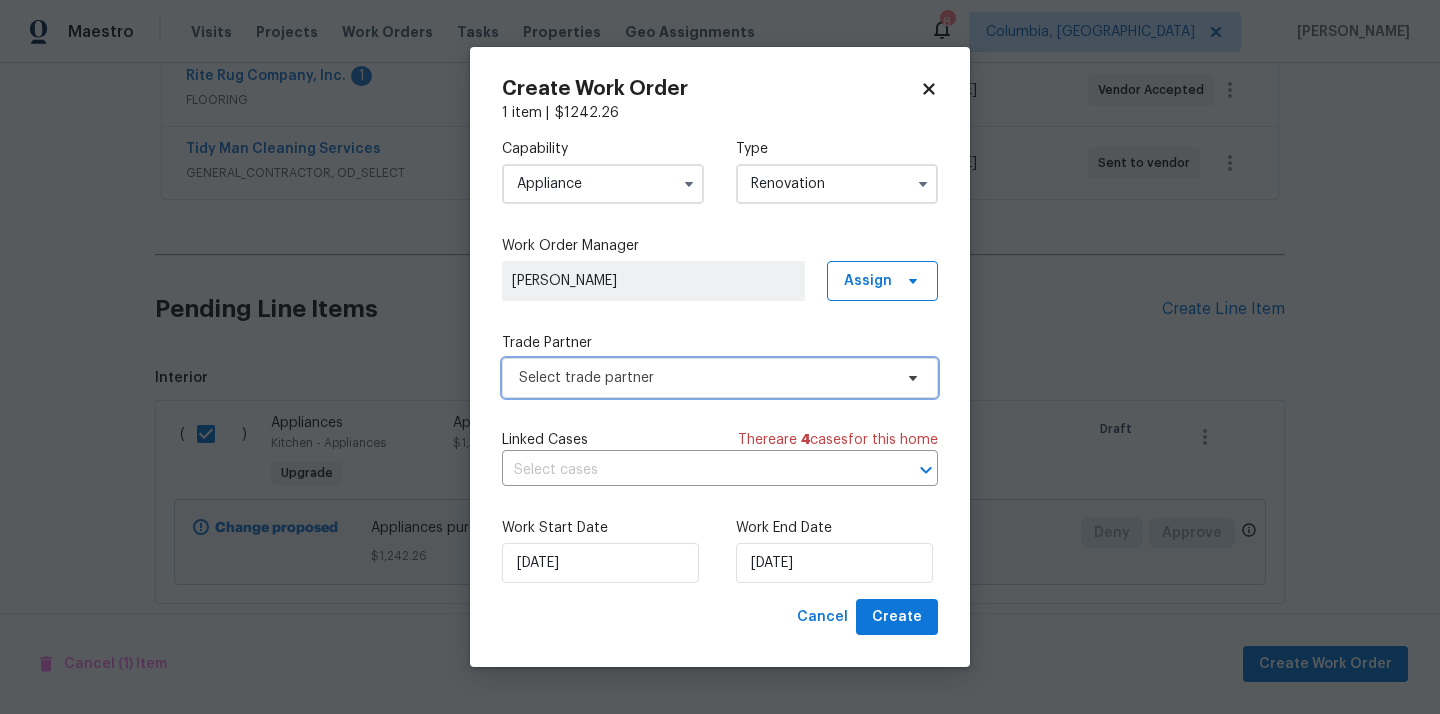 click on "Select trade partner" at bounding box center (705, 378) 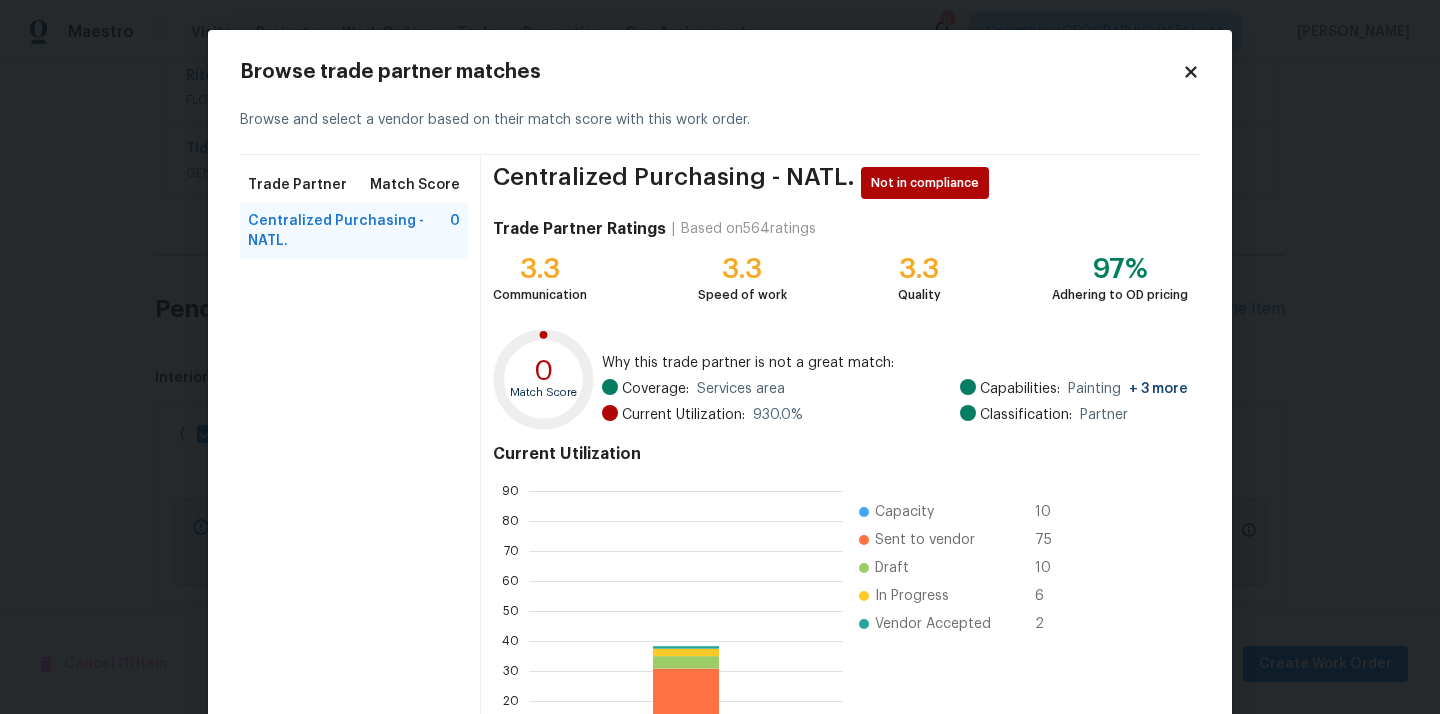 scroll, scrollTop: 2, scrollLeft: 1, axis: both 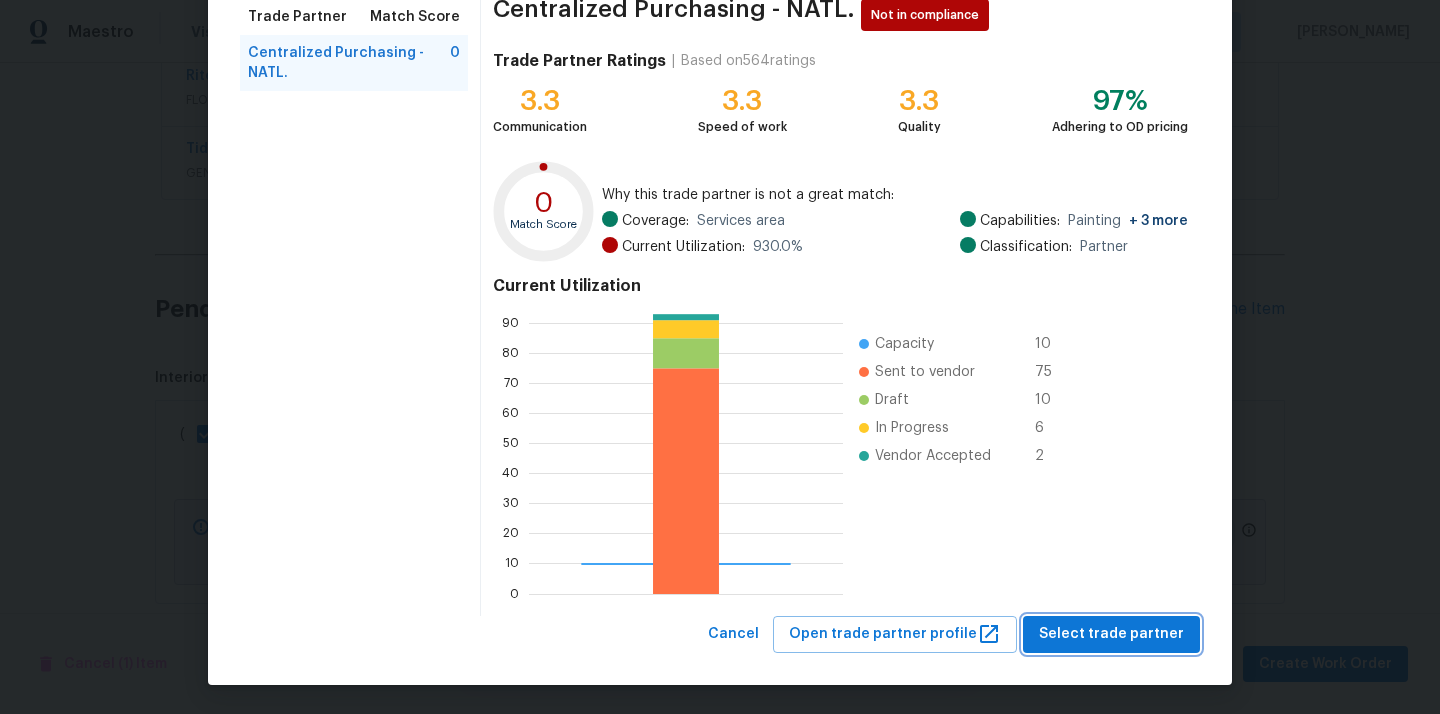 click on "Select trade partner" at bounding box center [1111, 634] 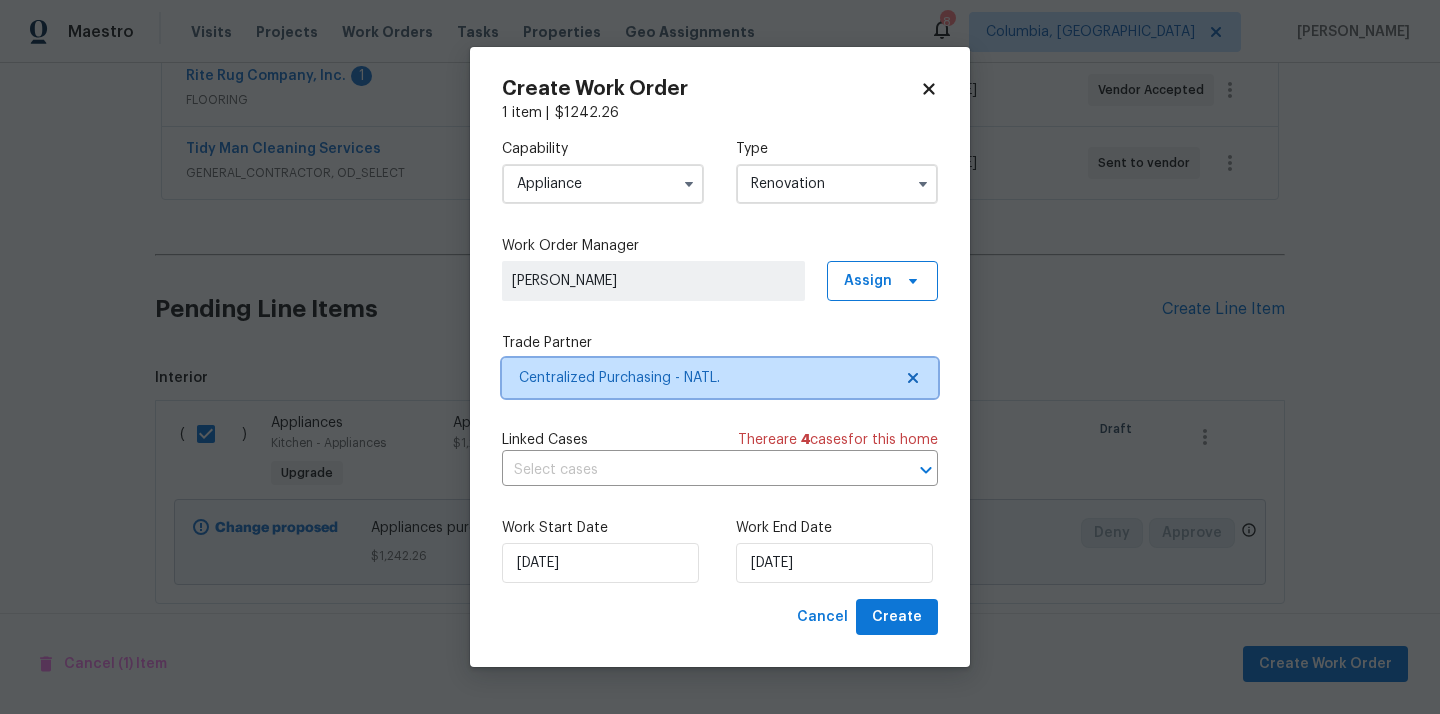 scroll, scrollTop: 0, scrollLeft: 0, axis: both 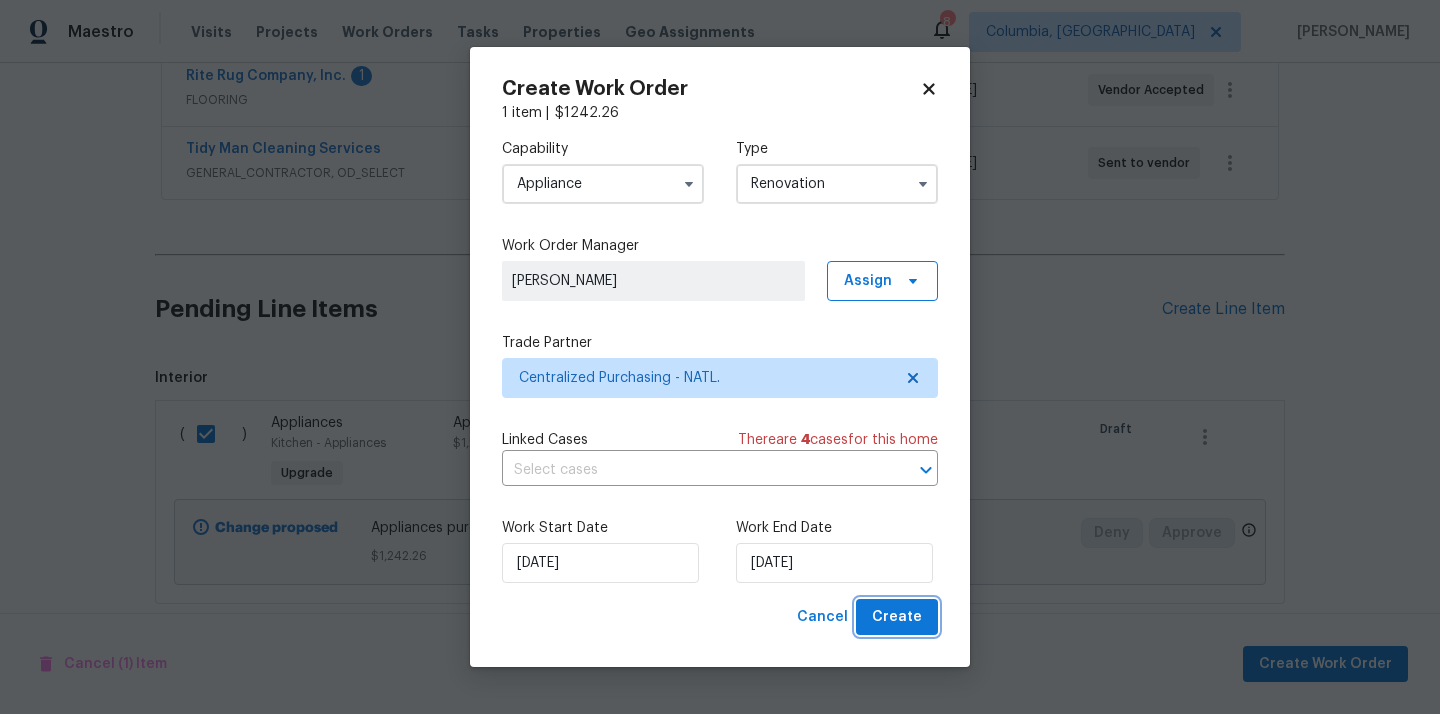 click on "Create" at bounding box center [897, 617] 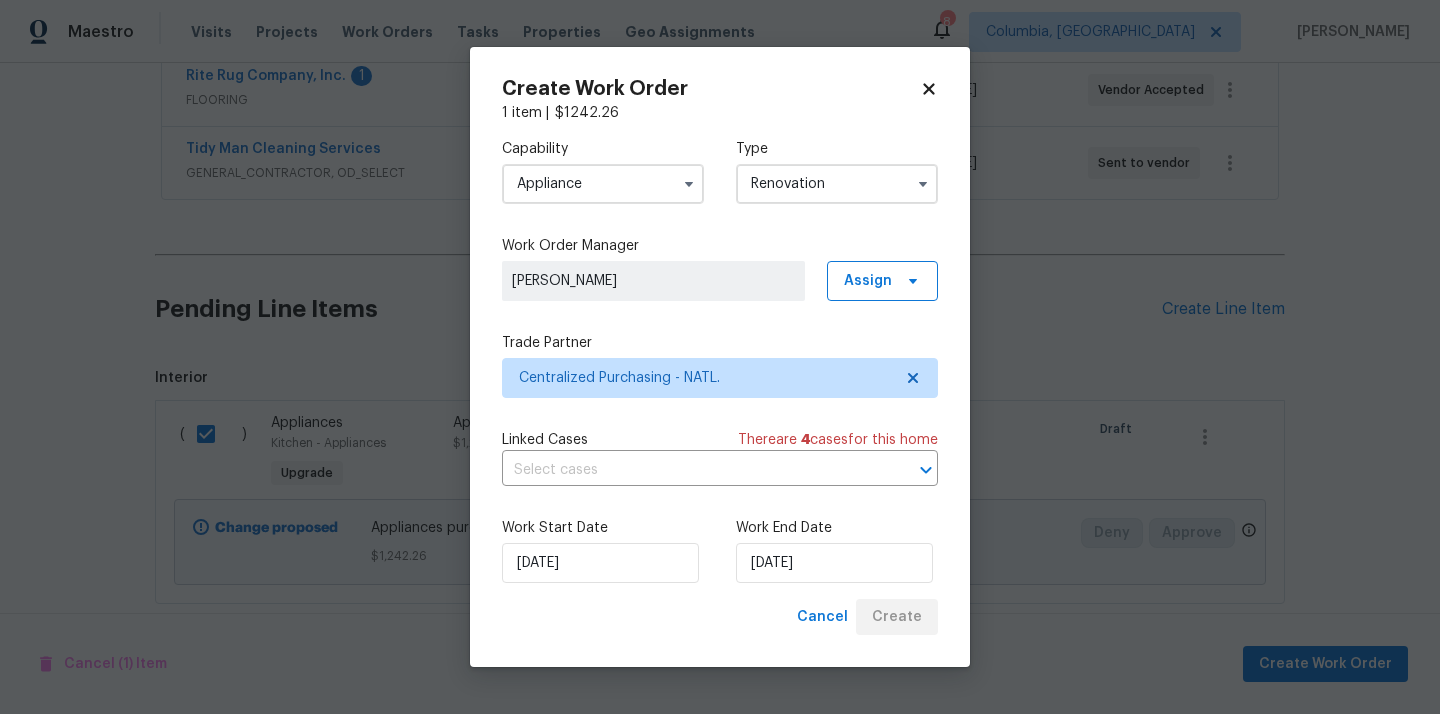 scroll, scrollTop: 264, scrollLeft: 0, axis: vertical 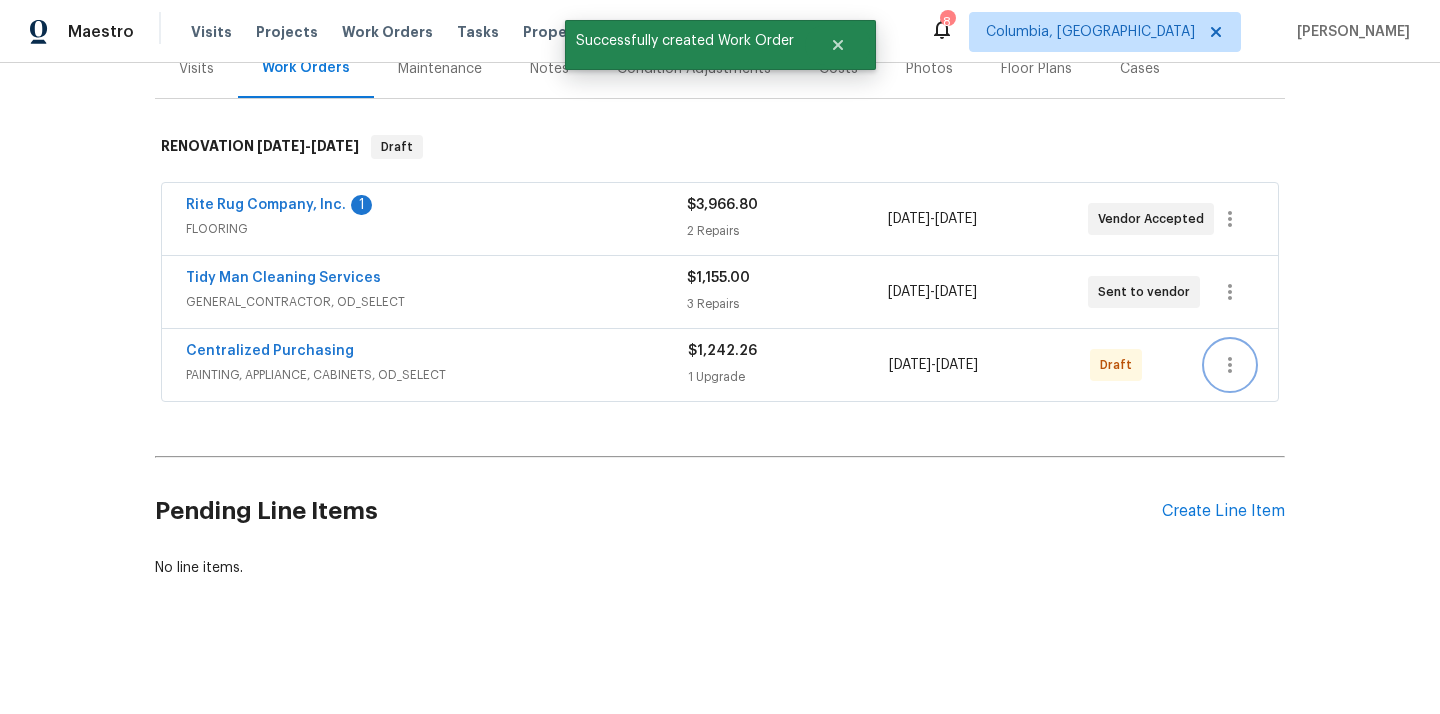 click at bounding box center (1230, 365) 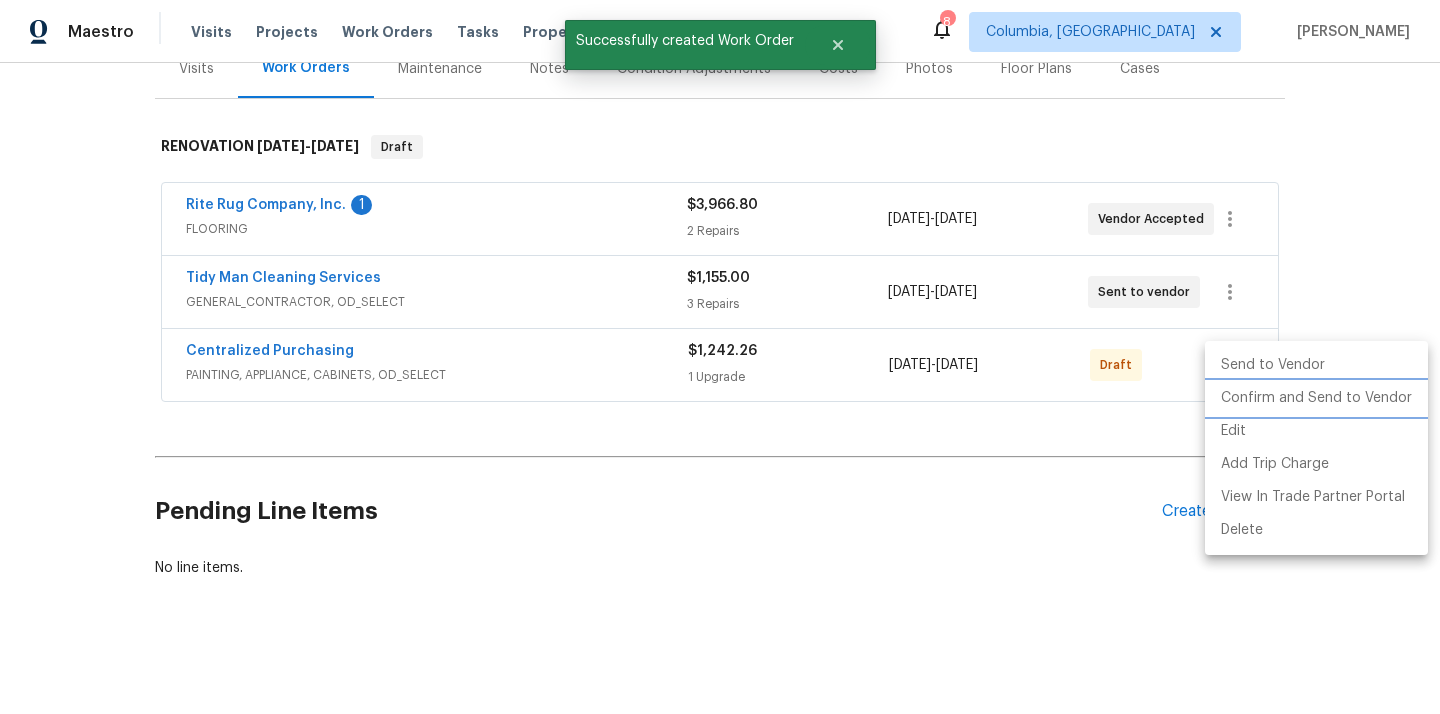 click on "Confirm and Send to Vendor" at bounding box center (1316, 398) 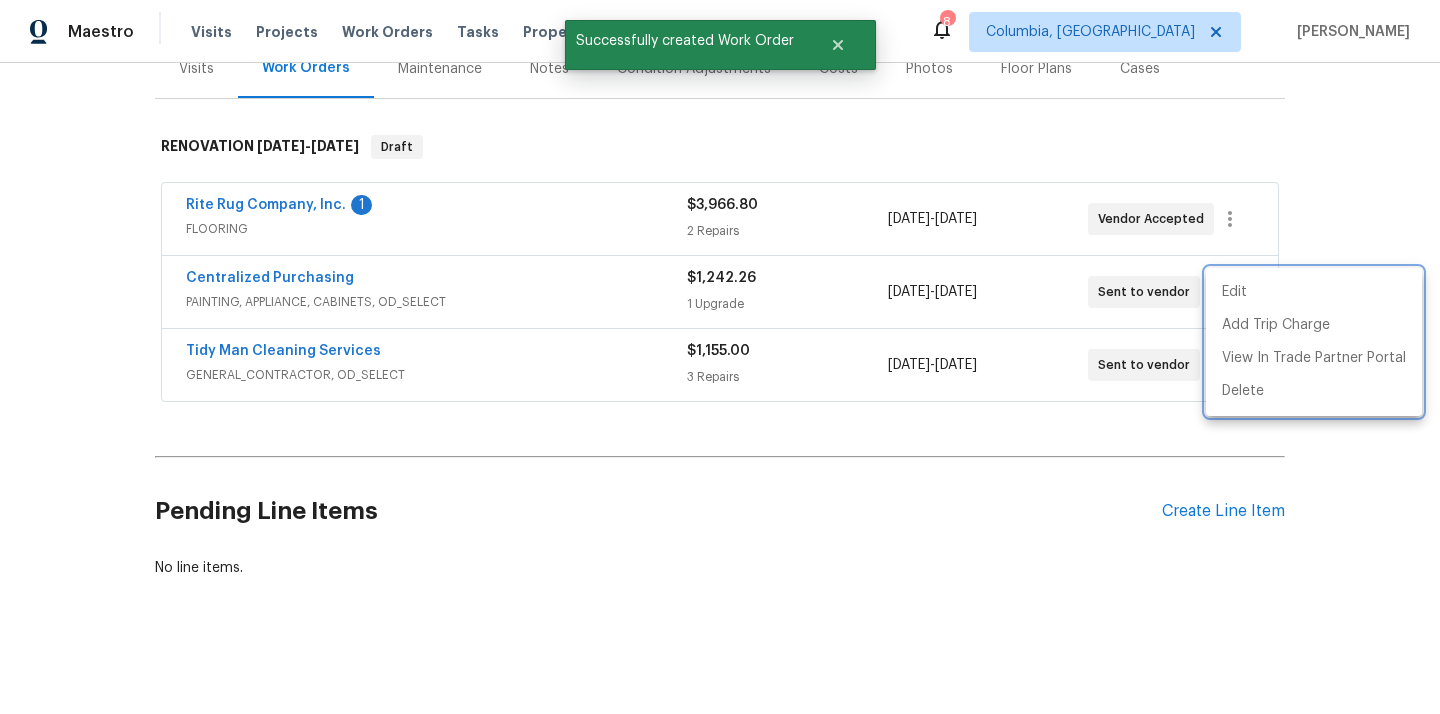 click at bounding box center [720, 357] 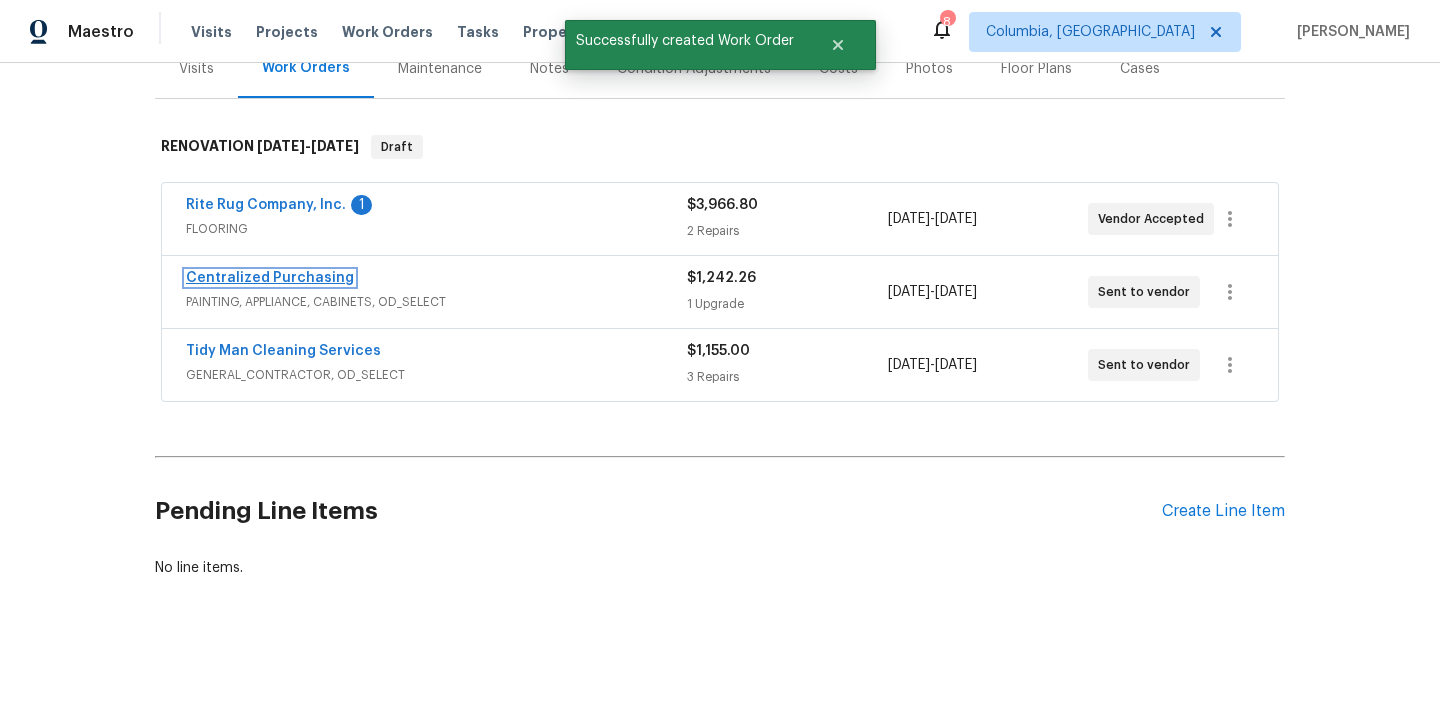 click on "Centralized Purchasing" at bounding box center (270, 278) 